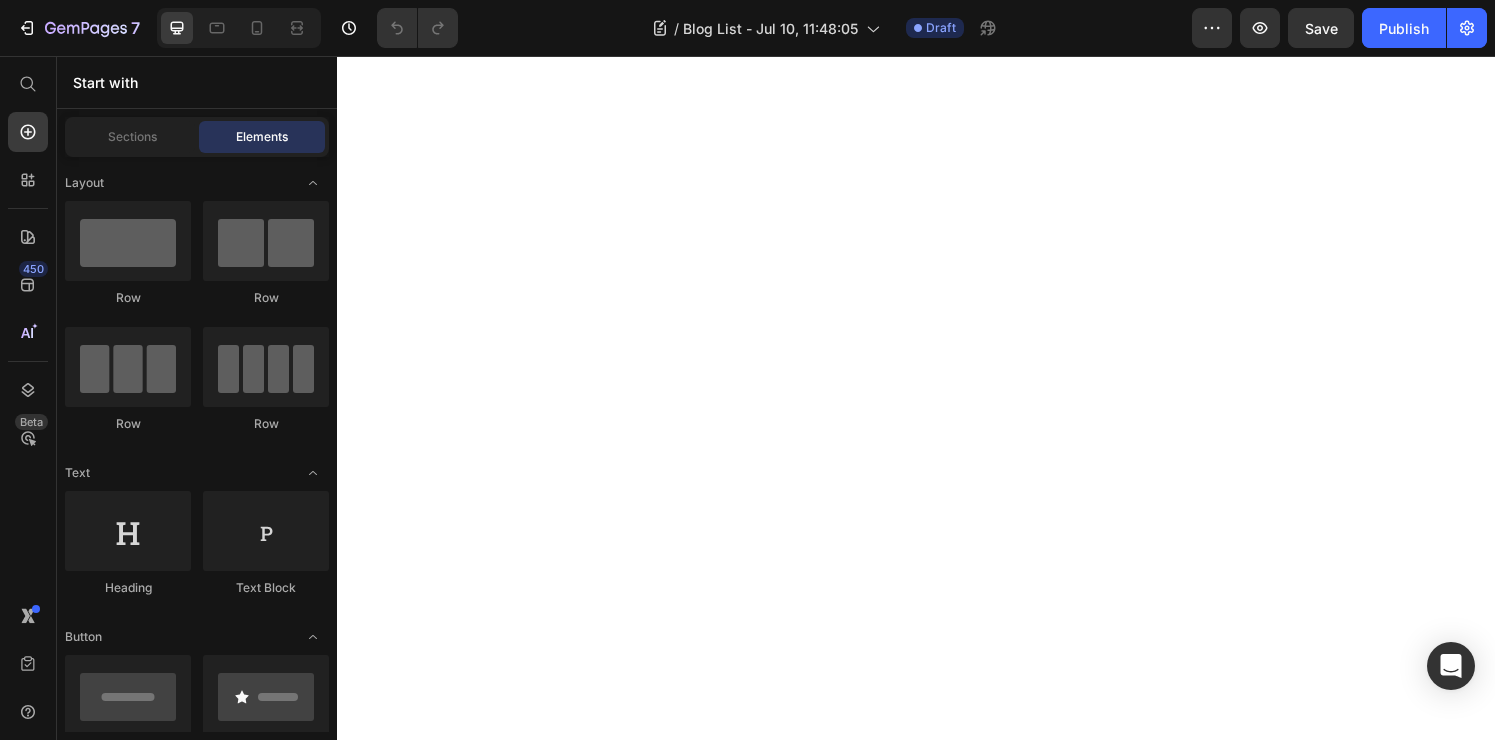 scroll, scrollTop: 0, scrollLeft: 0, axis: both 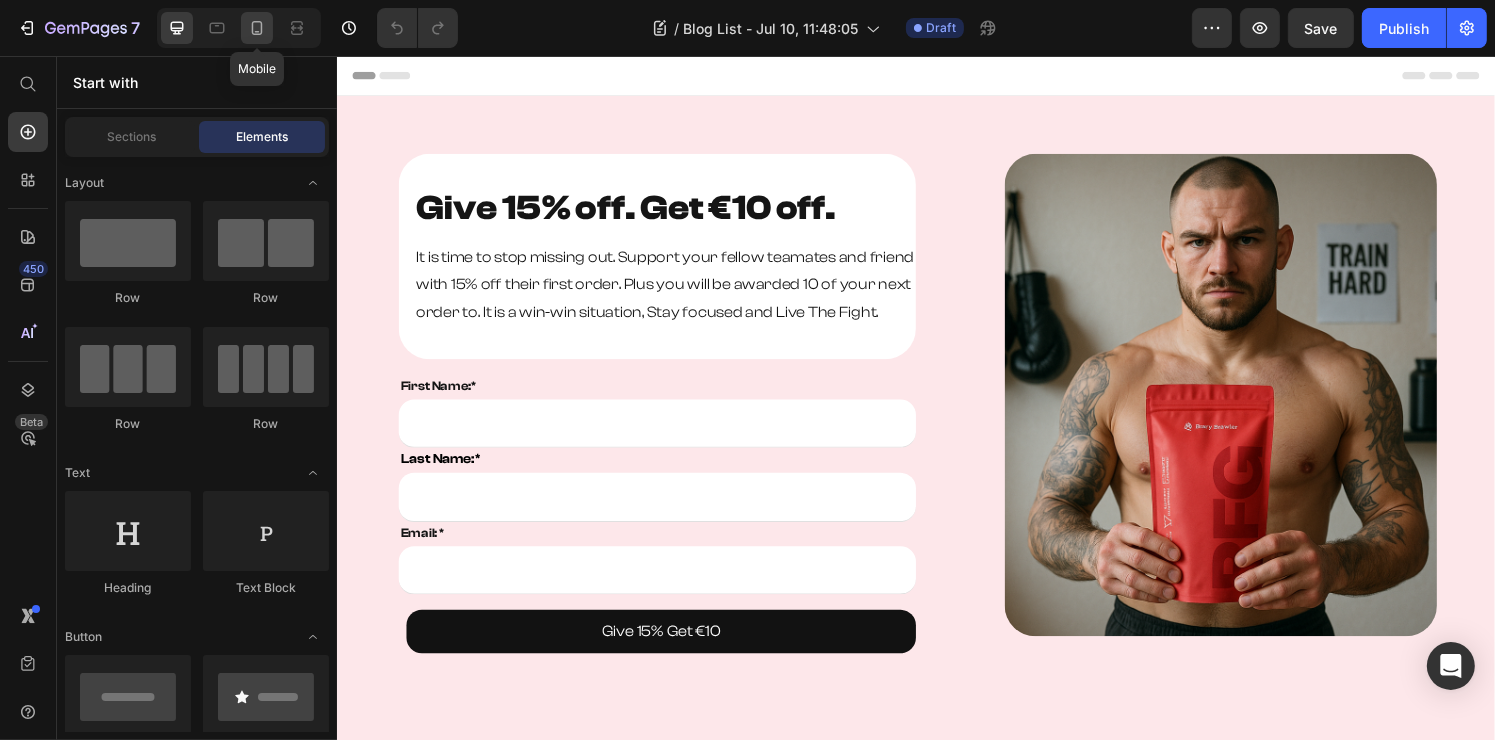 click 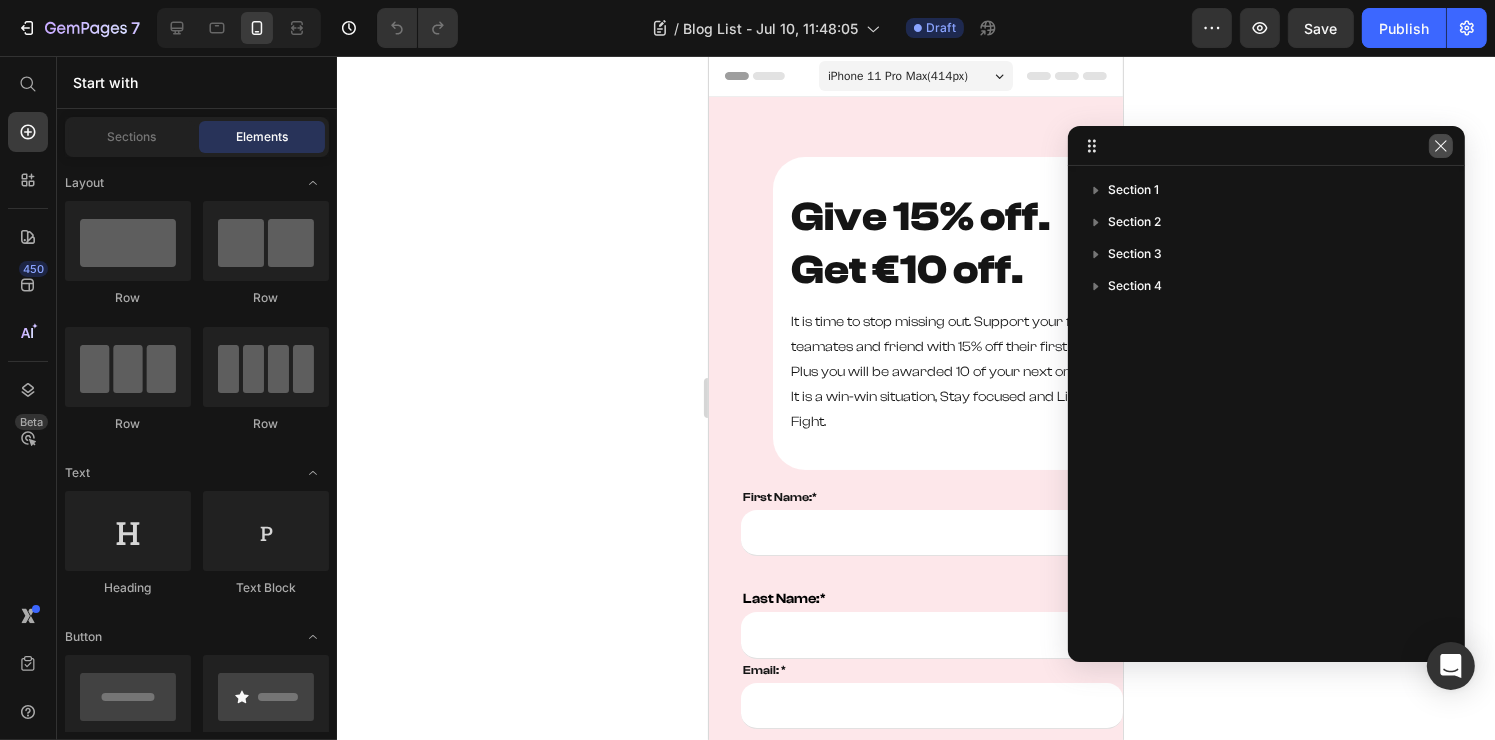 click at bounding box center [1441, 146] 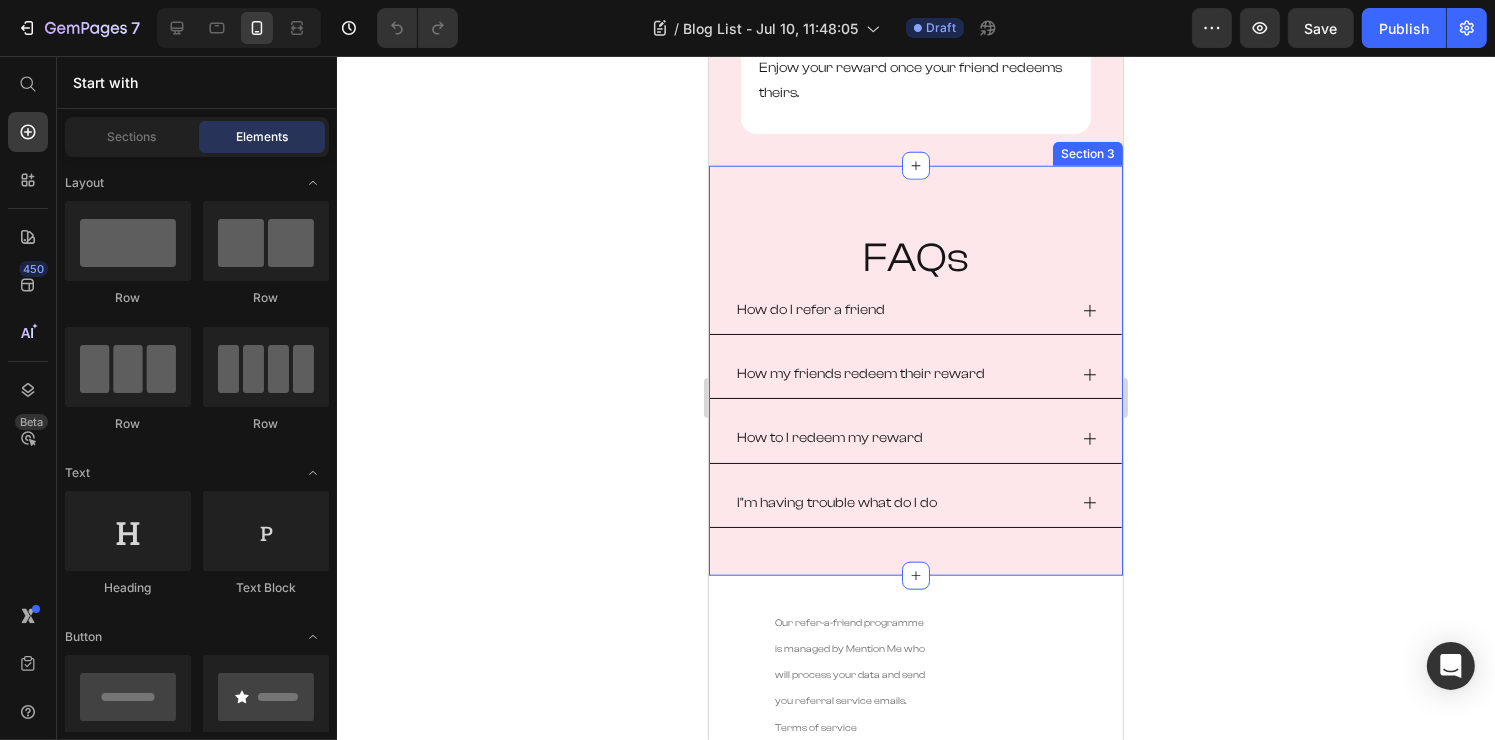 scroll, scrollTop: 1900, scrollLeft: 0, axis: vertical 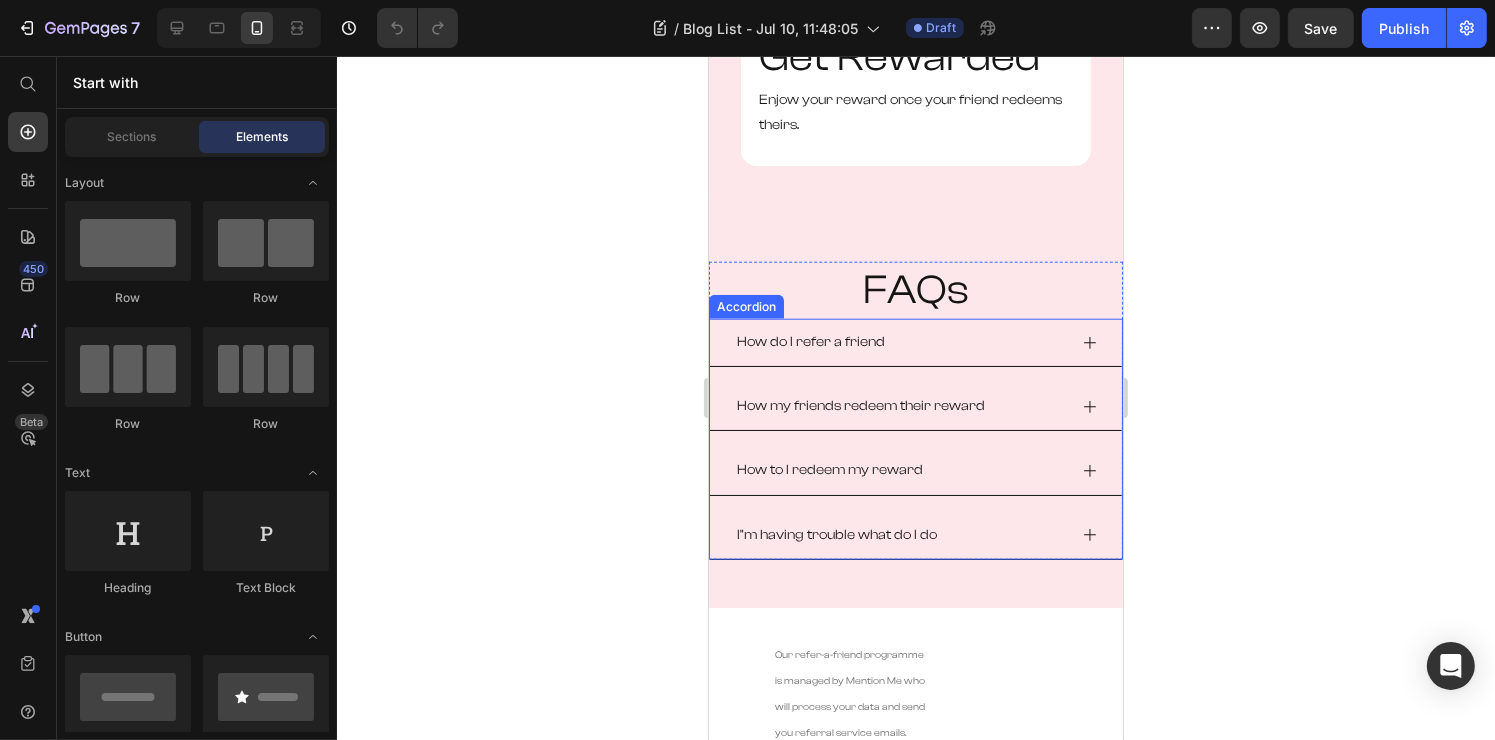 click on "How do I refer a friend" at bounding box center (899, 342) 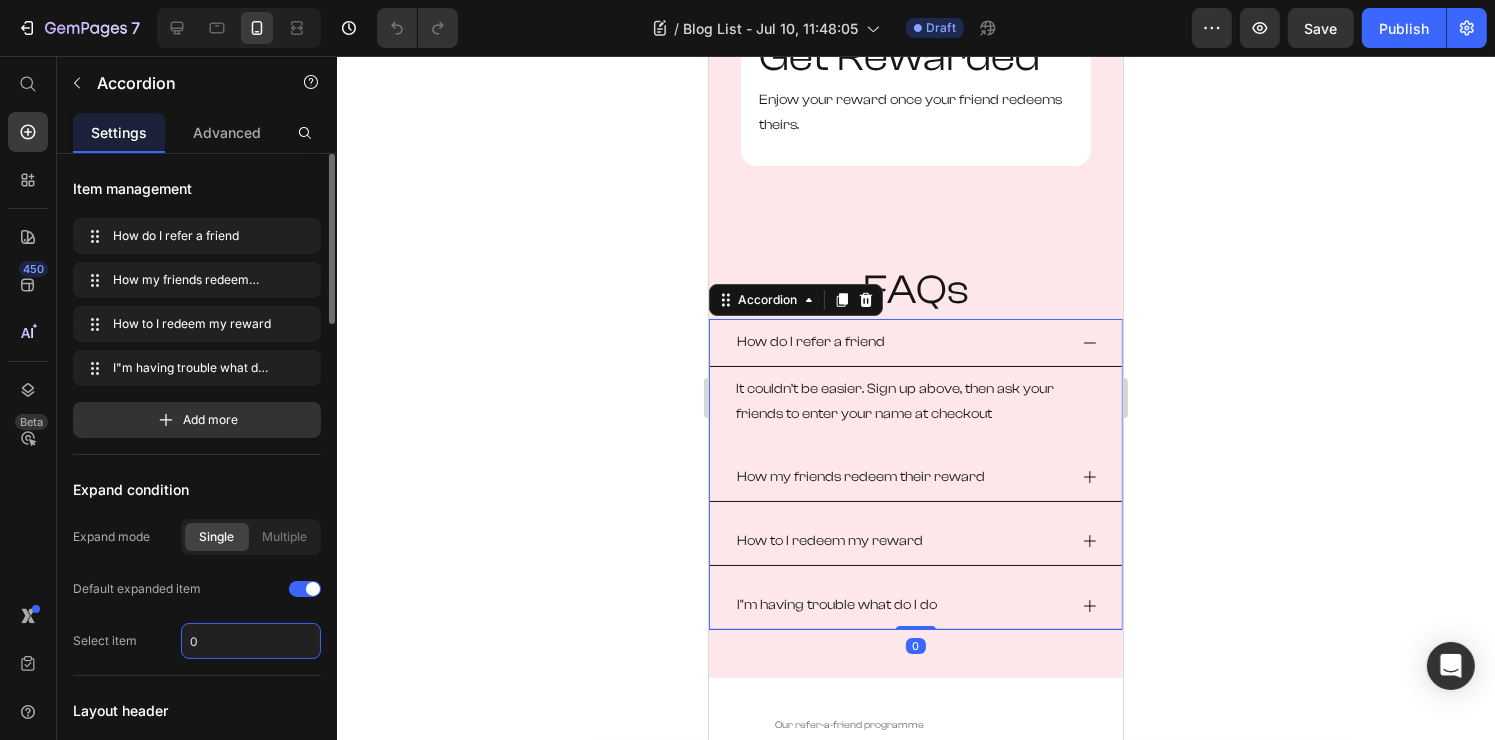 click on "0" 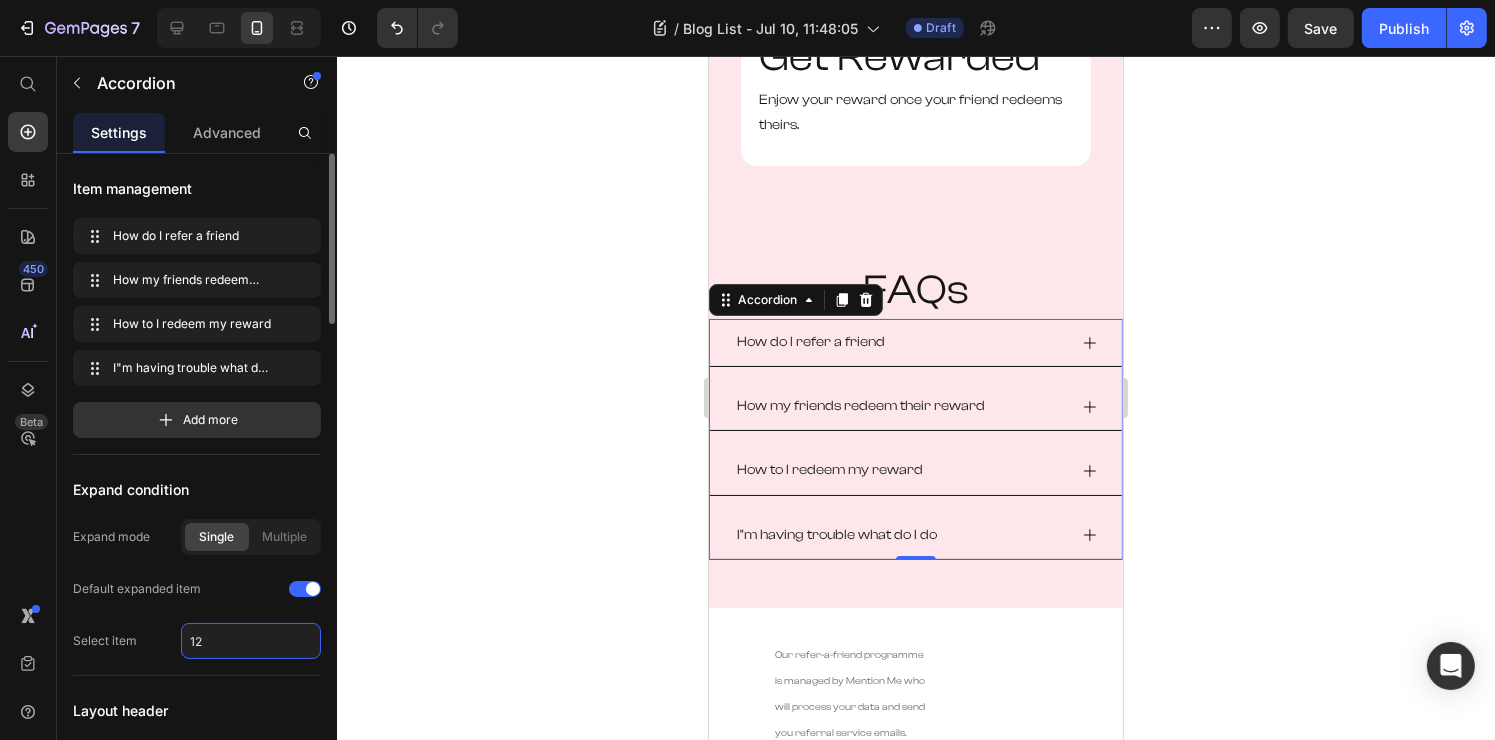 type on "1" 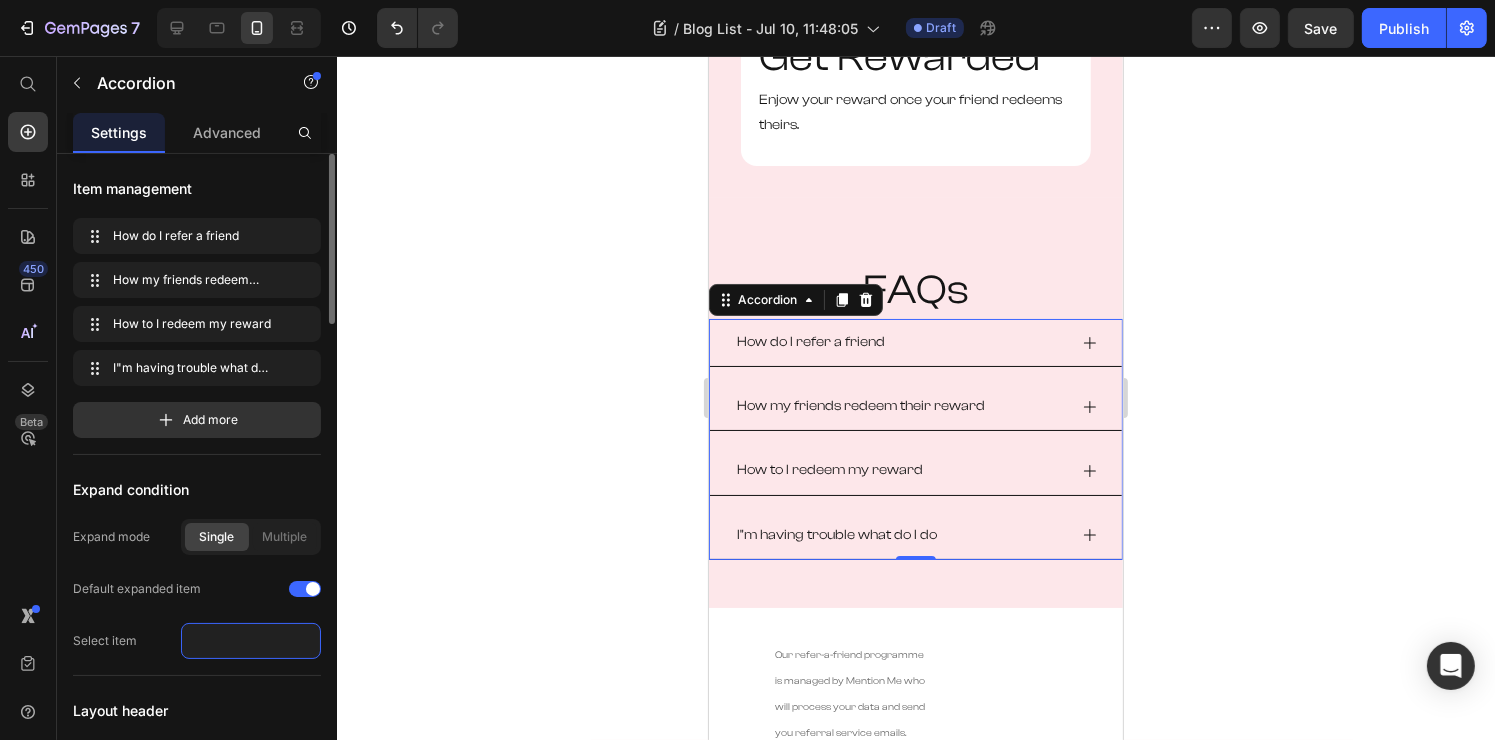 type on "0" 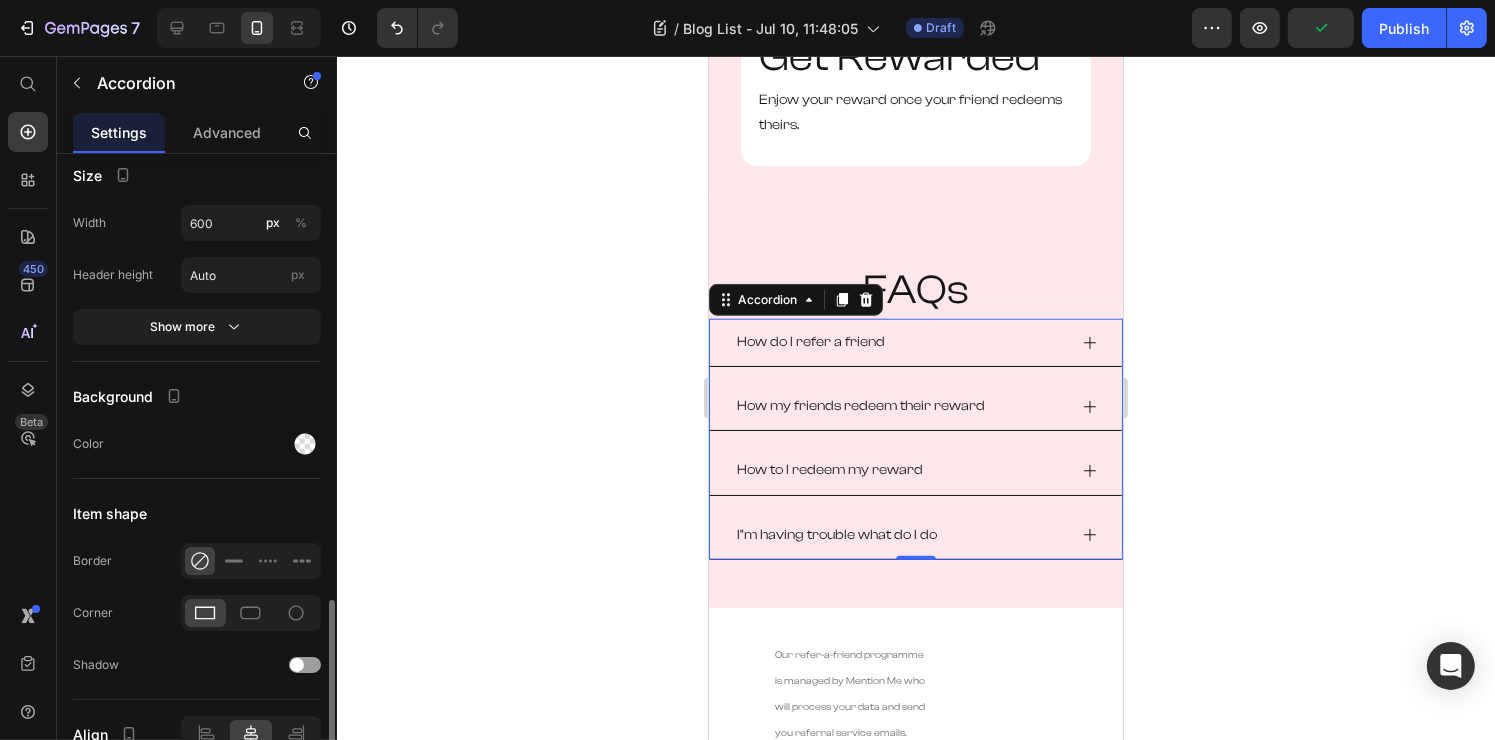 scroll, scrollTop: 1783, scrollLeft: 0, axis: vertical 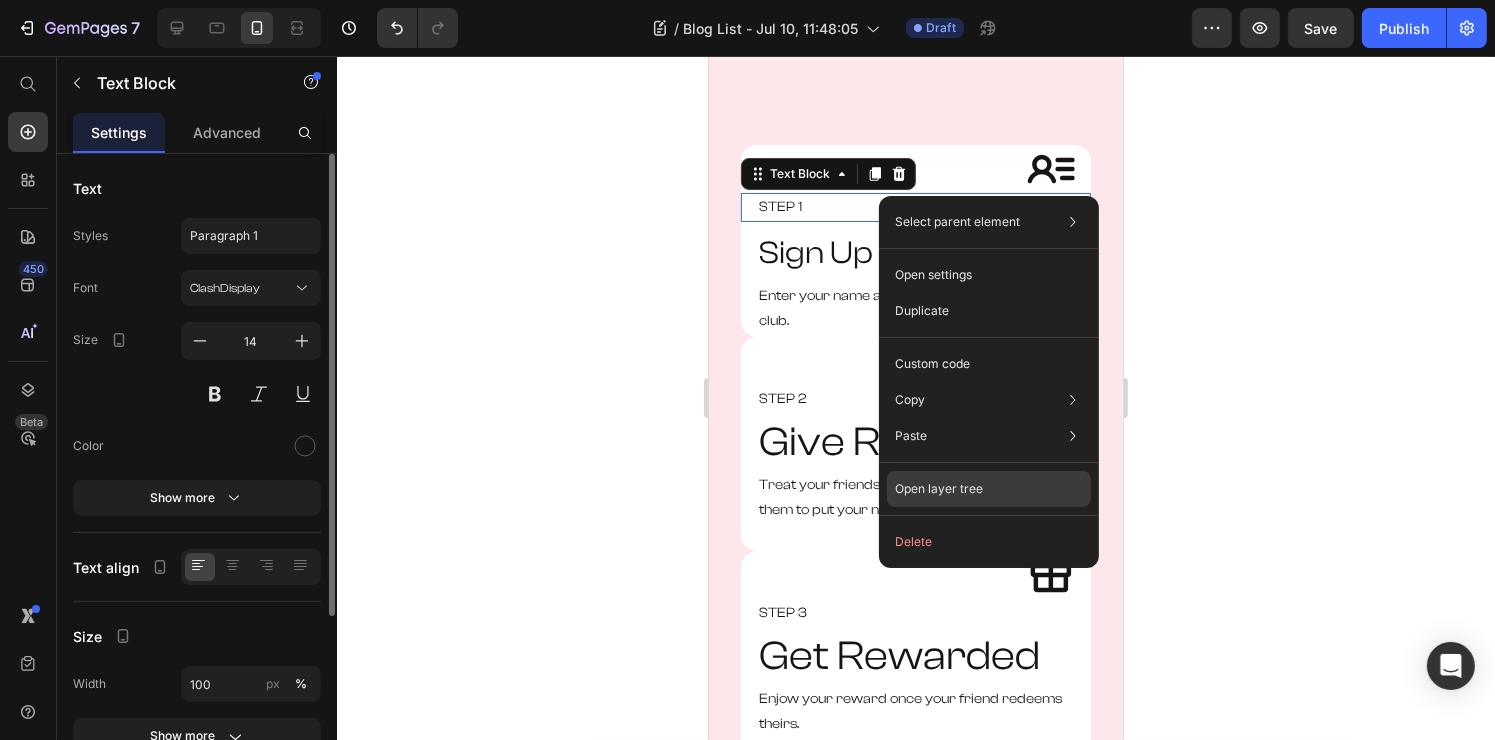 click on "Open layer tree" at bounding box center (939, 489) 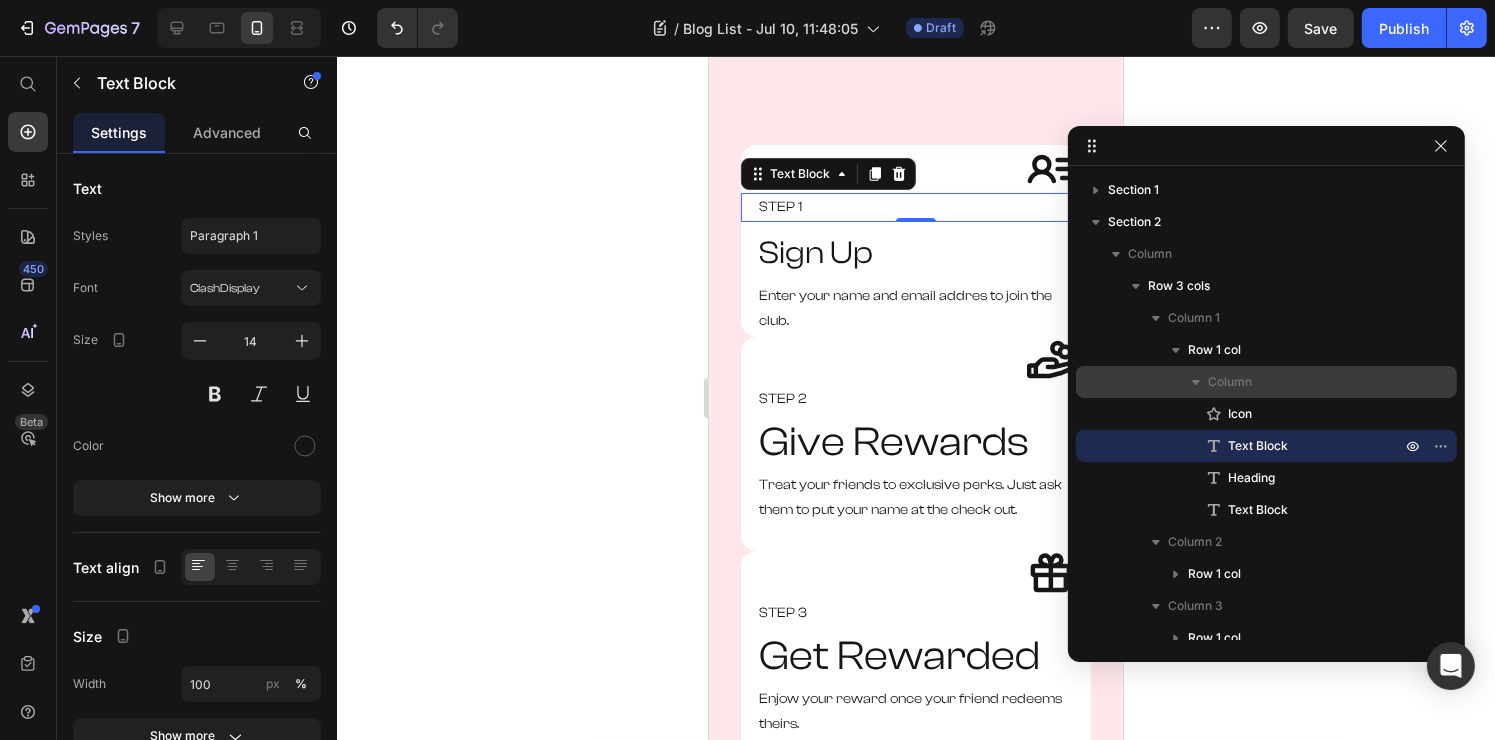 click on "Column" at bounding box center (1230, 382) 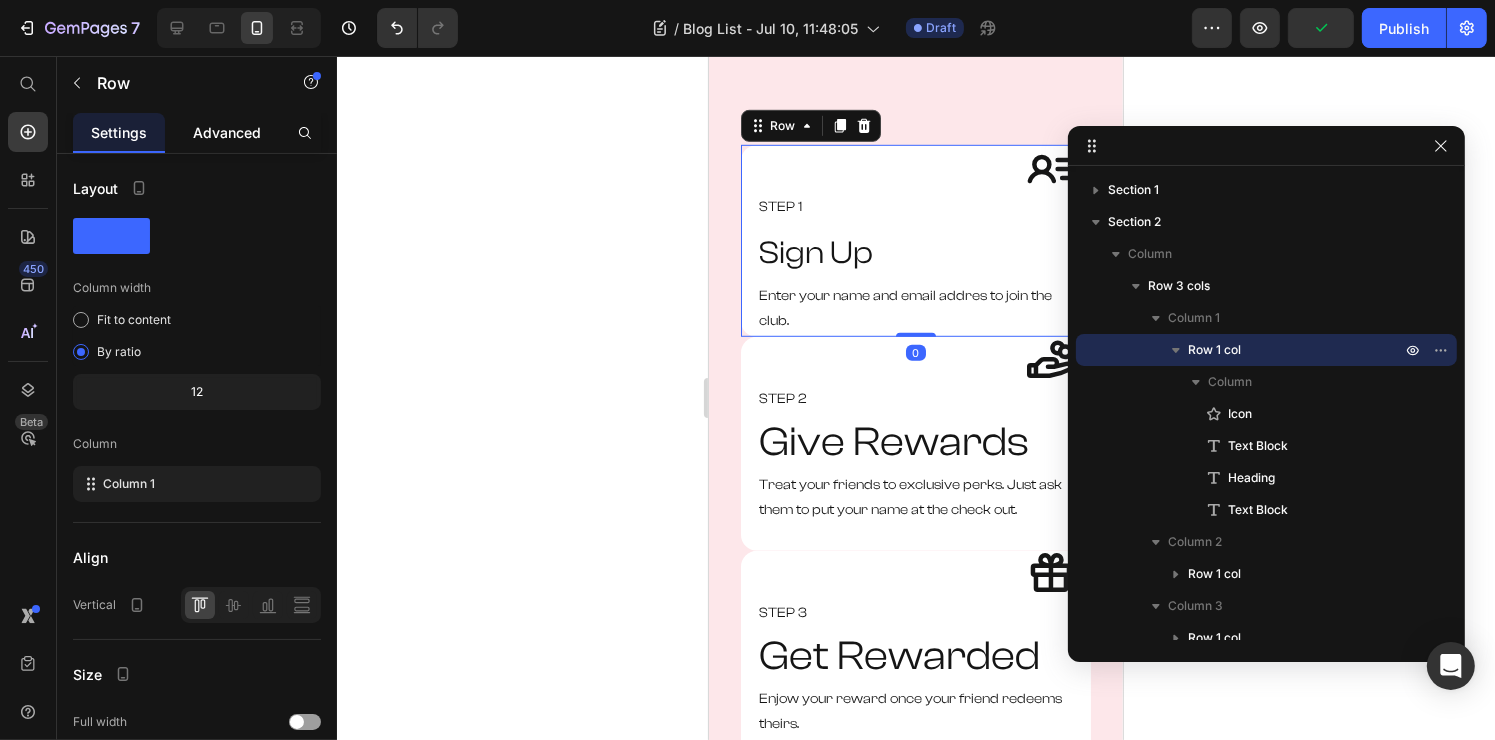 click on "Advanced" at bounding box center [227, 132] 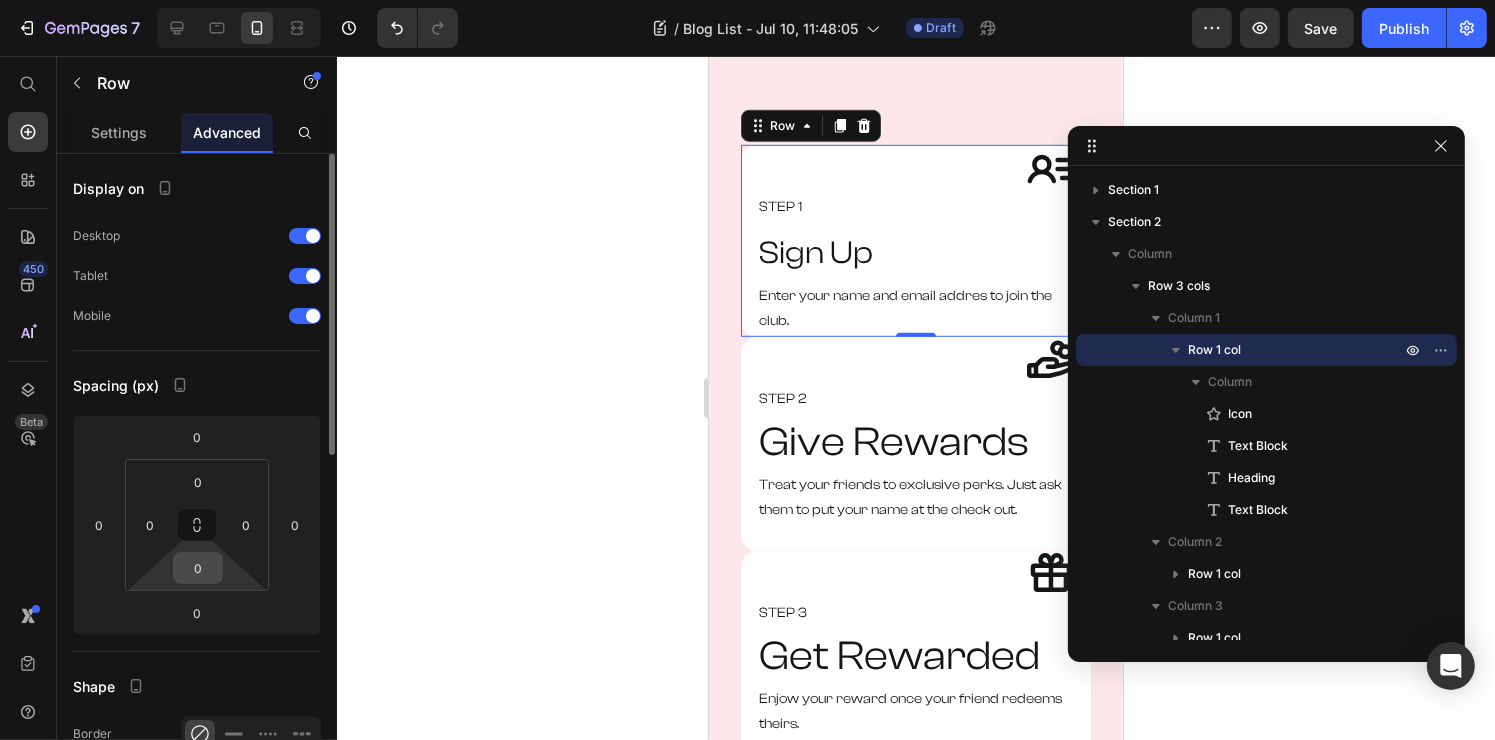 click on "0" at bounding box center (198, 568) 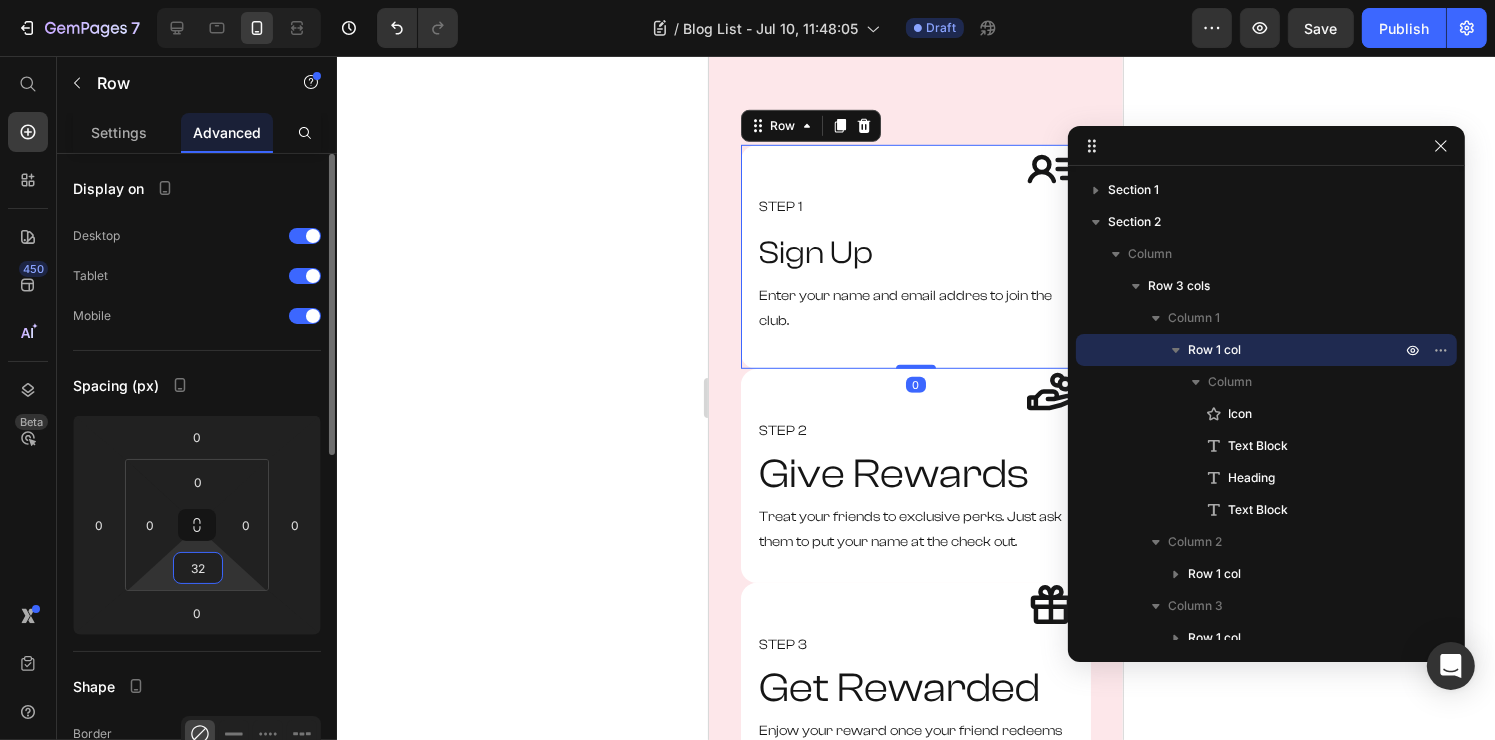 type on "3" 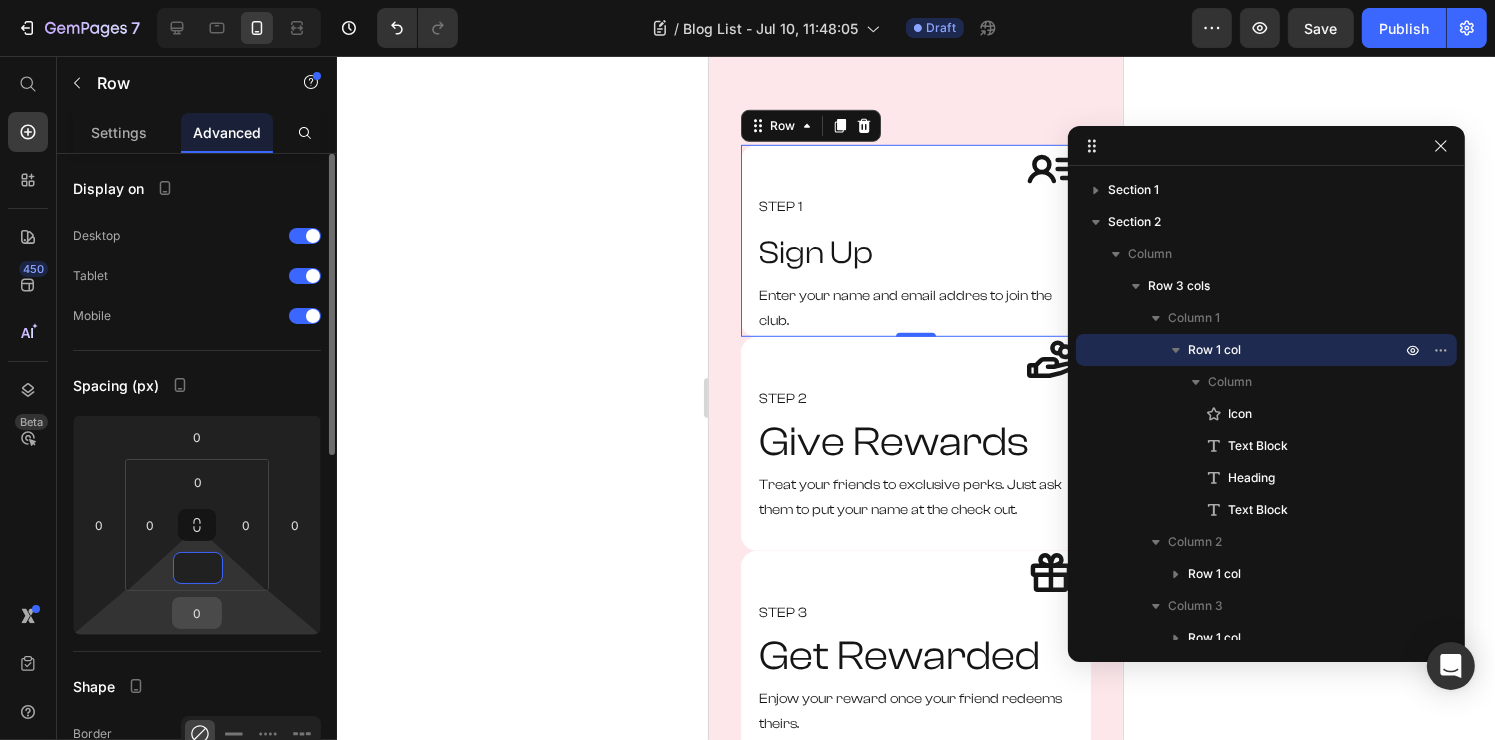 click on "0" at bounding box center [197, 613] 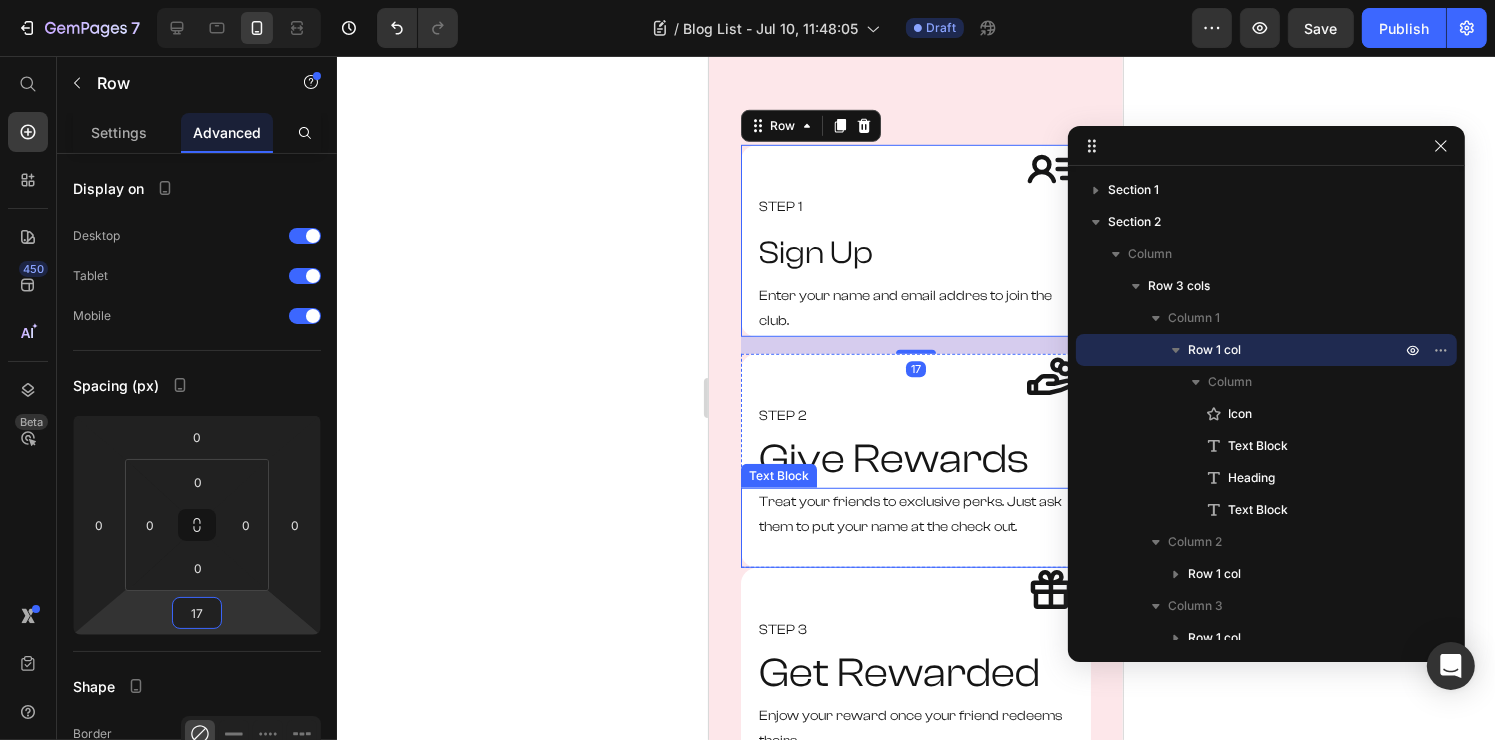 type on "16" 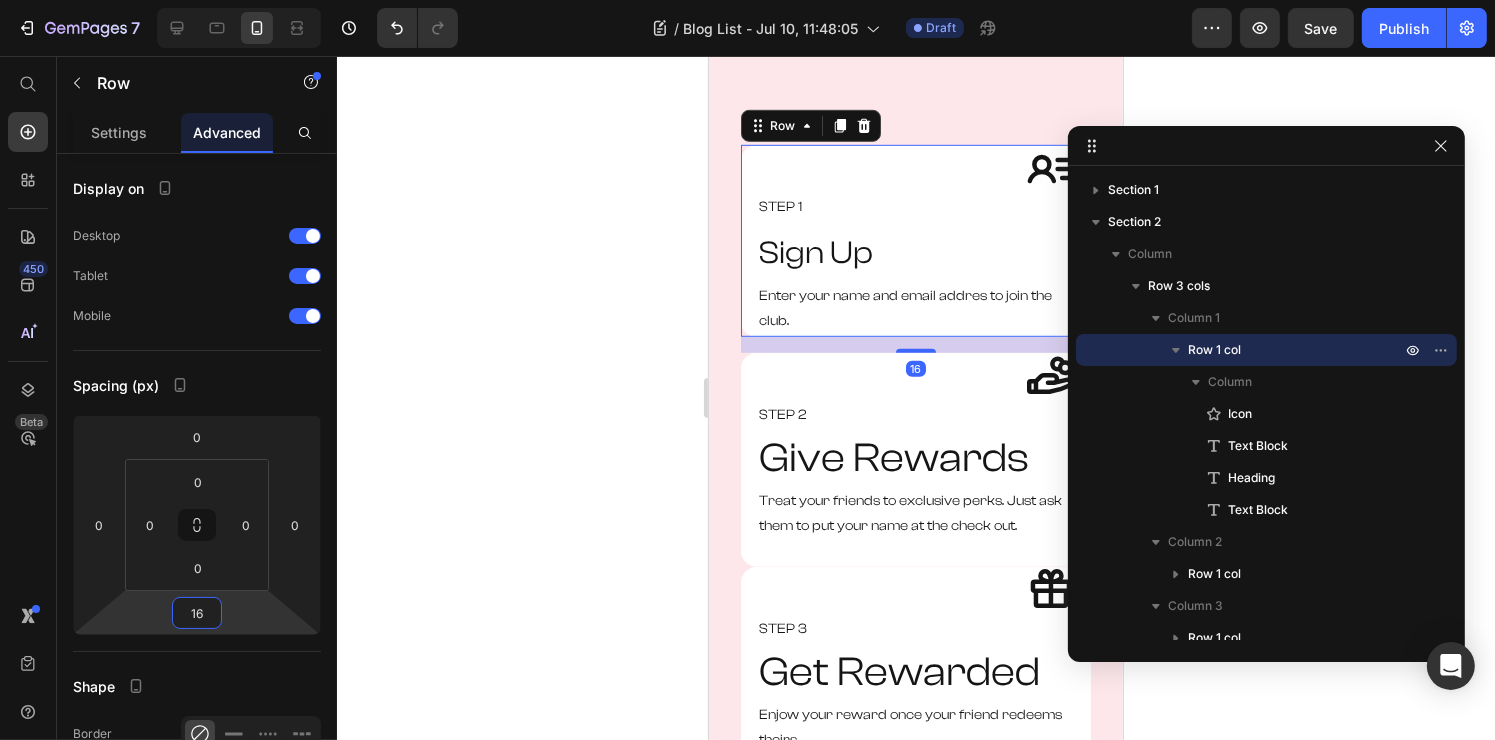 click 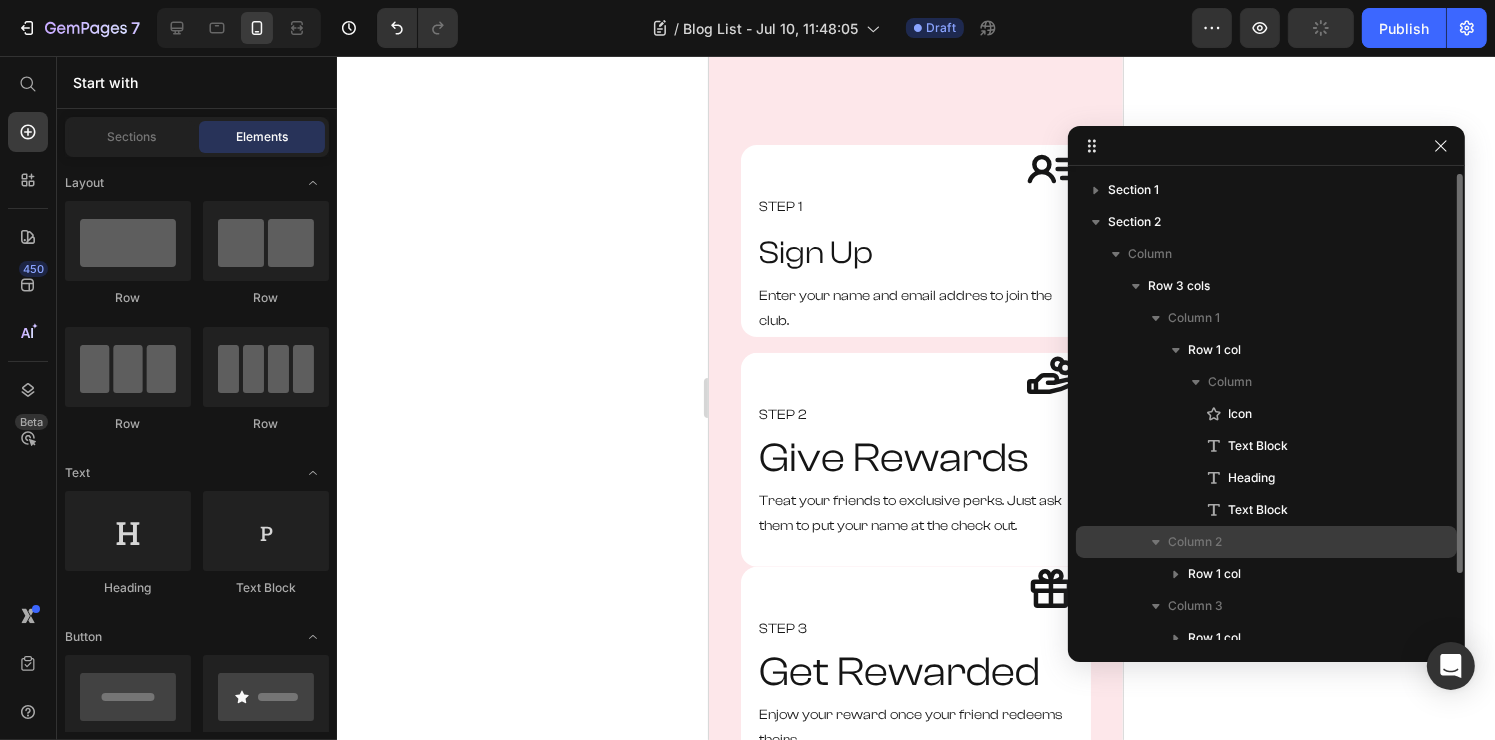 click on "Column 2" at bounding box center (1286, 542) 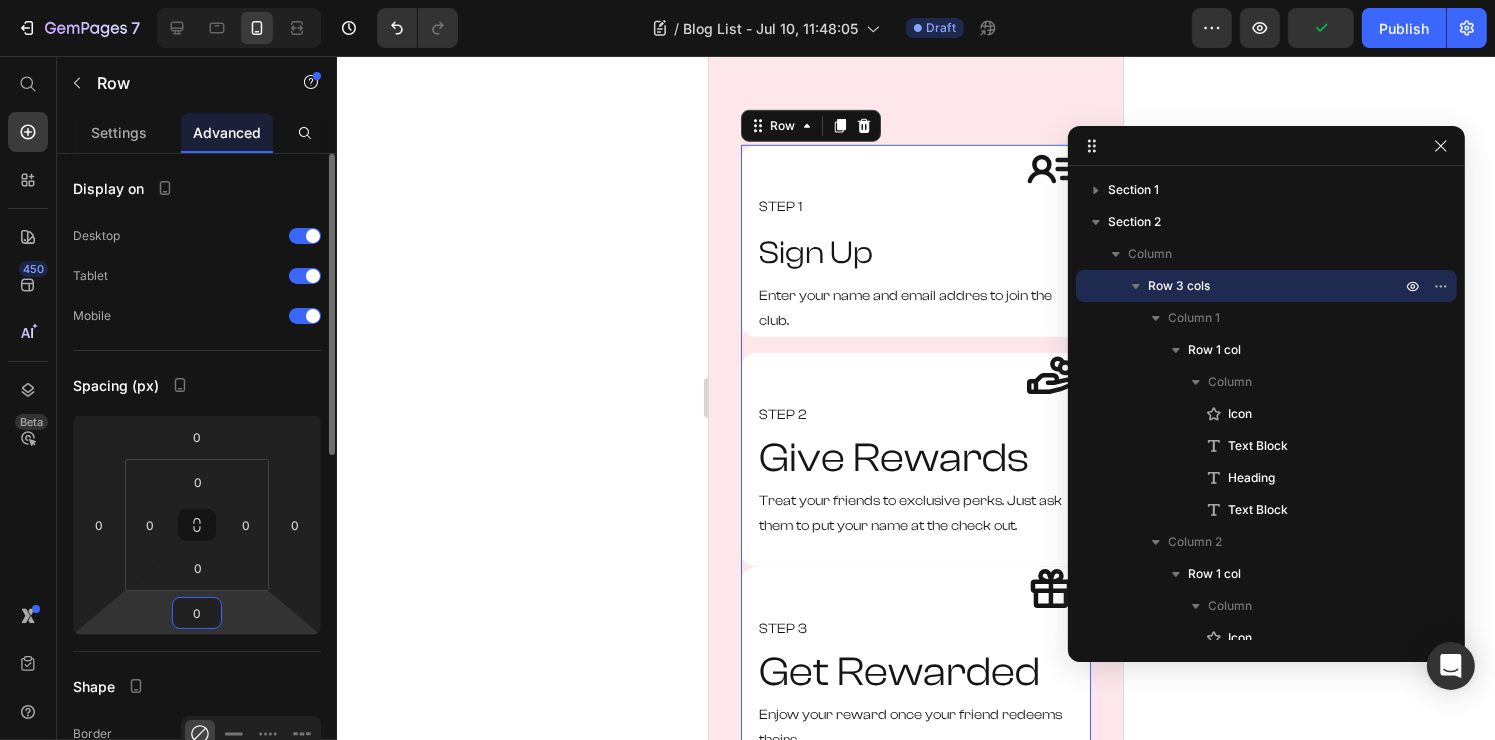 click on "0" at bounding box center (197, 613) 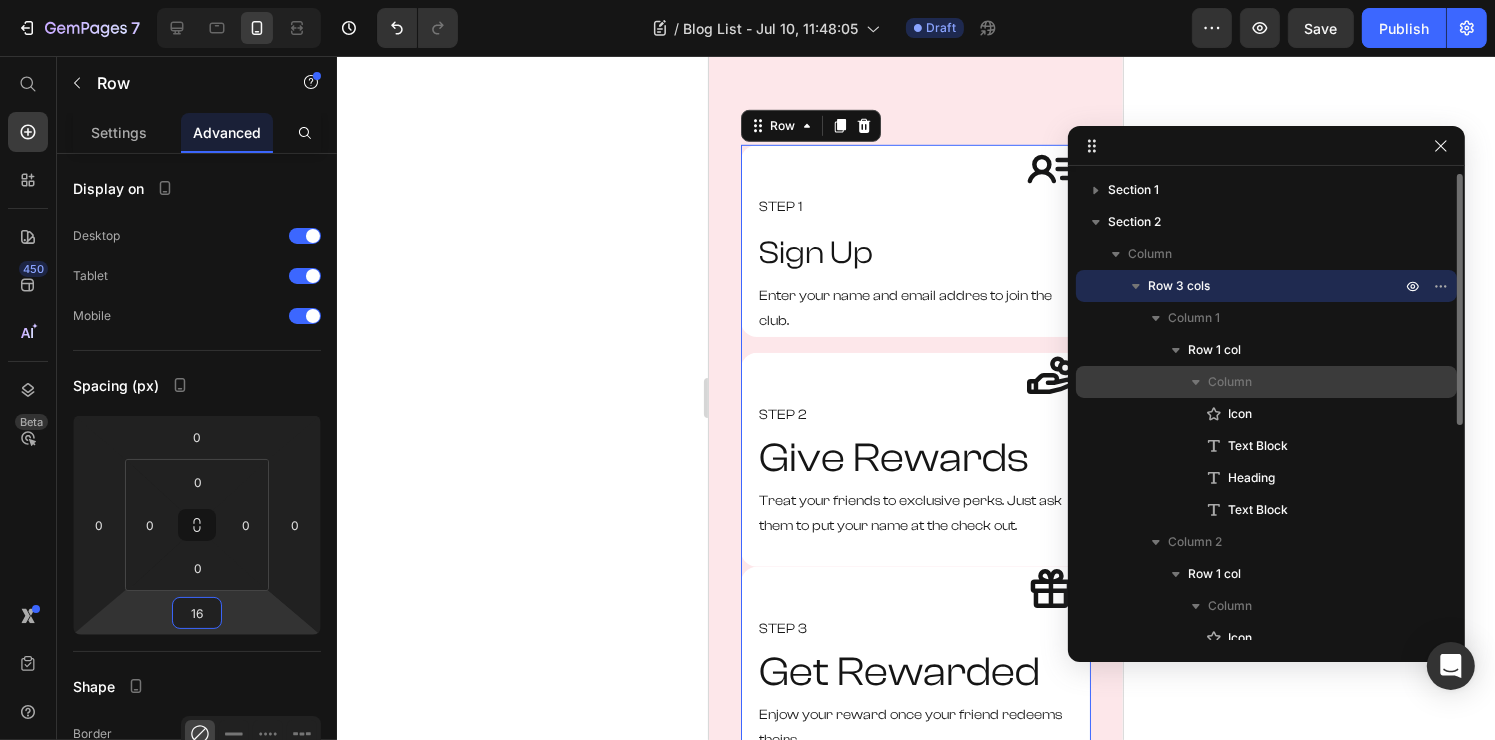 type on "1" 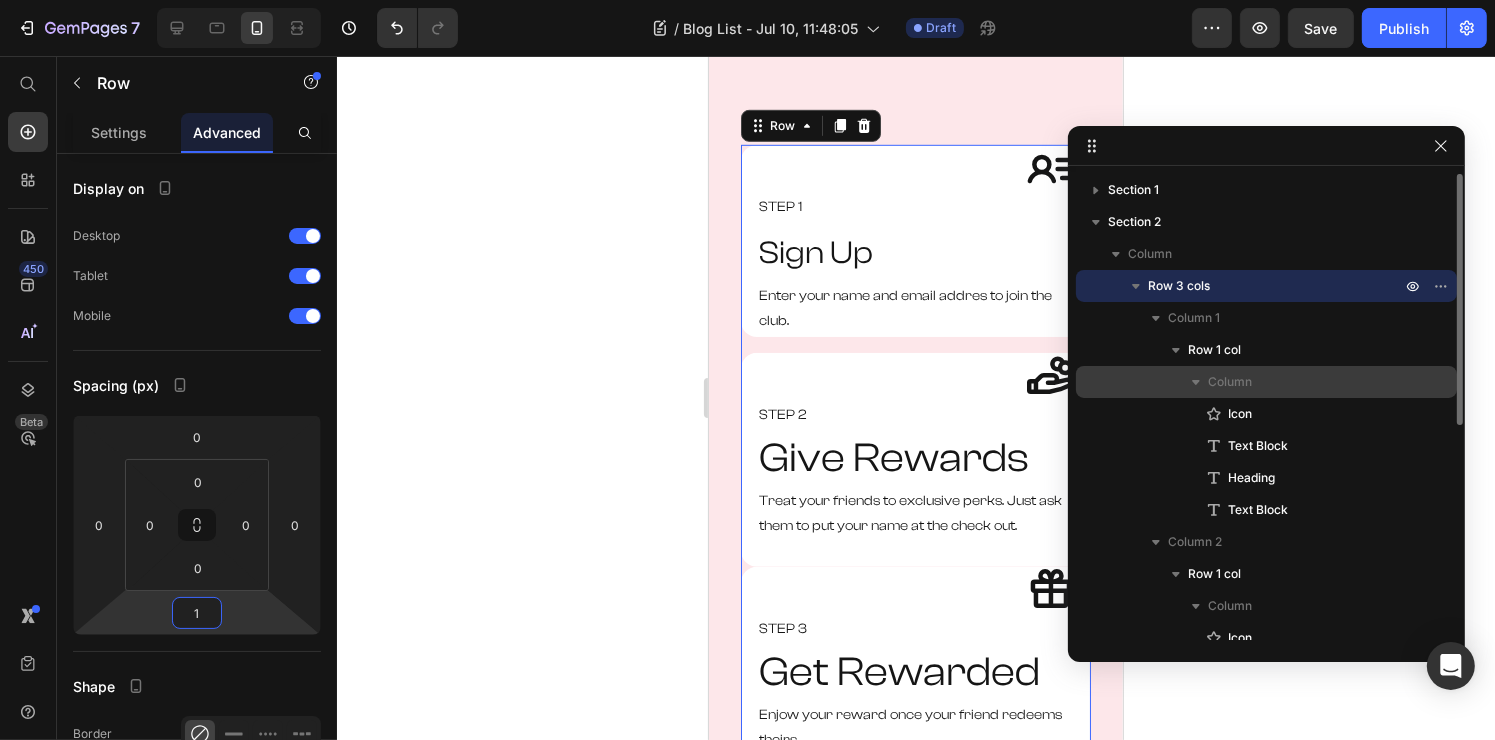type 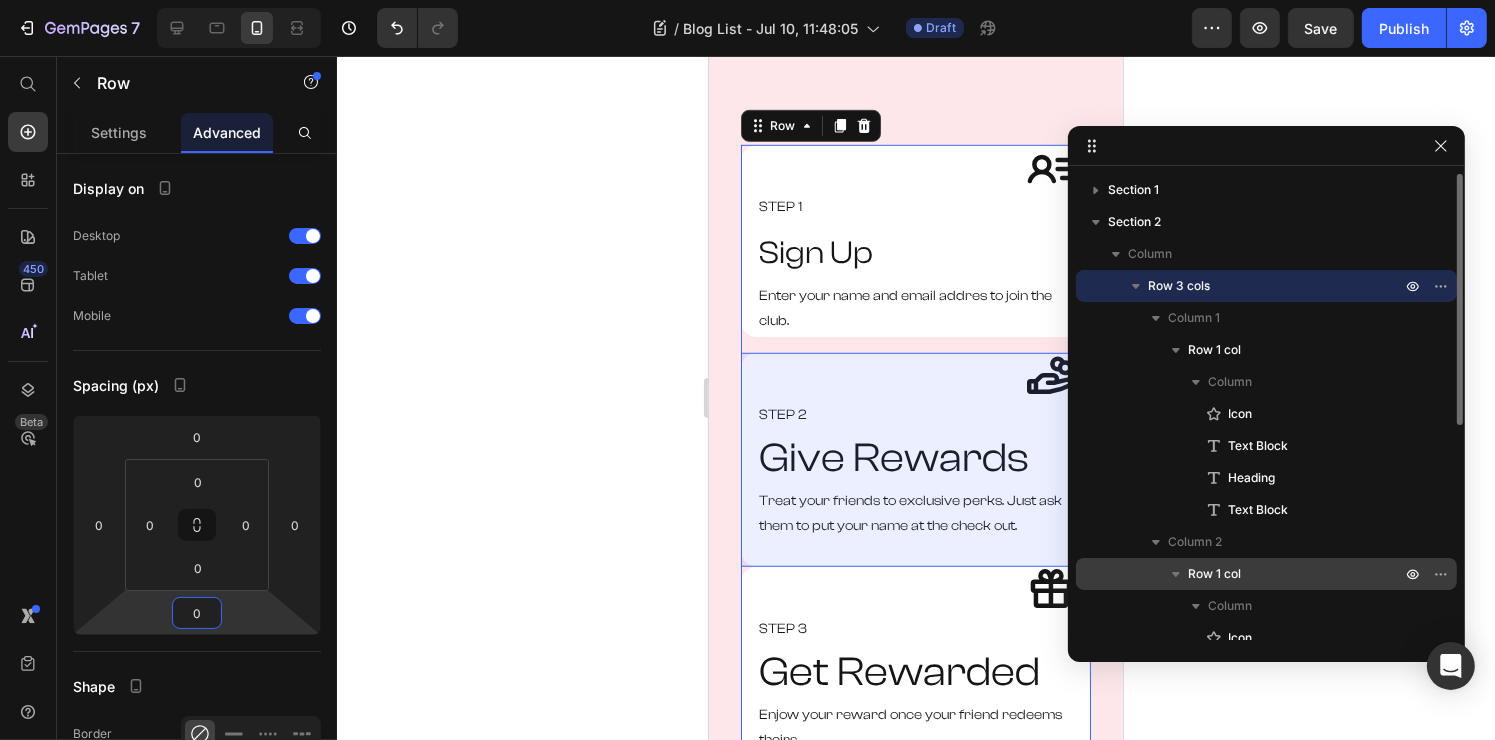 click on "Row 1 col" at bounding box center [1266, 574] 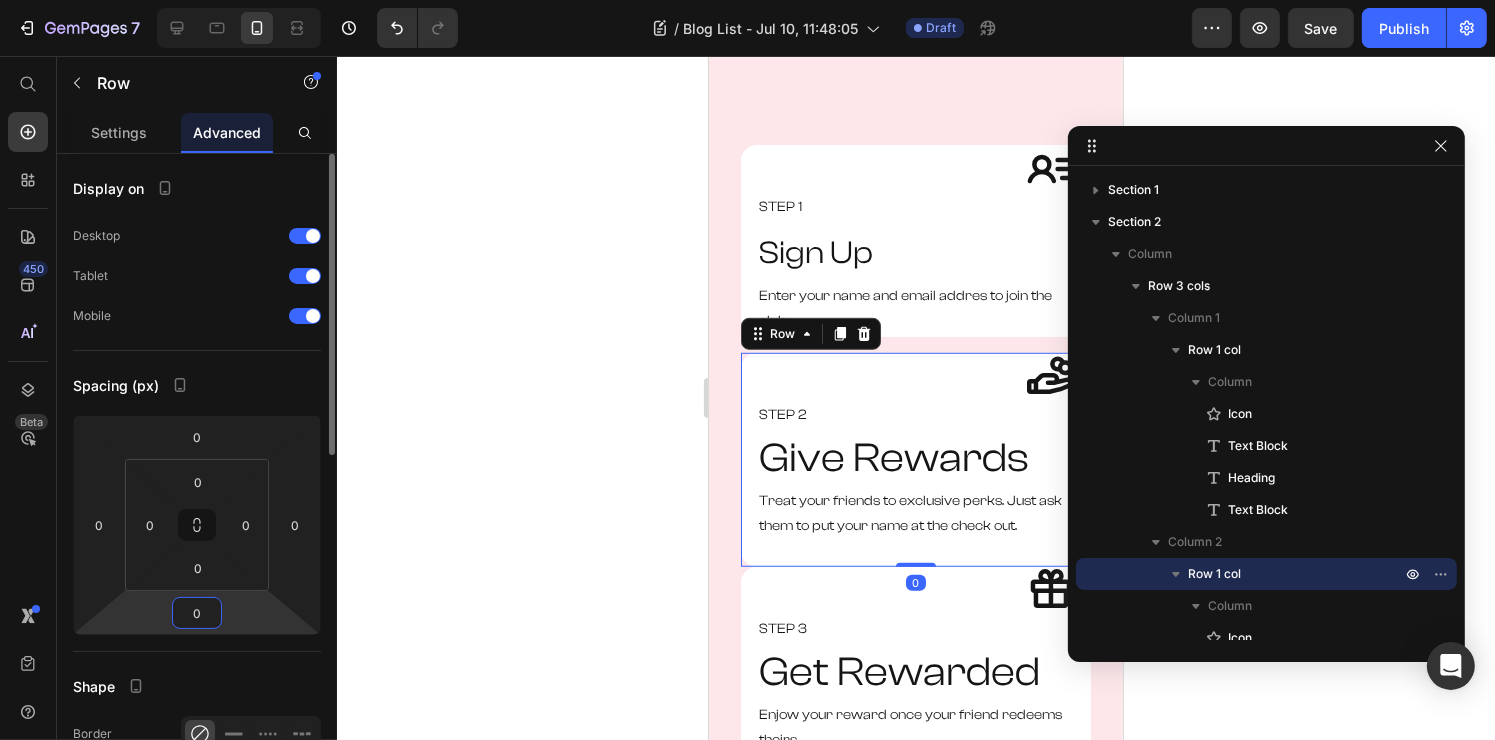 drag, startPoint x: 200, startPoint y: 616, endPoint x: 181, endPoint y: 616, distance: 19 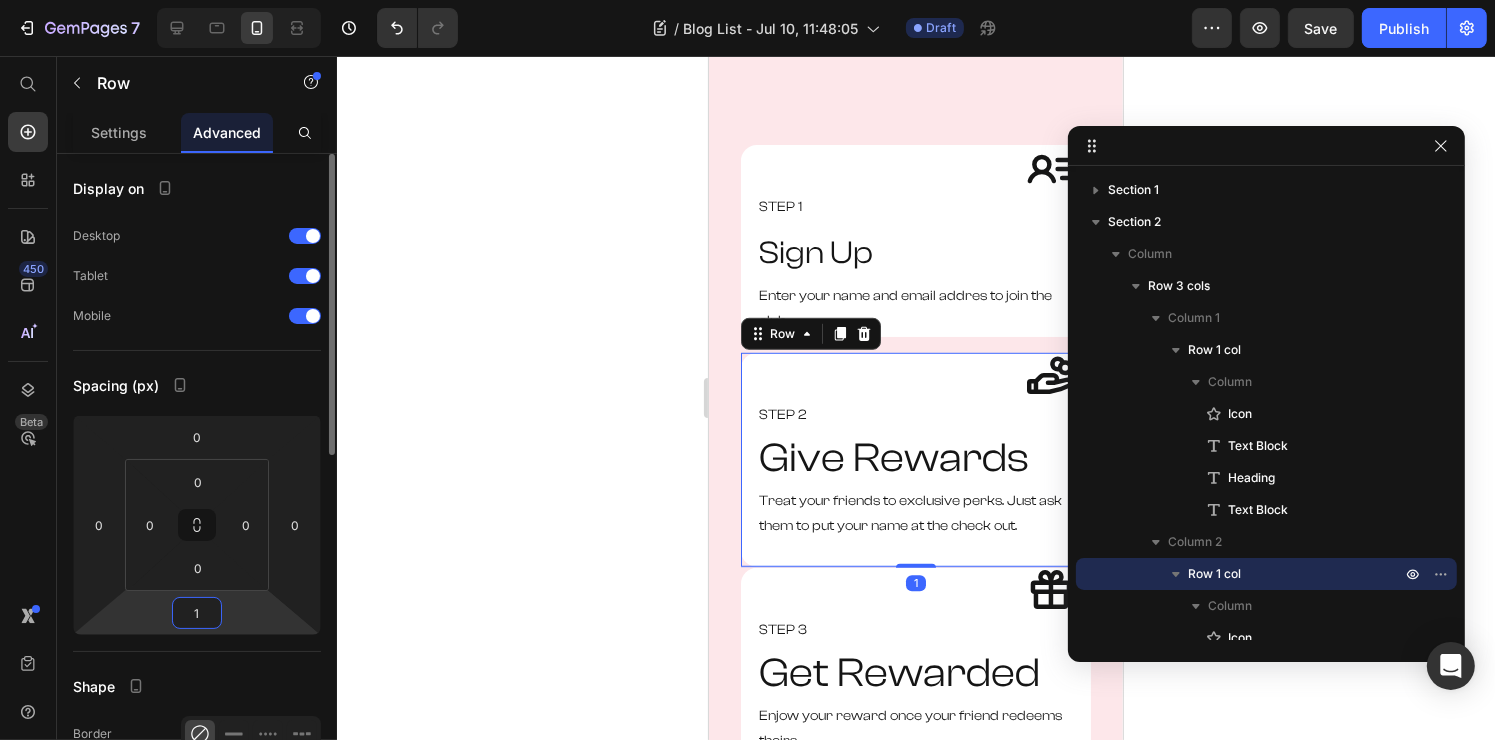 type on "16" 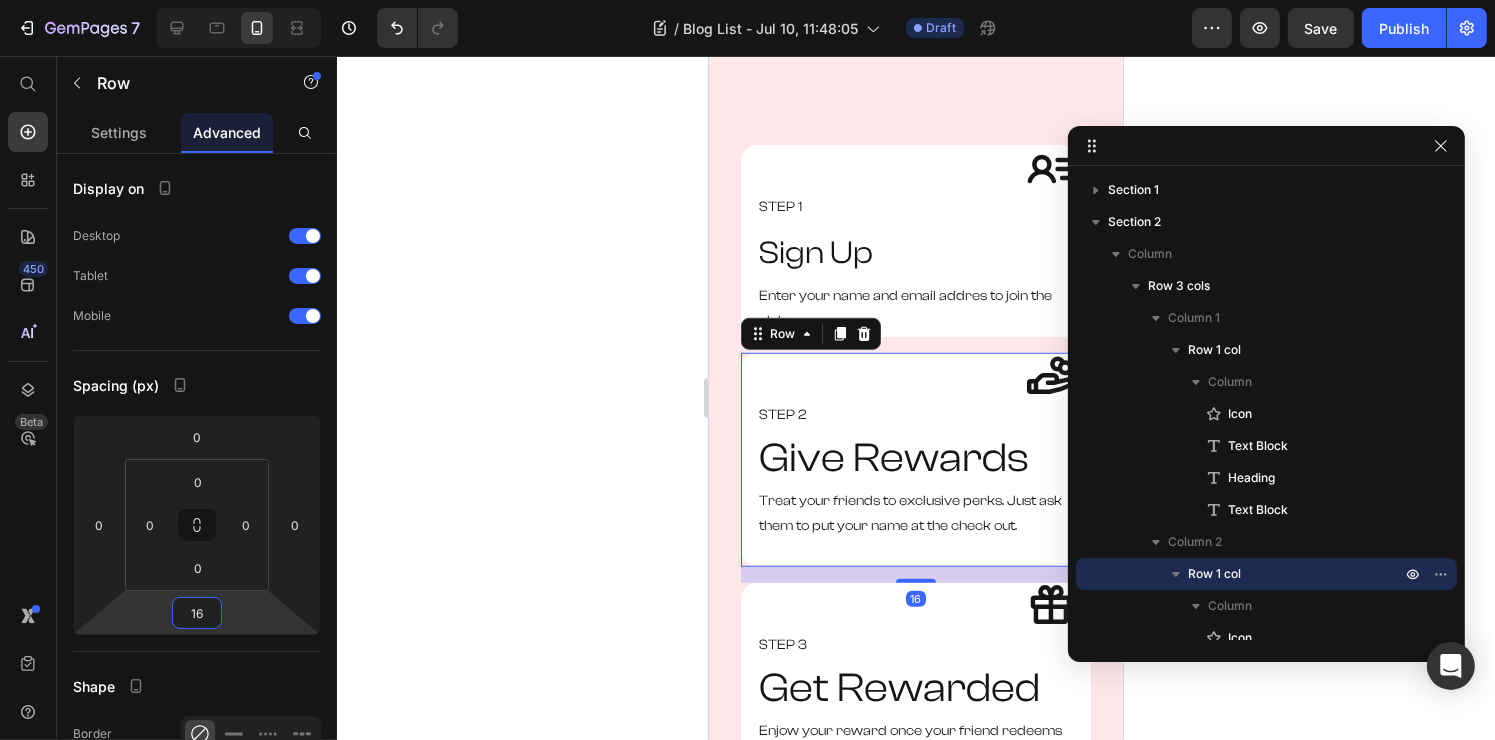 click 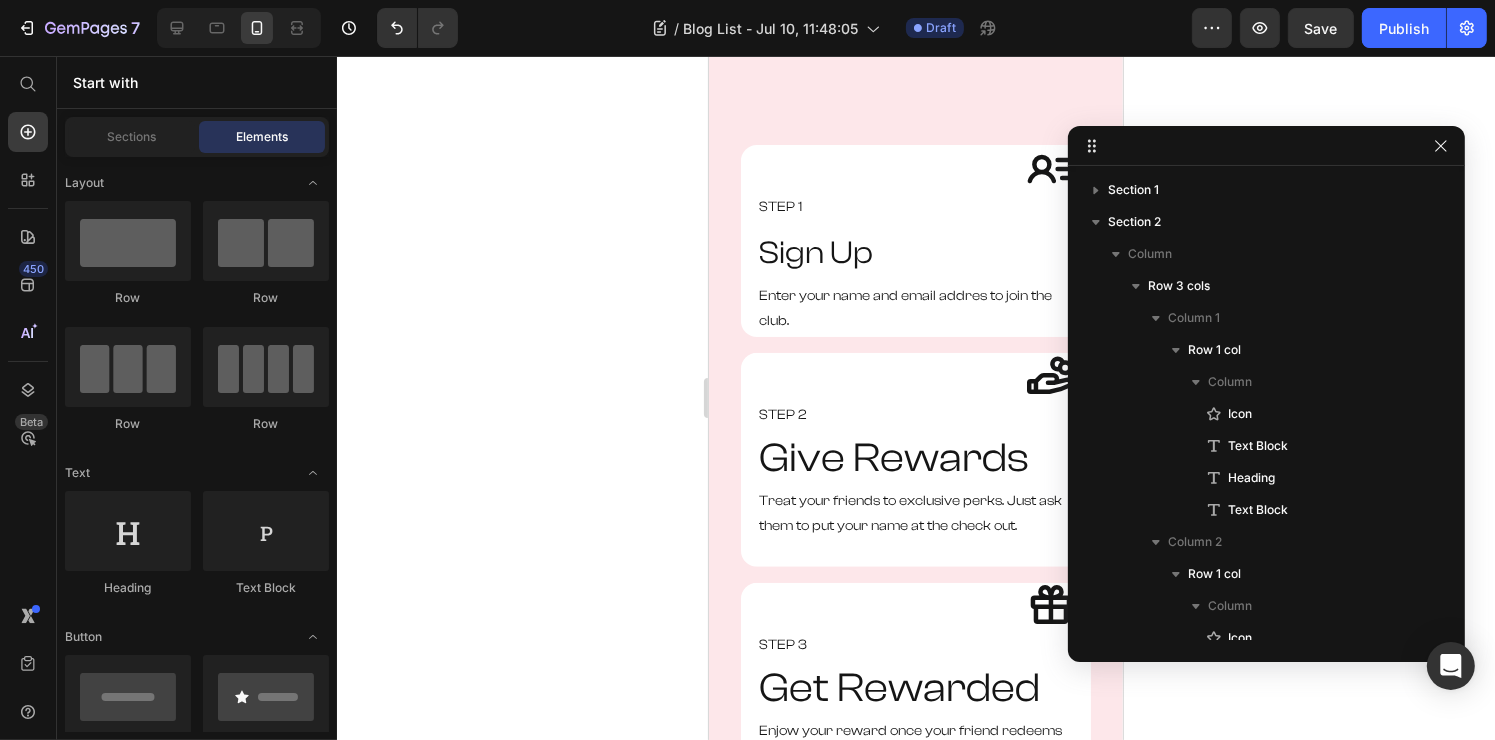 click 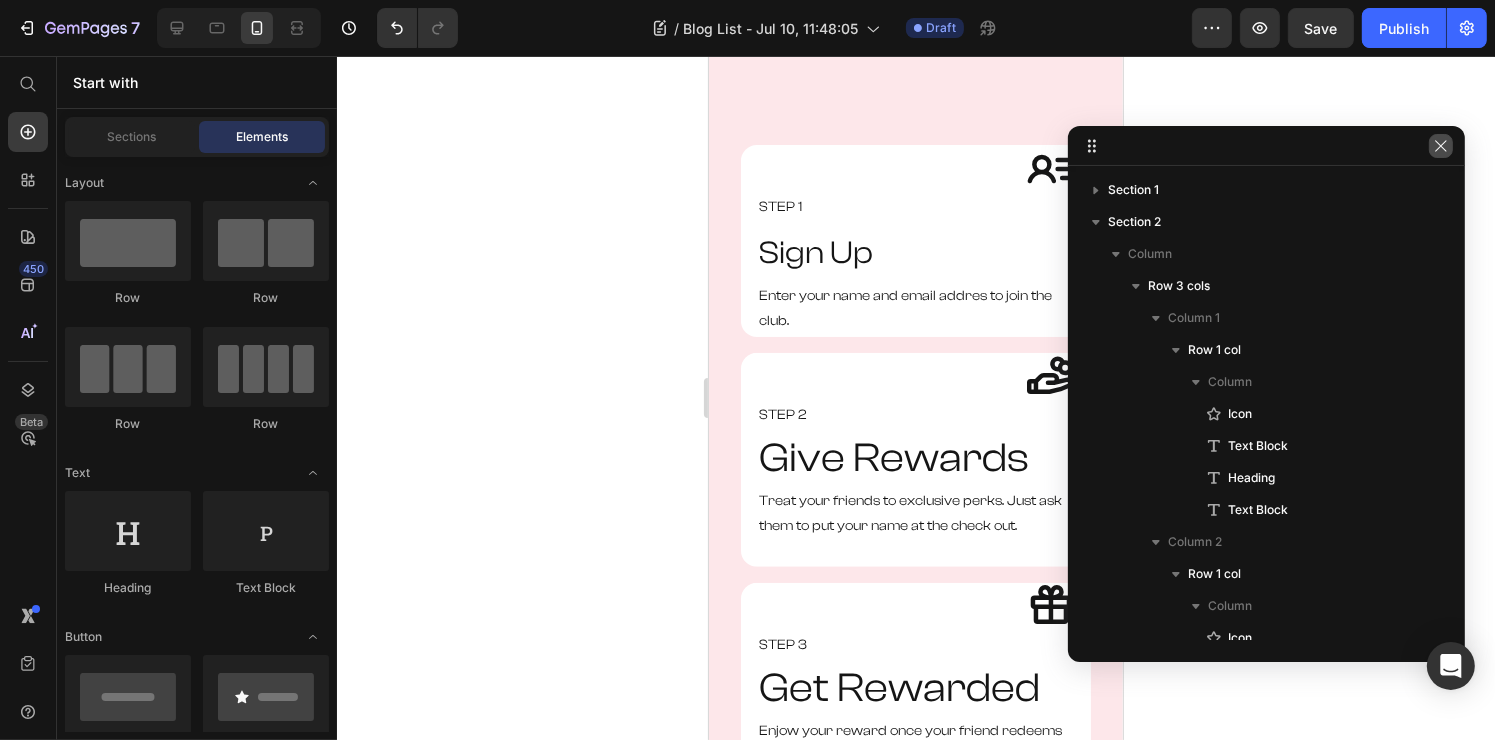 click 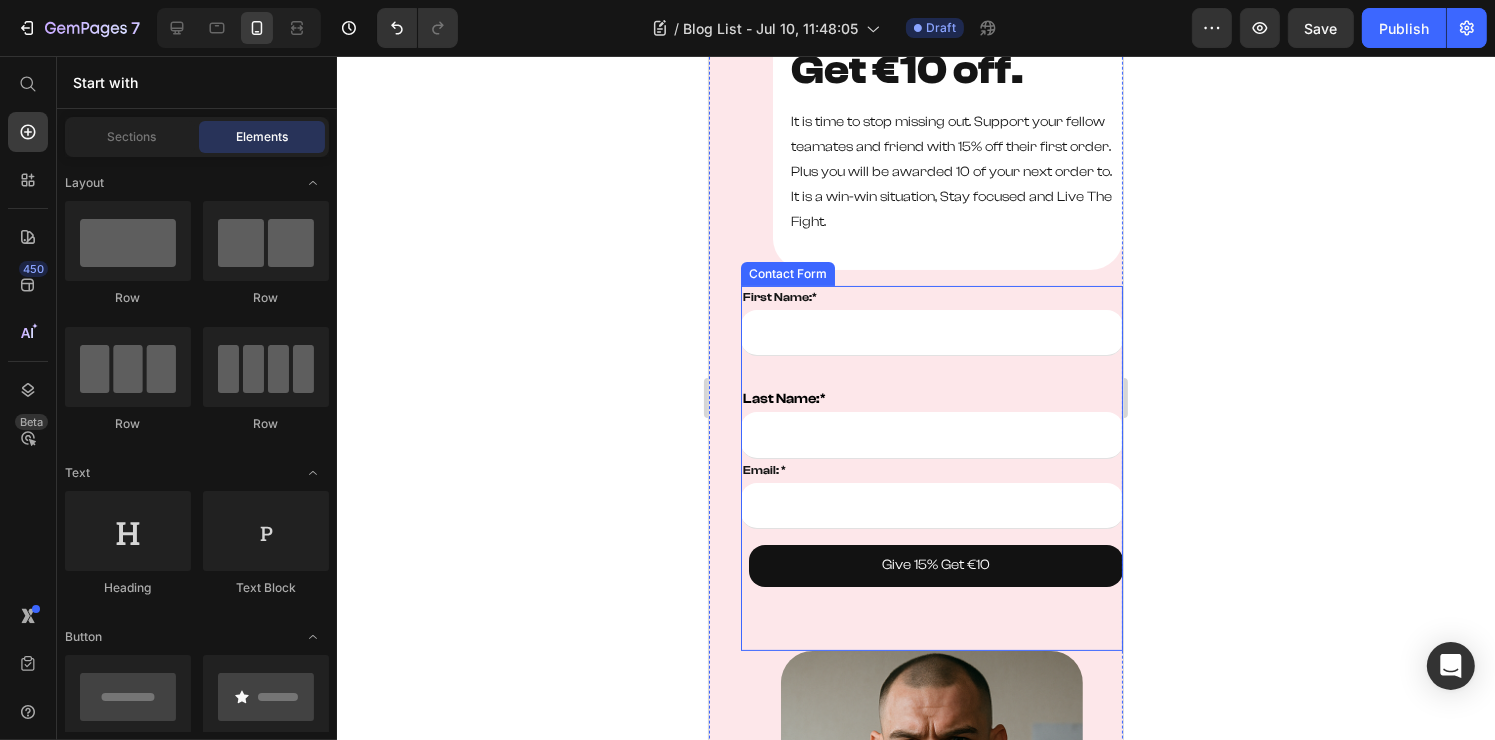 scroll, scrollTop: 0, scrollLeft: 0, axis: both 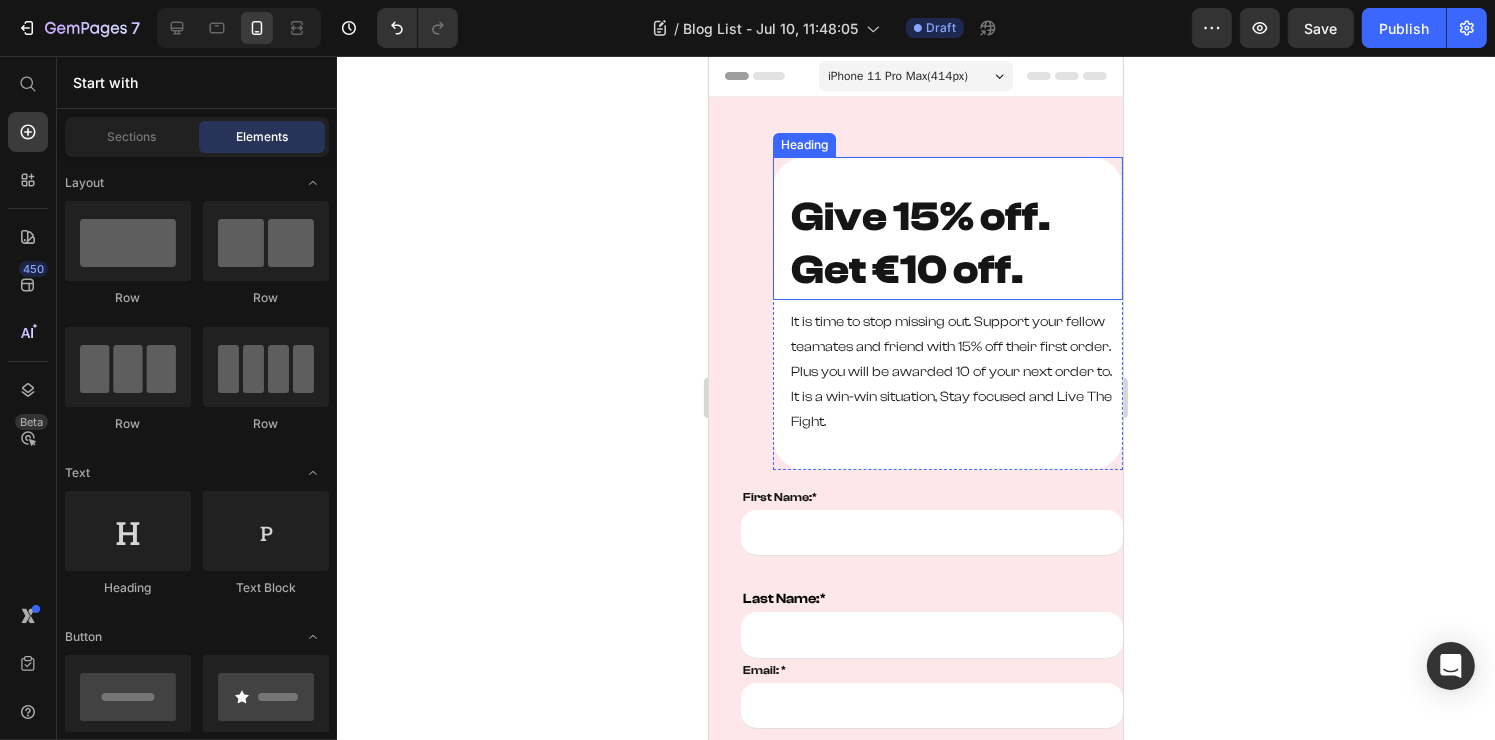 click on "Give 15% off. Get €10 off." at bounding box center (955, 244) 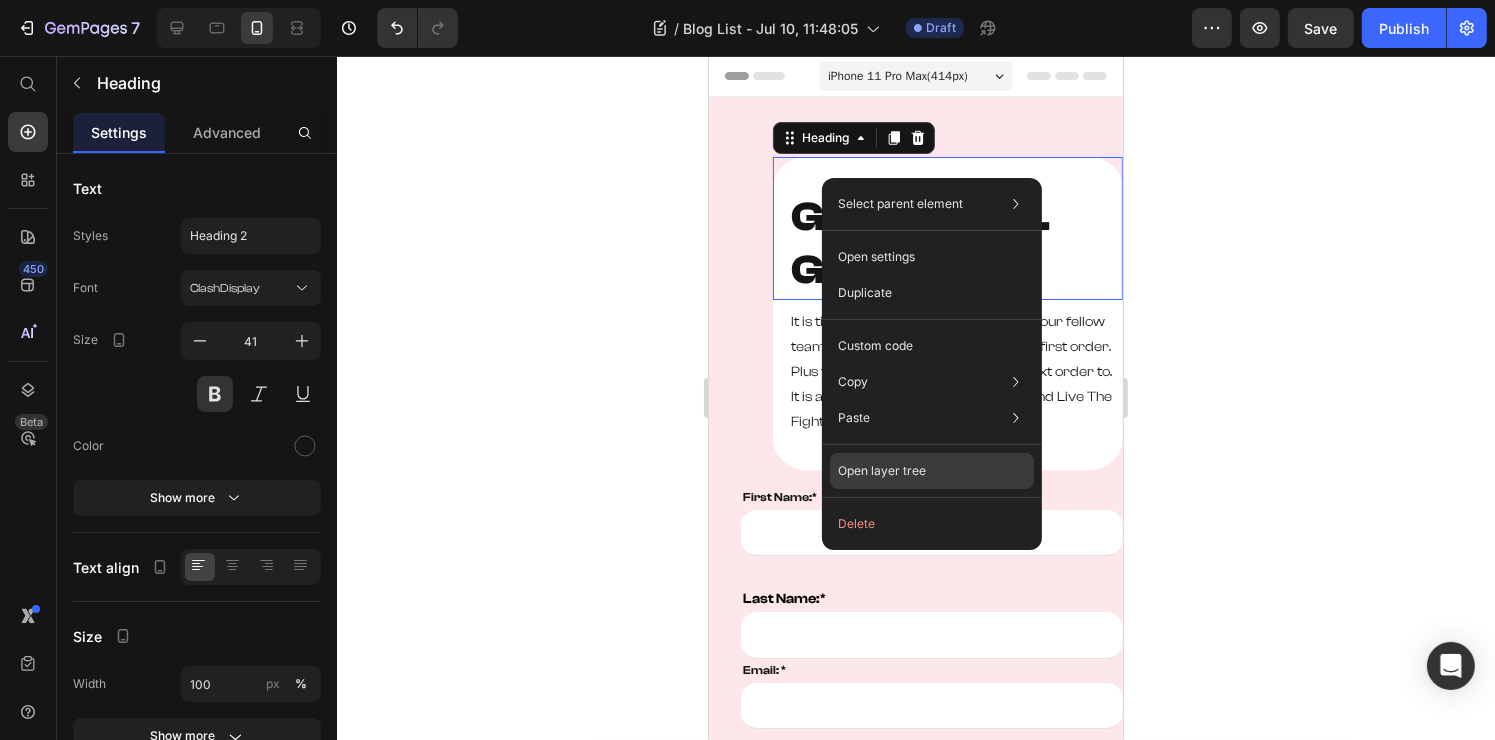 click on "Open layer tree" 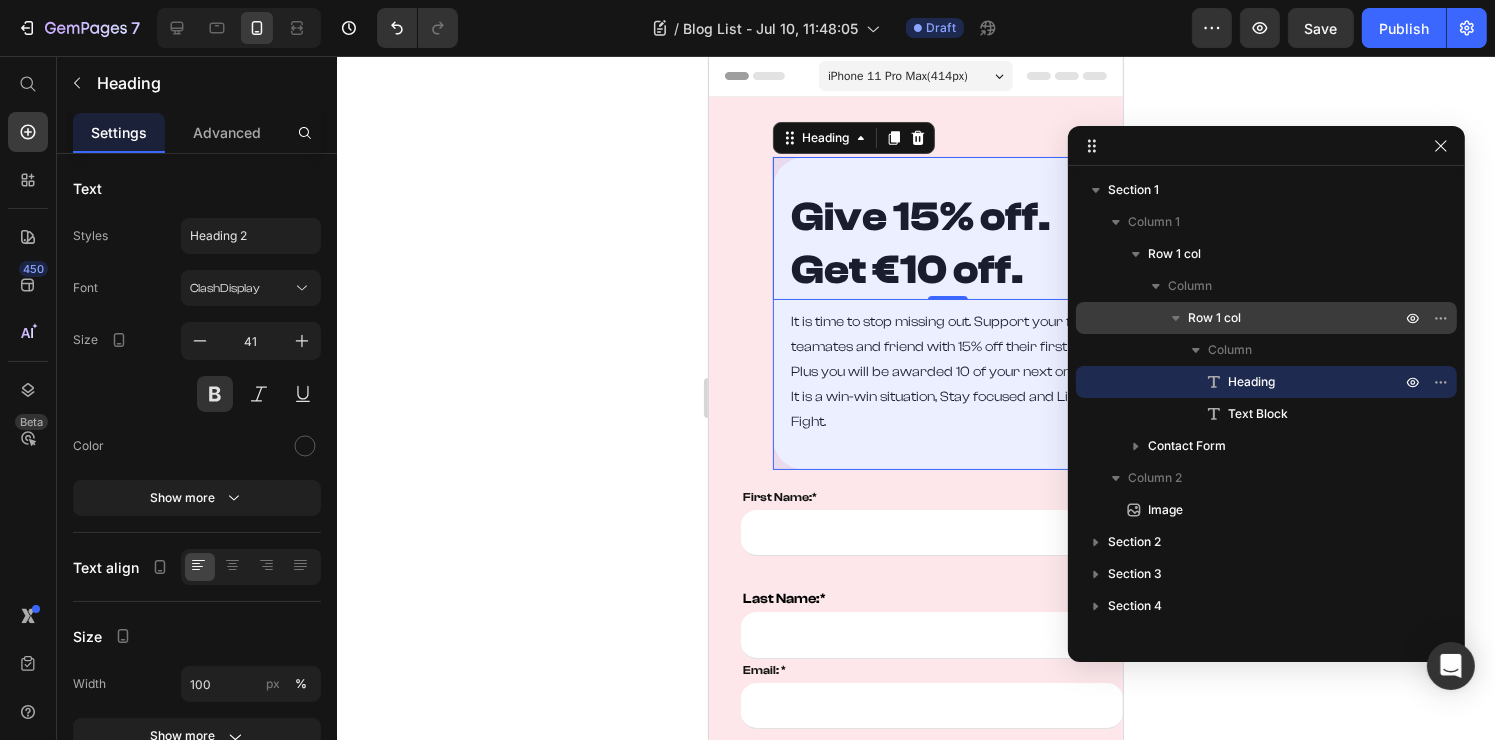click on "Row 1 col" at bounding box center [1214, 318] 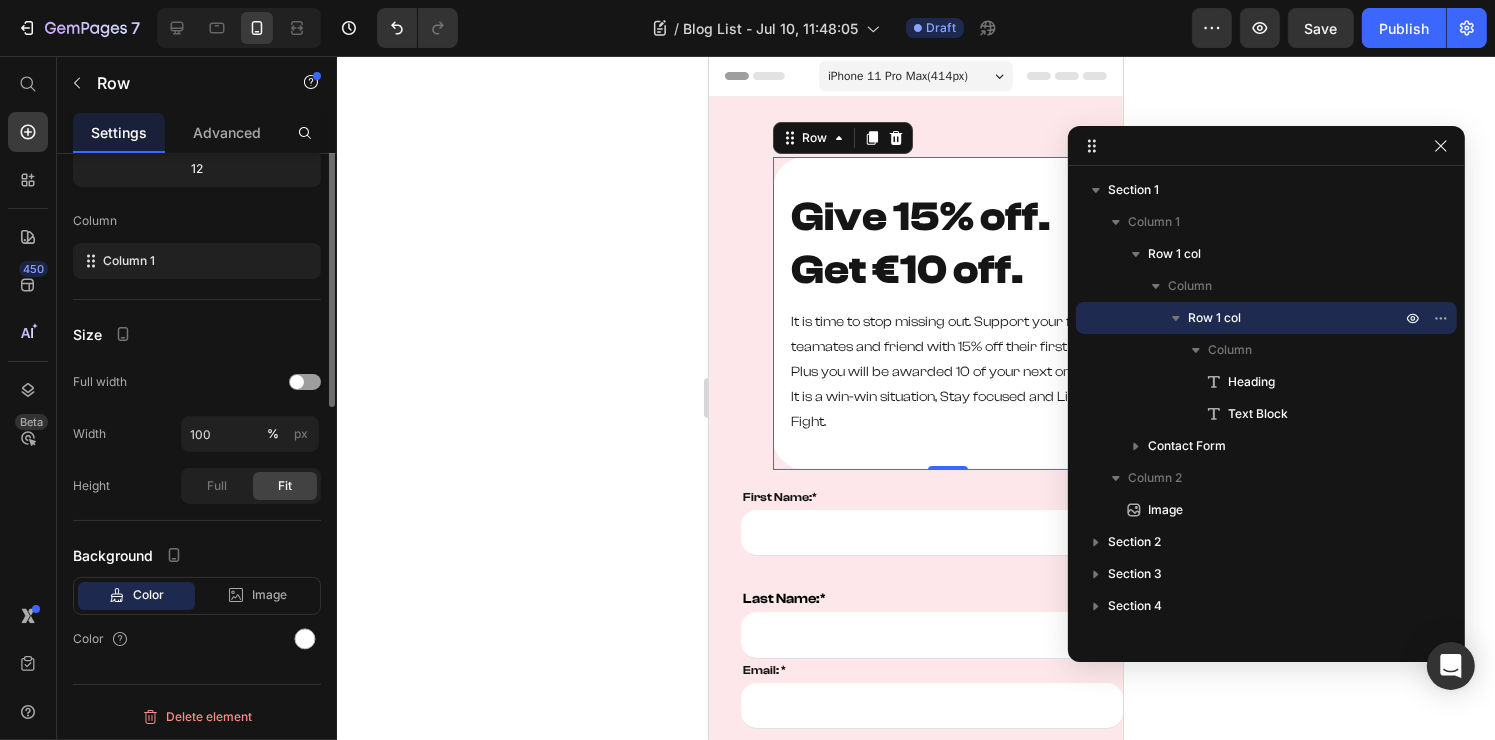 scroll, scrollTop: 0, scrollLeft: 0, axis: both 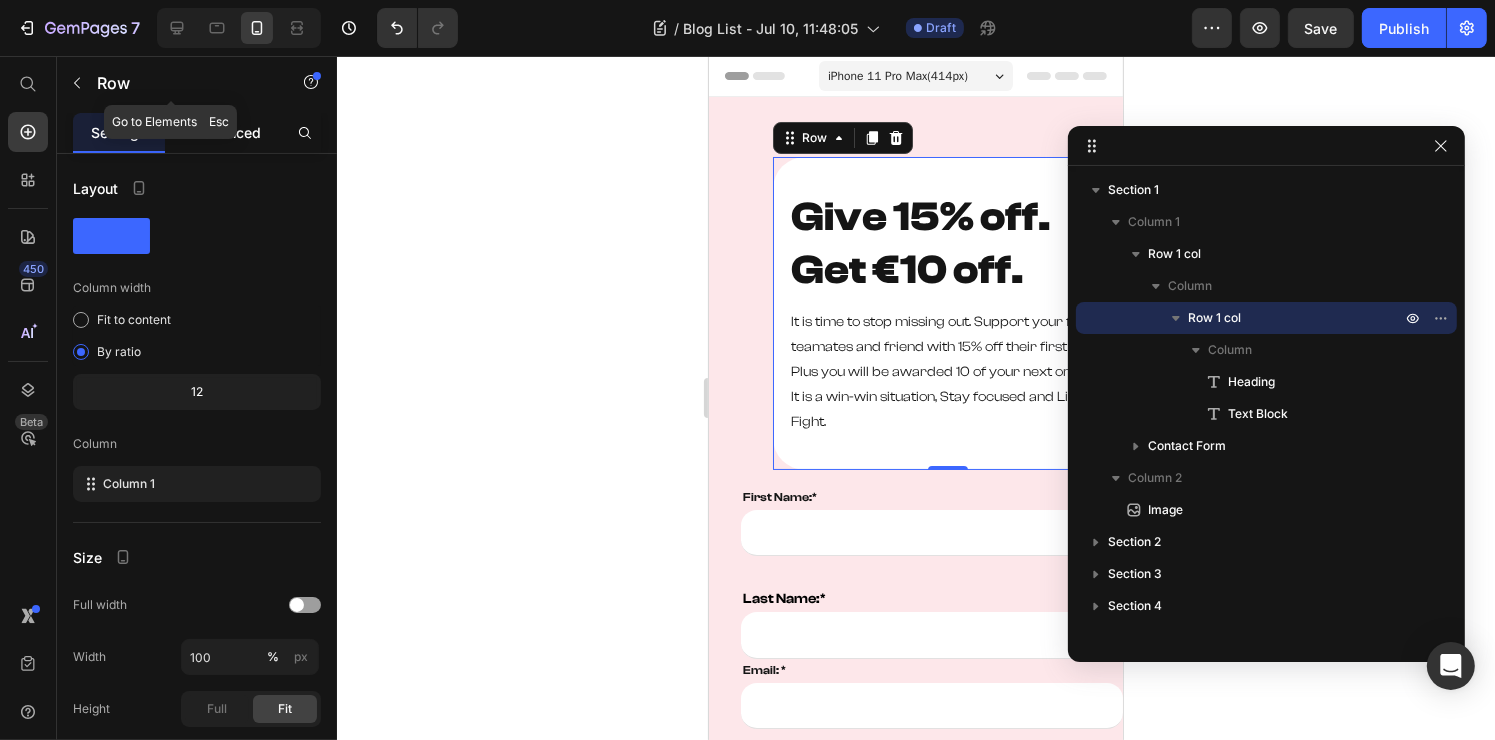 click on "Advanced" at bounding box center (227, 132) 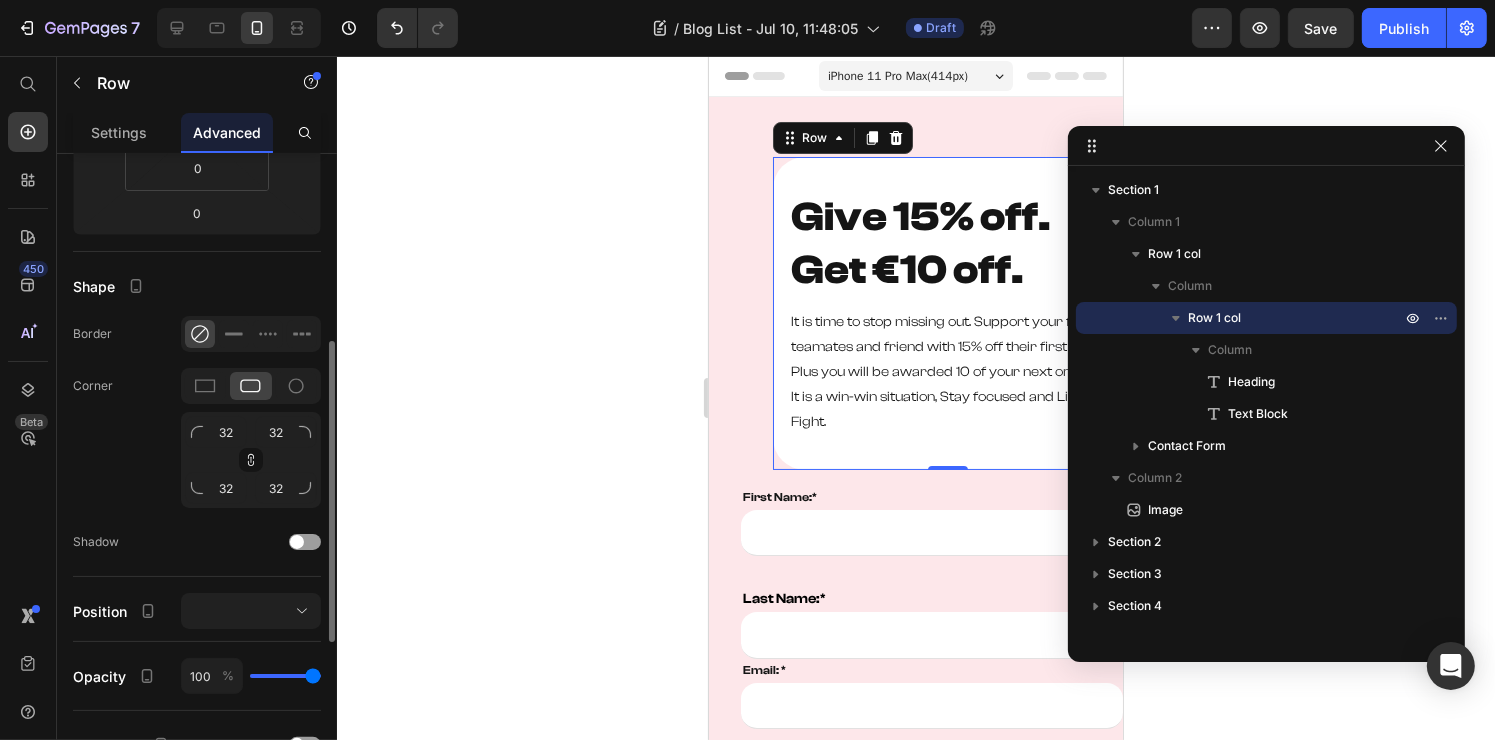 scroll, scrollTop: 0, scrollLeft: 0, axis: both 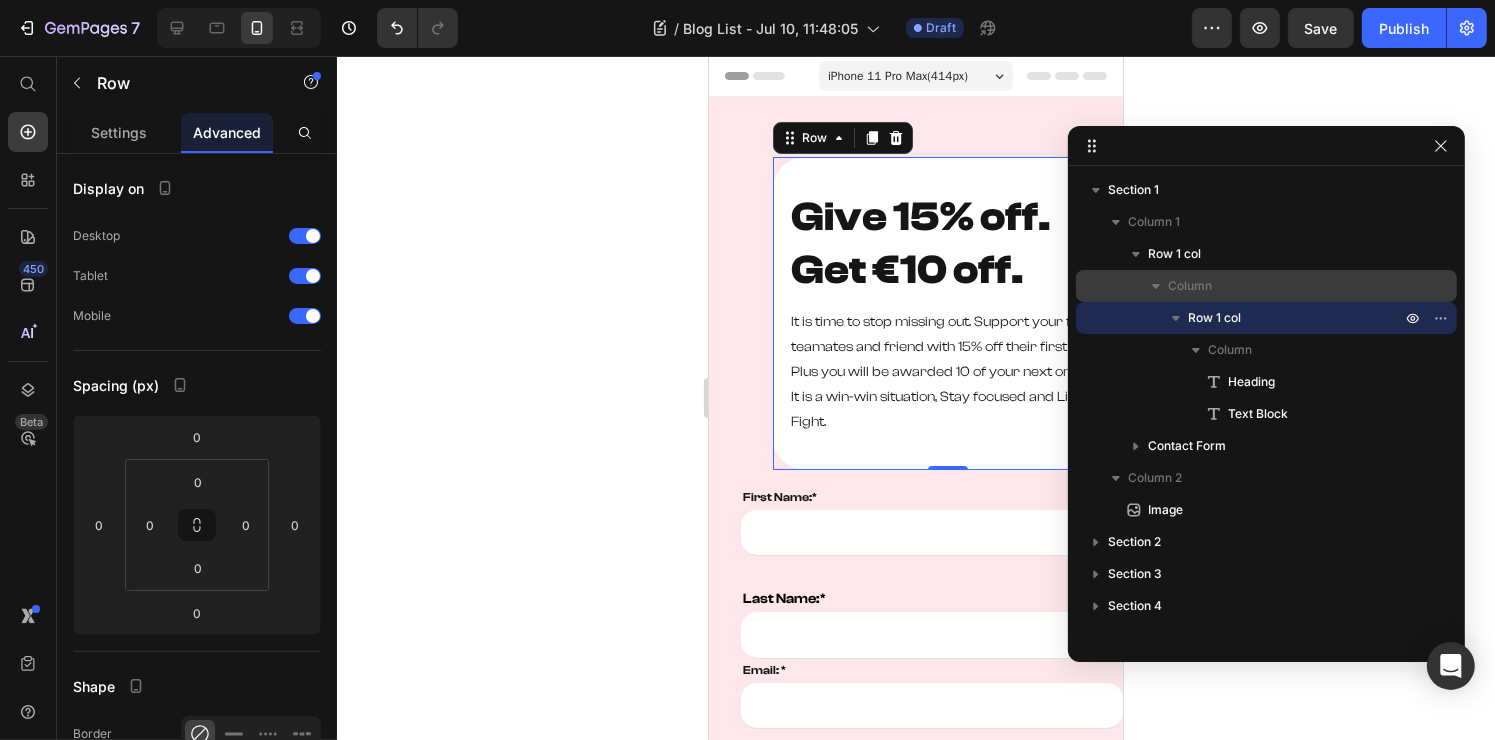click on "Column" at bounding box center (1286, 286) 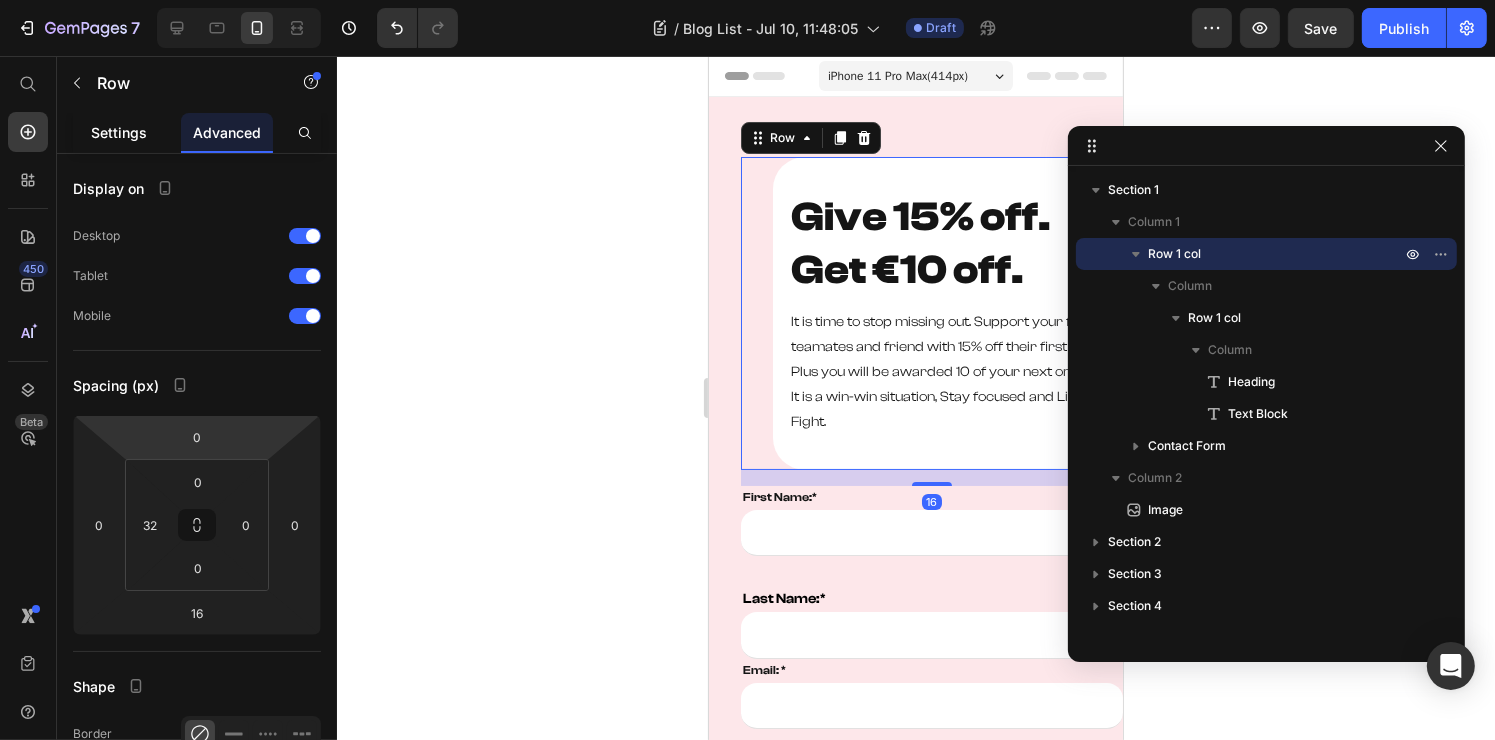 click on "Settings" at bounding box center (119, 132) 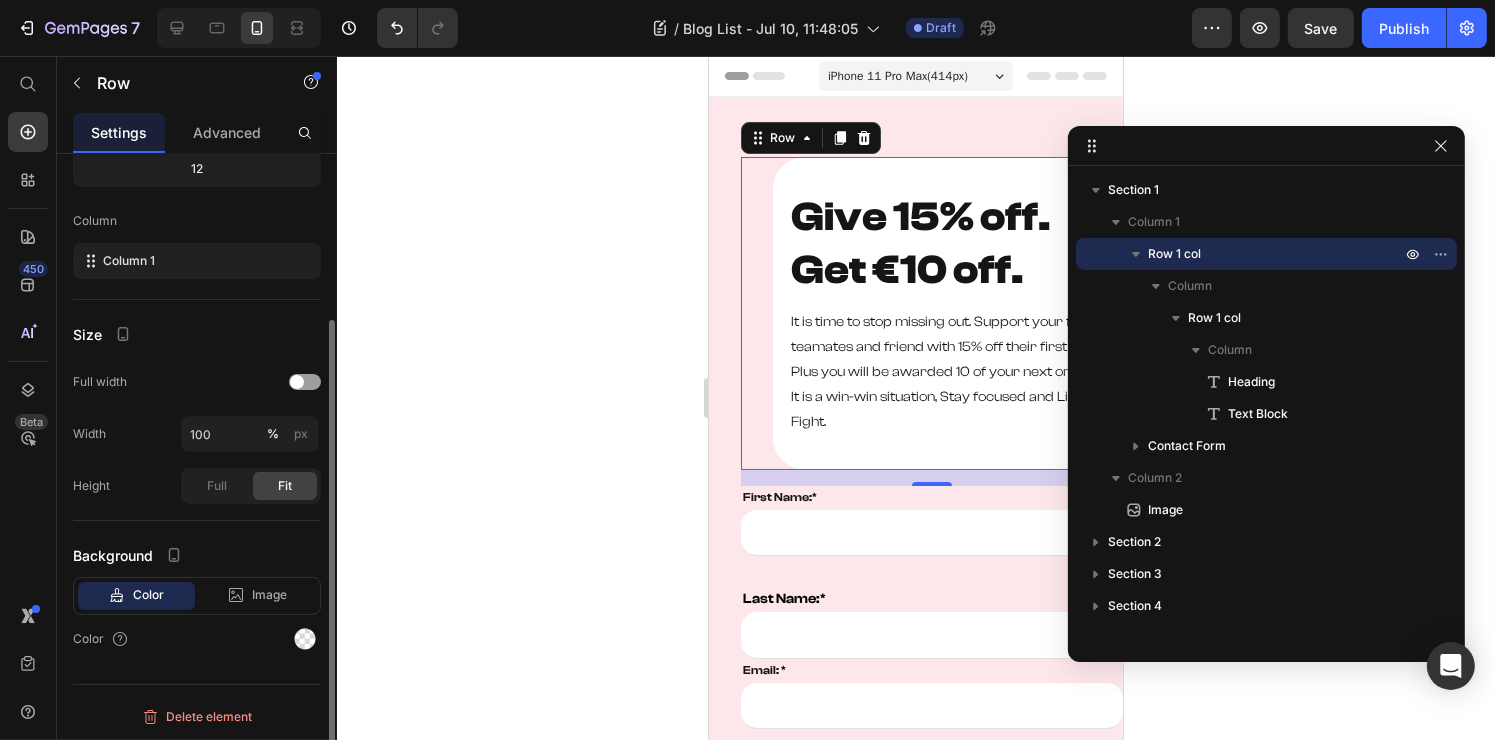 scroll, scrollTop: 0, scrollLeft: 0, axis: both 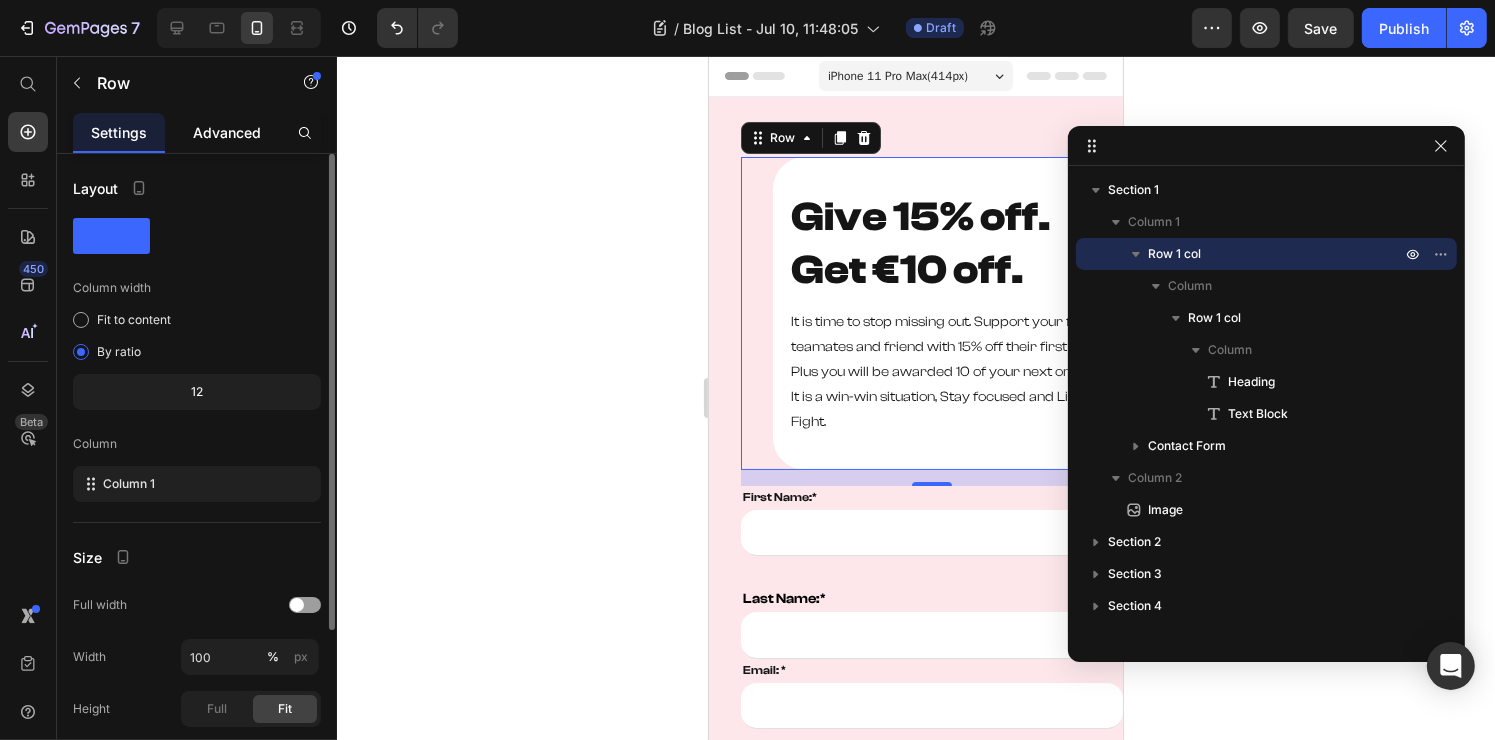 click on "Advanced" at bounding box center (227, 132) 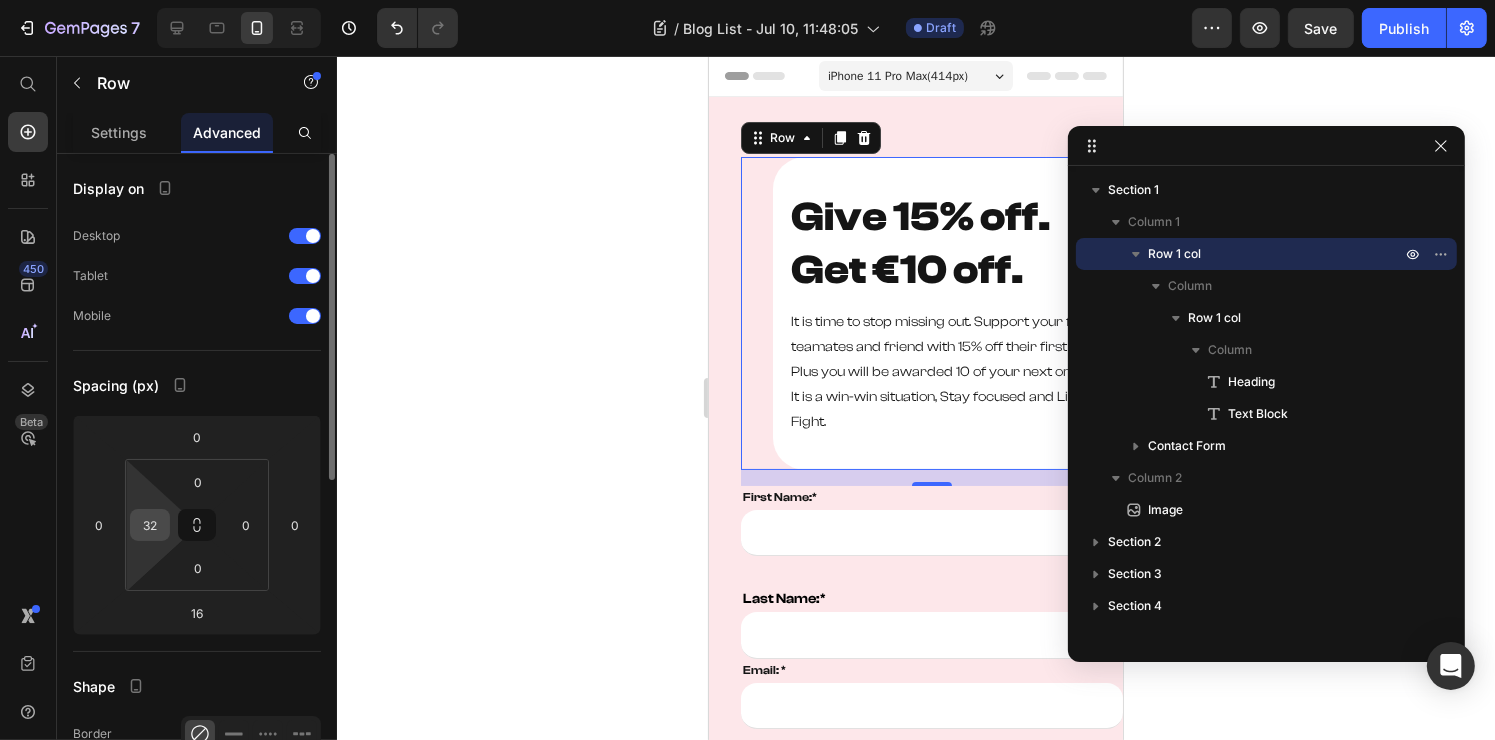 click on "32" at bounding box center [150, 525] 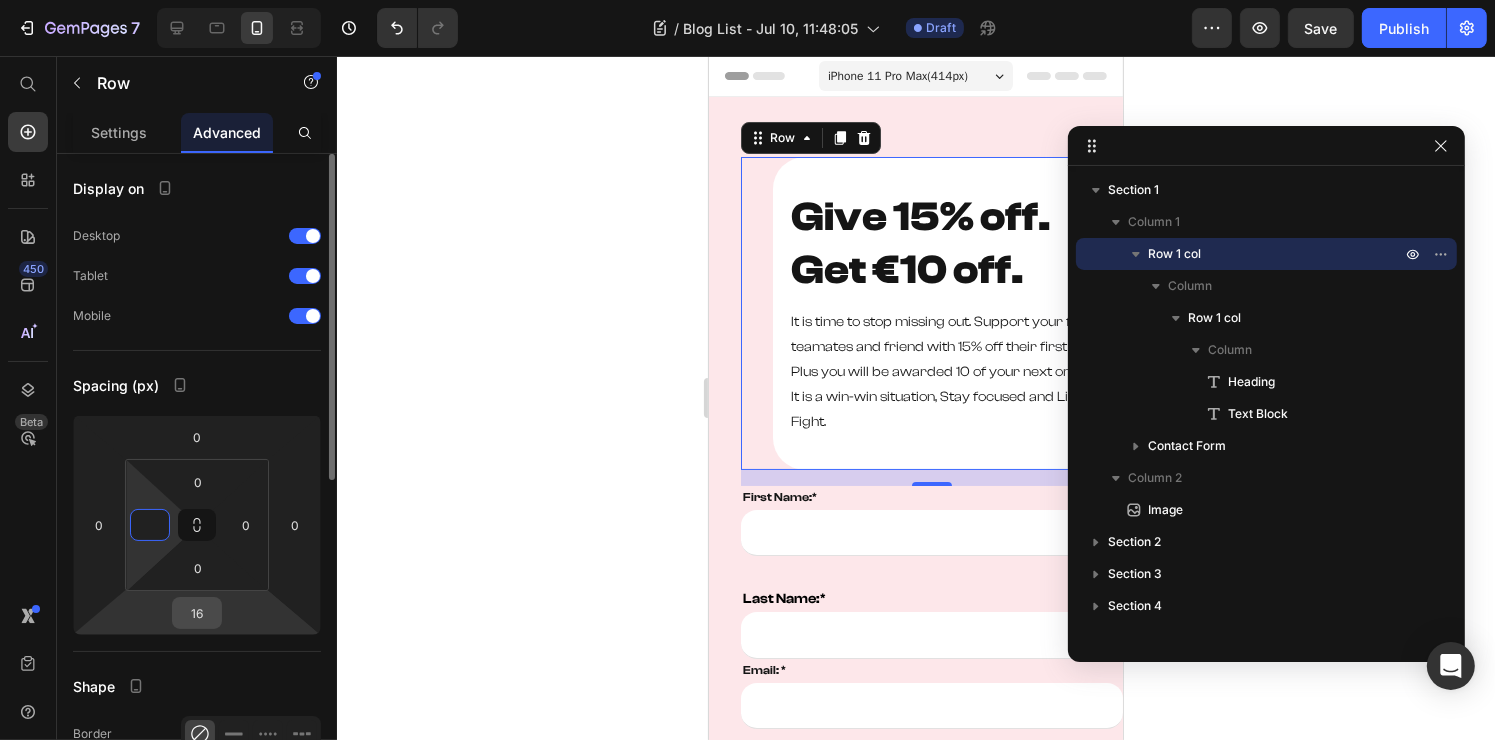 type on "0" 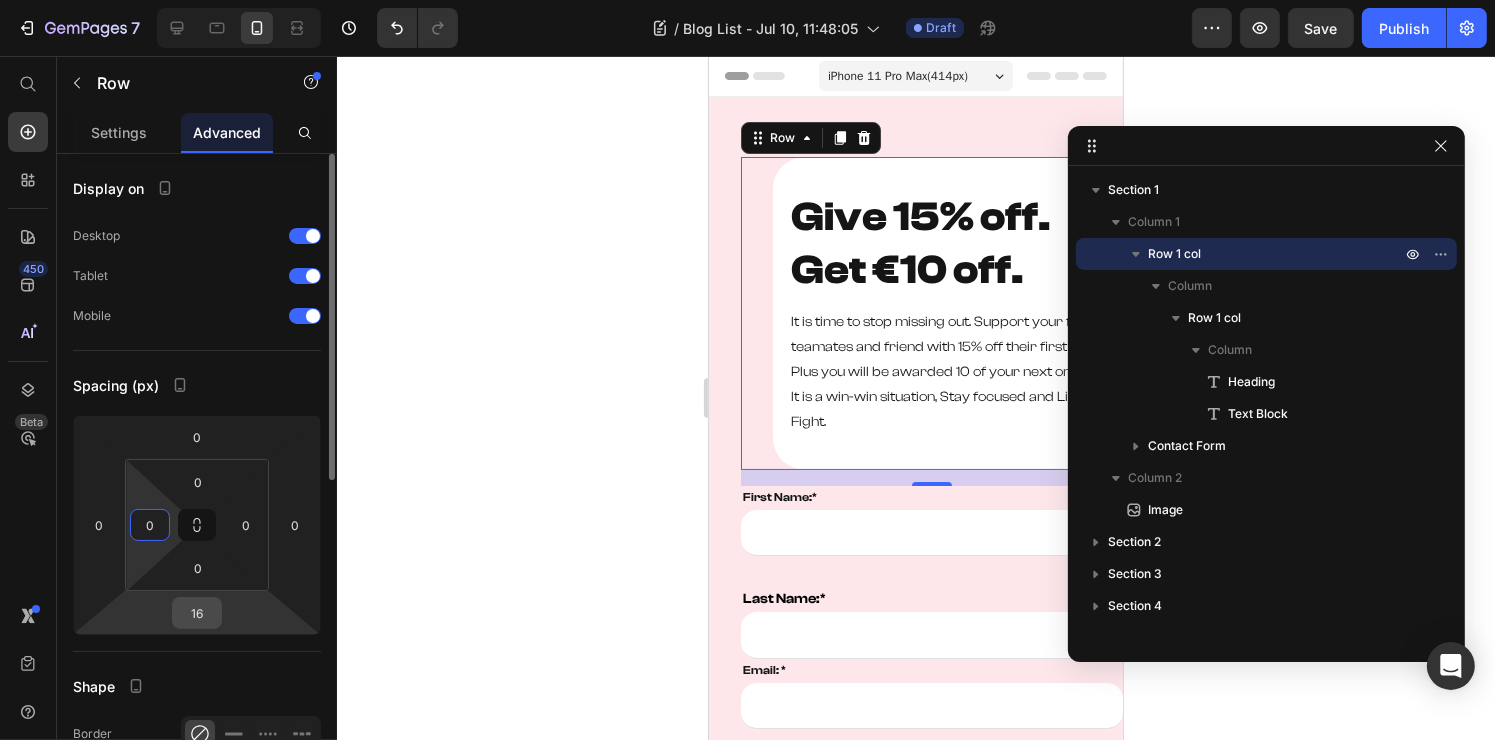 click on "16" at bounding box center (197, 613) 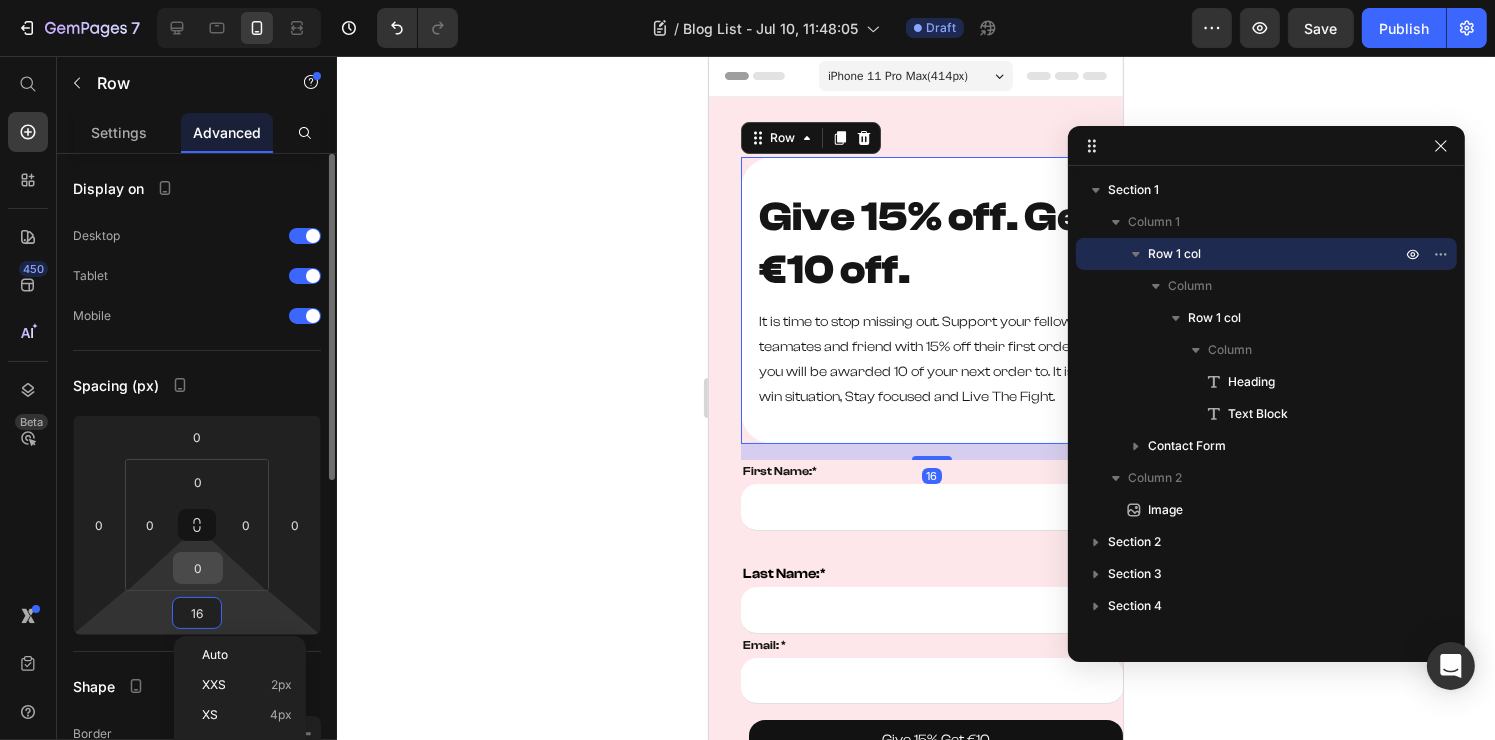 type 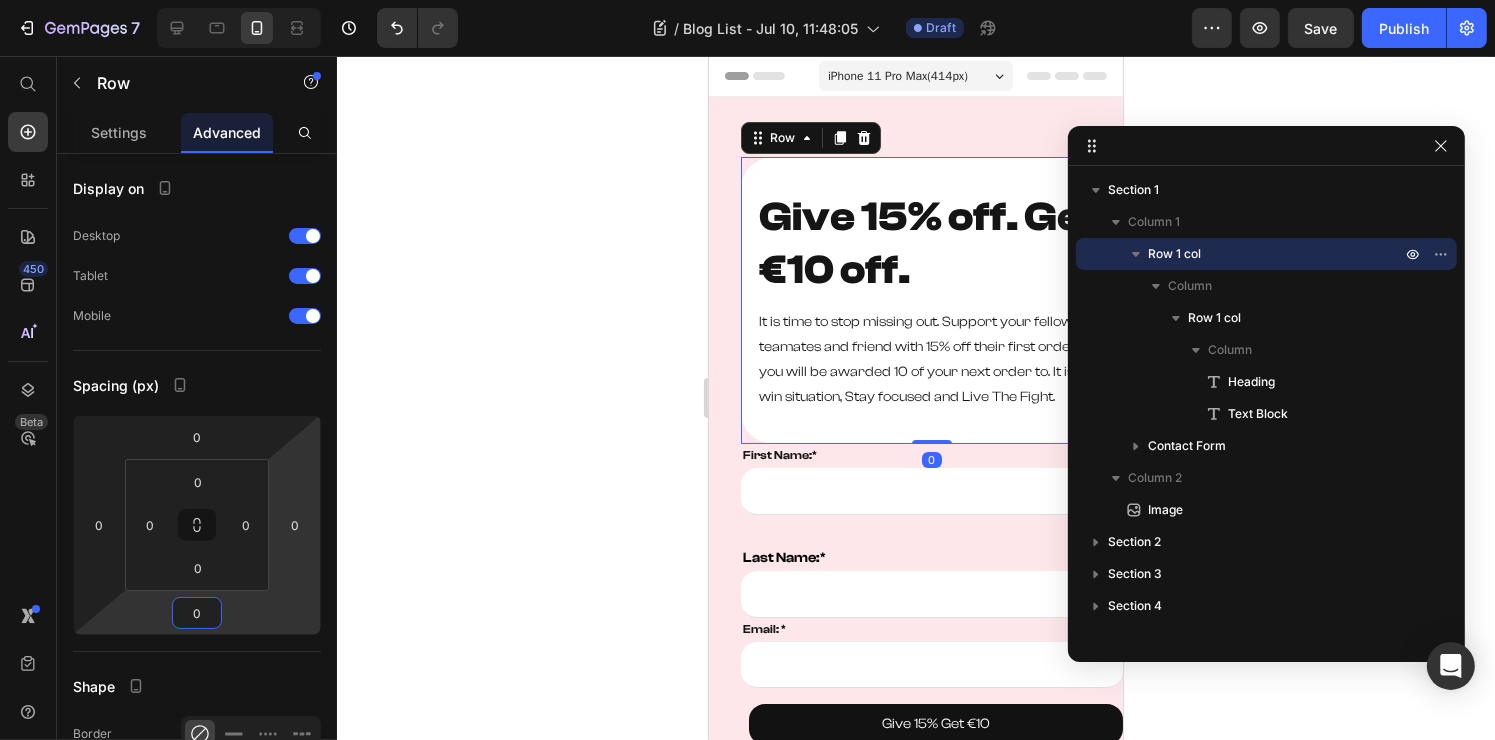 click 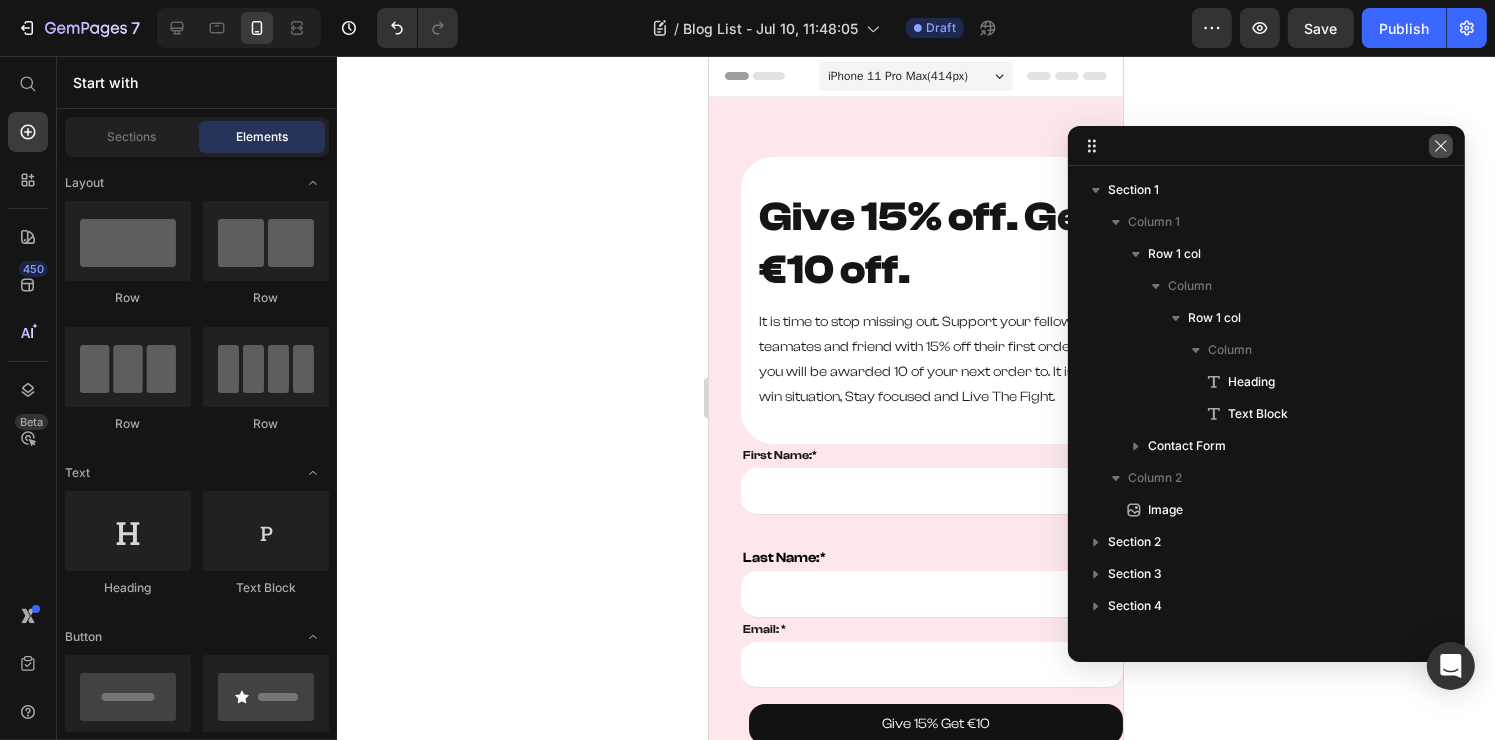 click 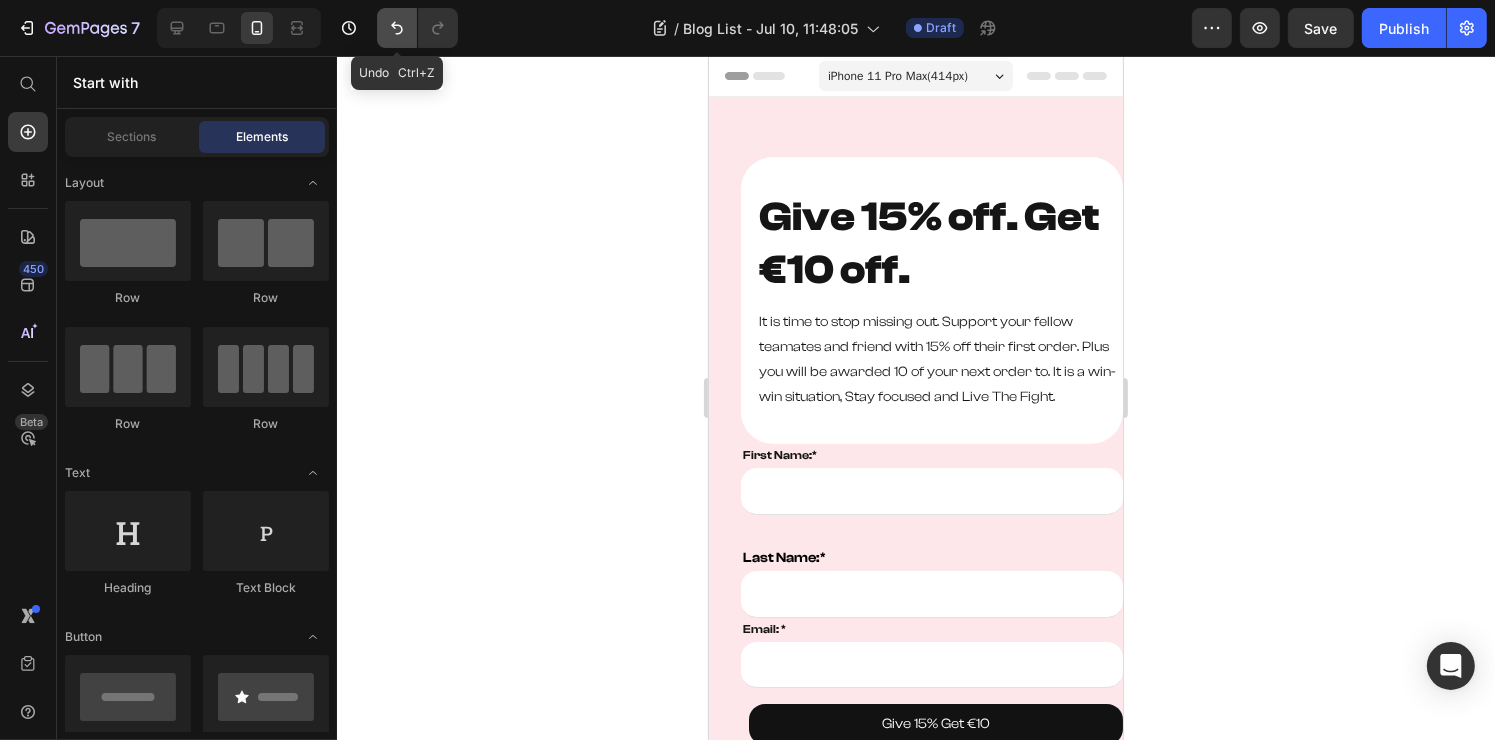 click 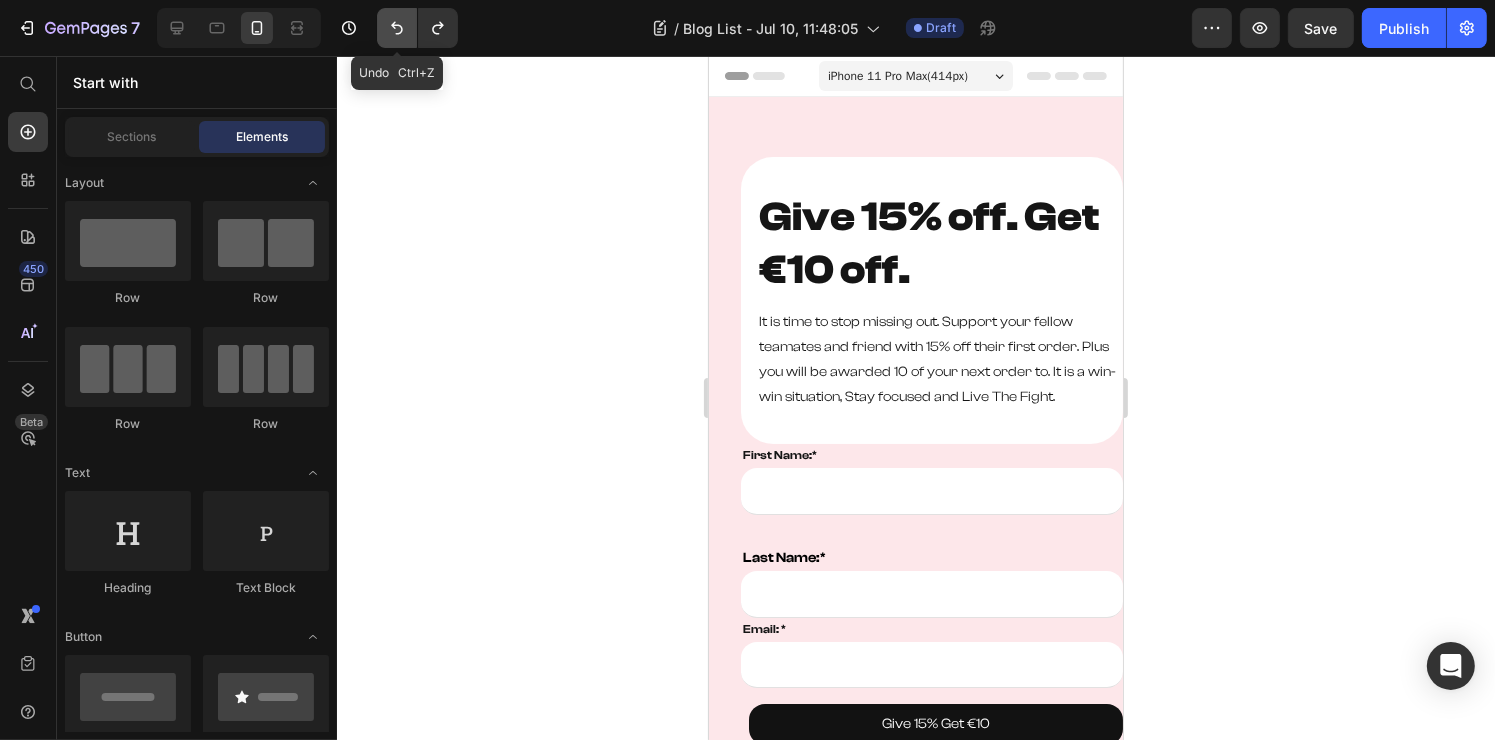 click 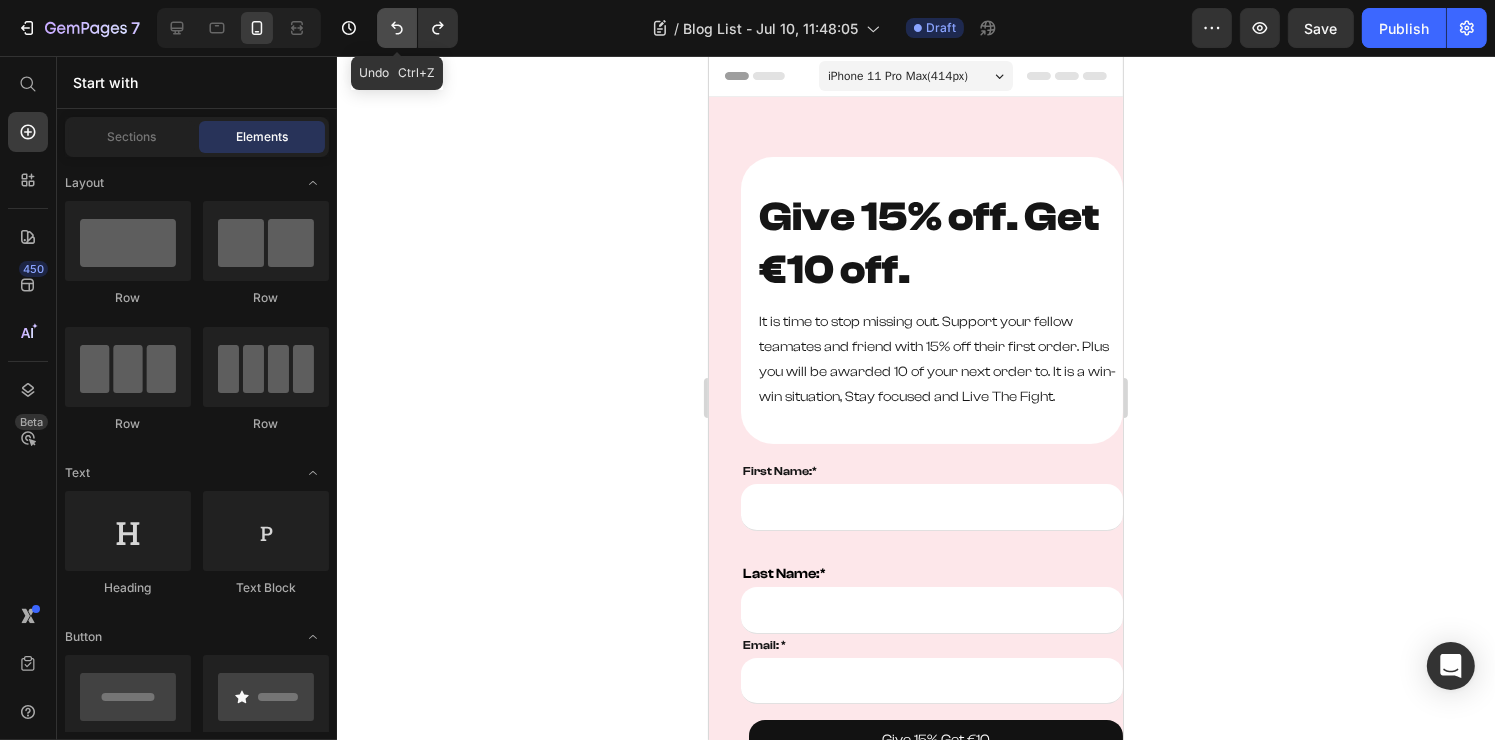 click 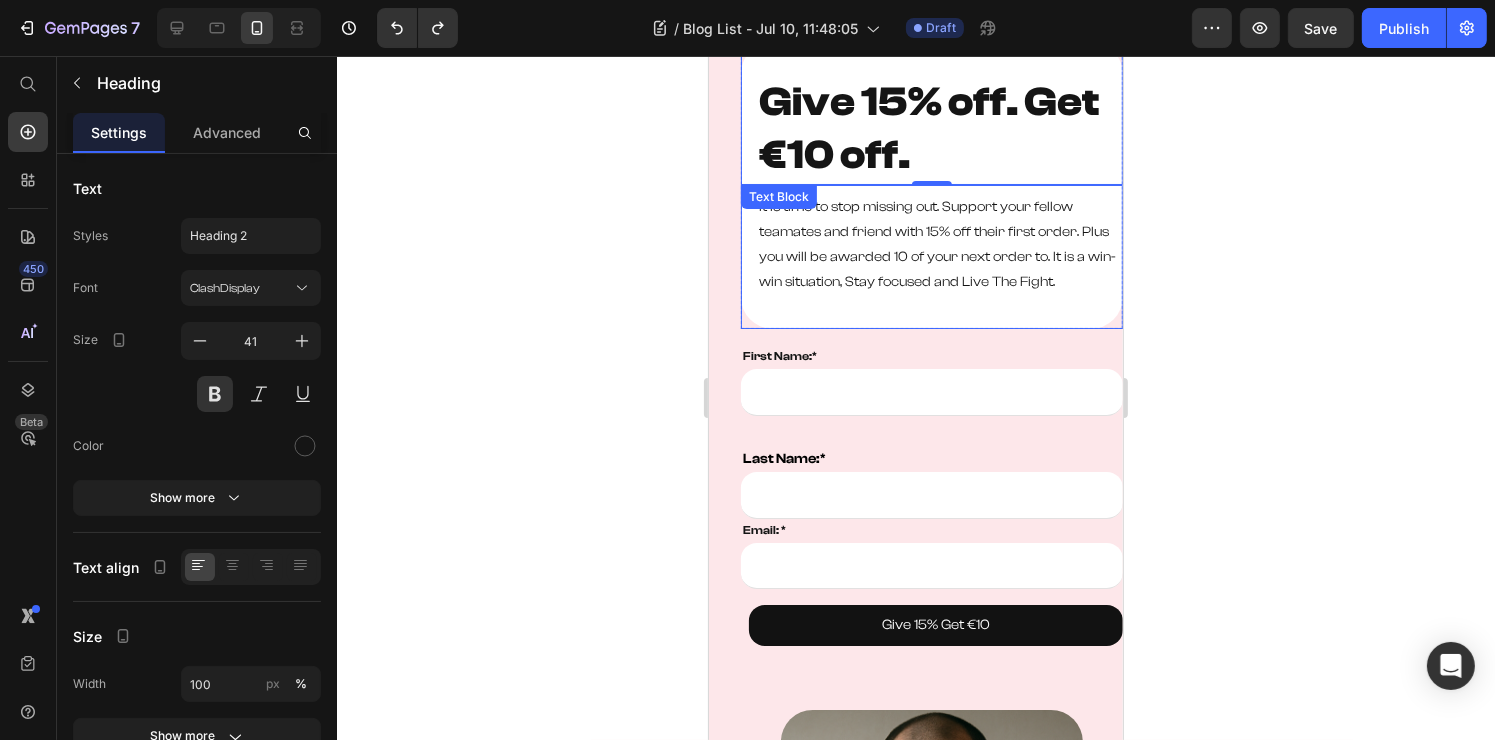 scroll, scrollTop: 0, scrollLeft: 0, axis: both 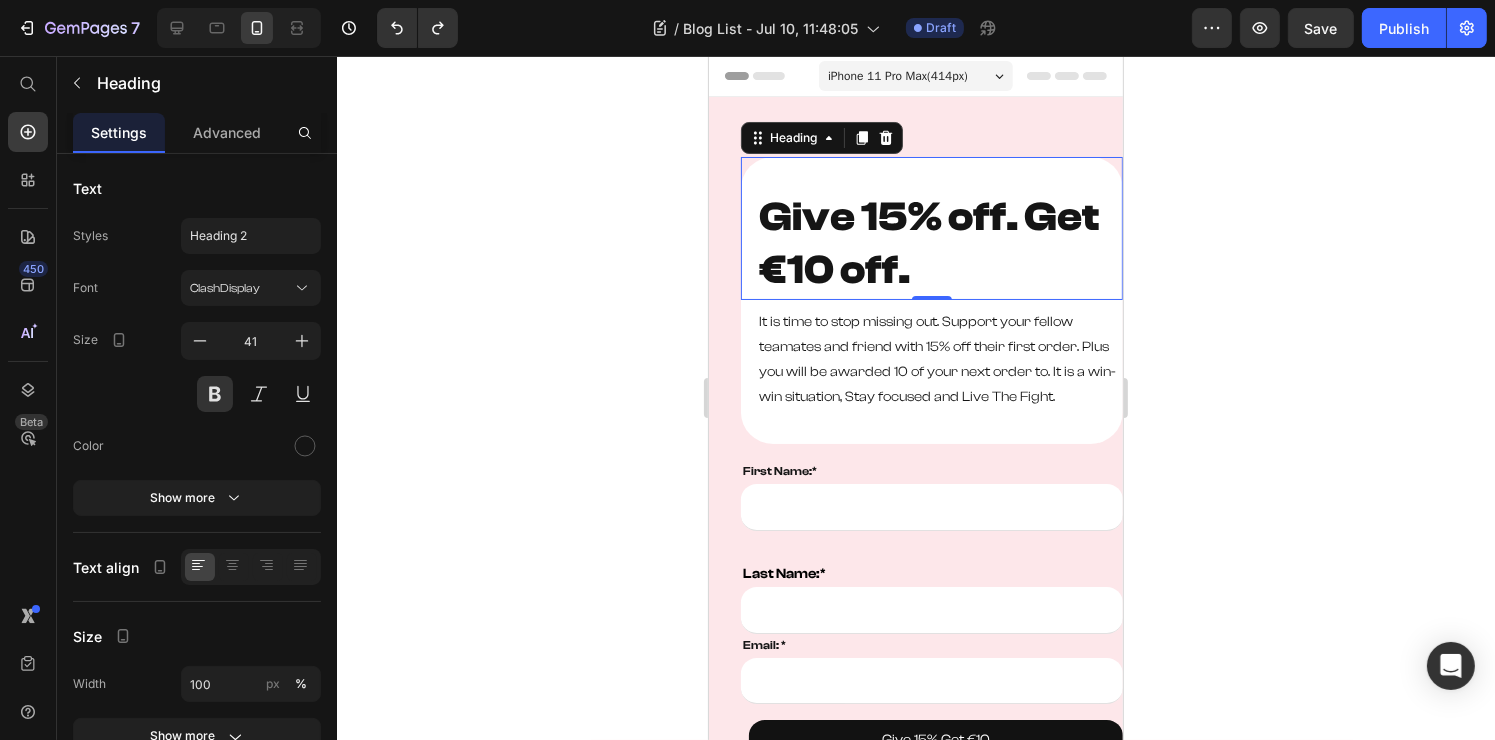 click 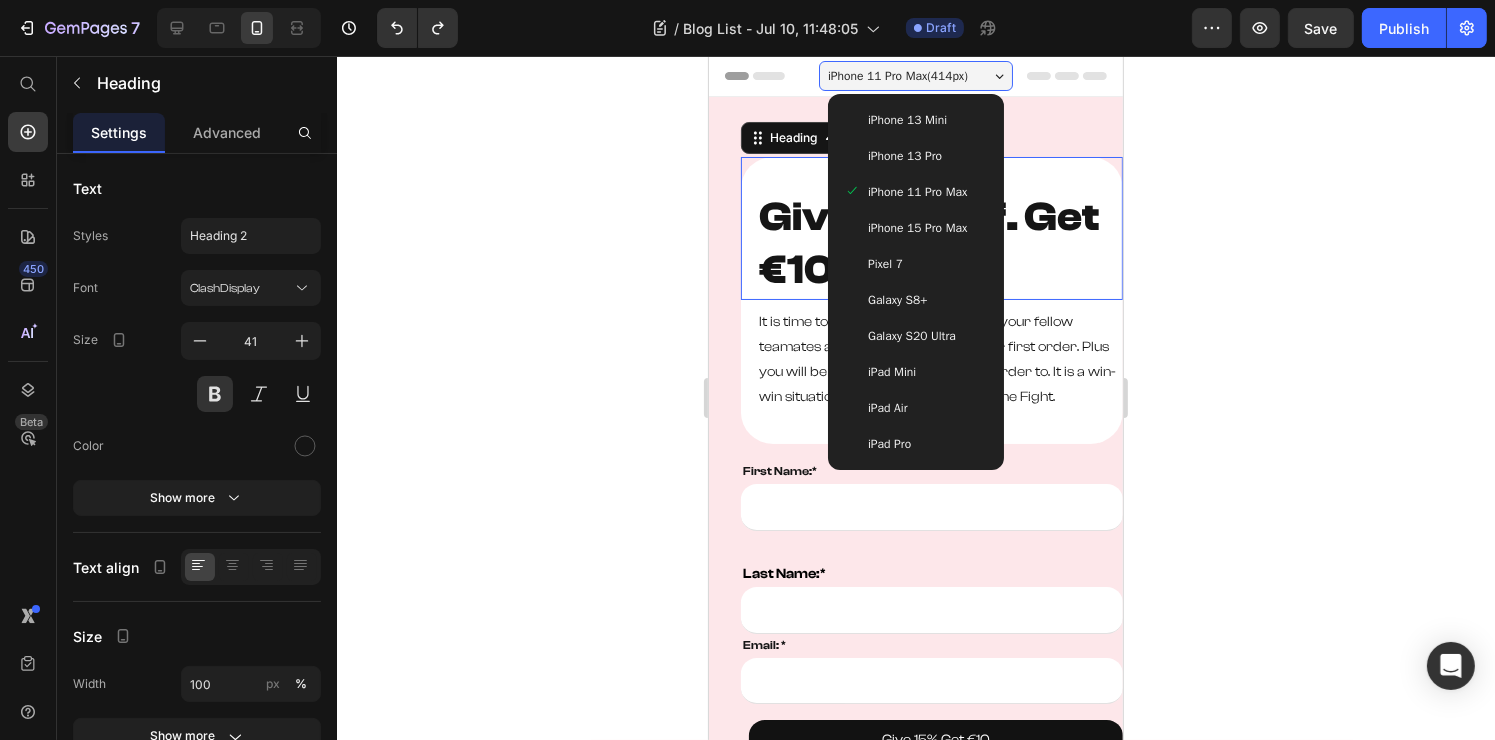 click 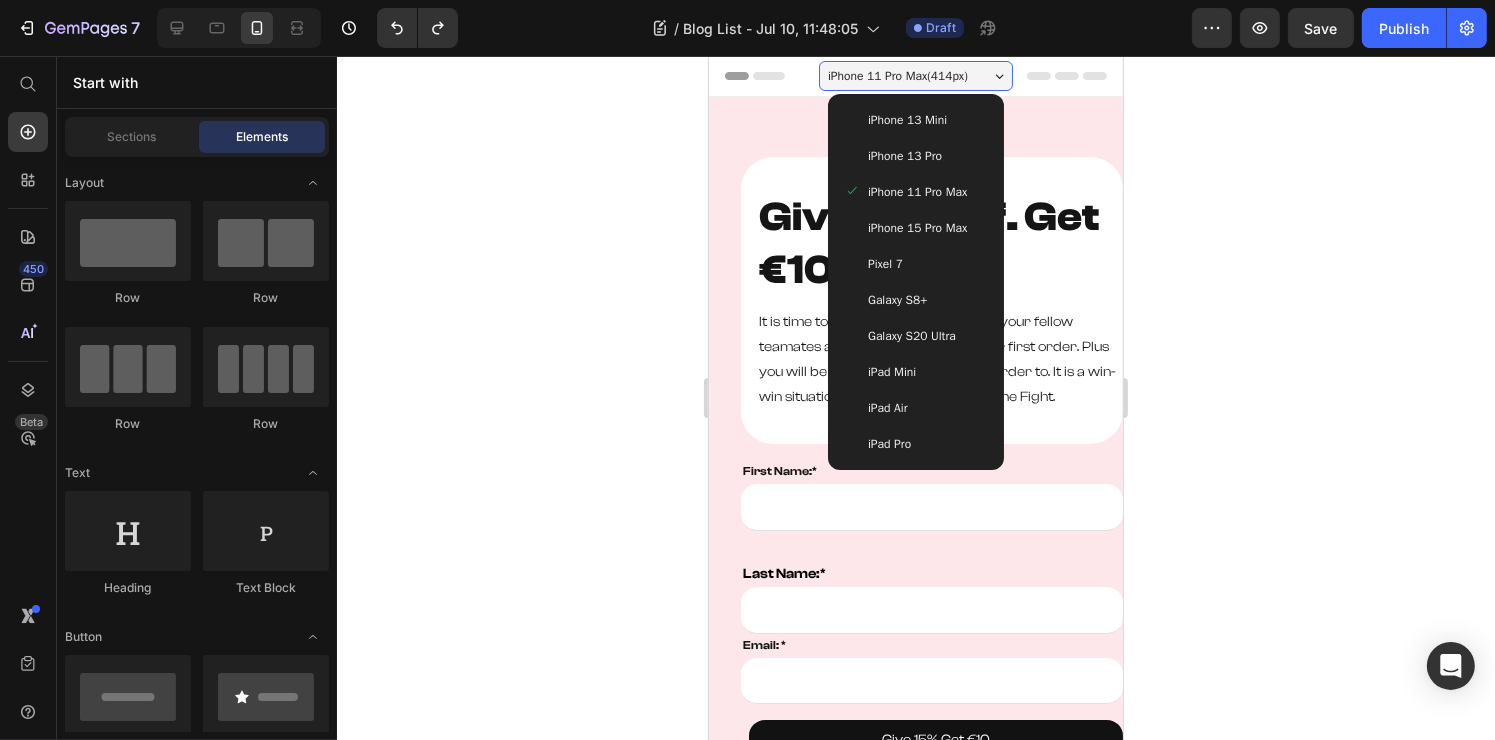 click on "iPhone 11 Pro Max  ( 414 px)" at bounding box center [915, 76] 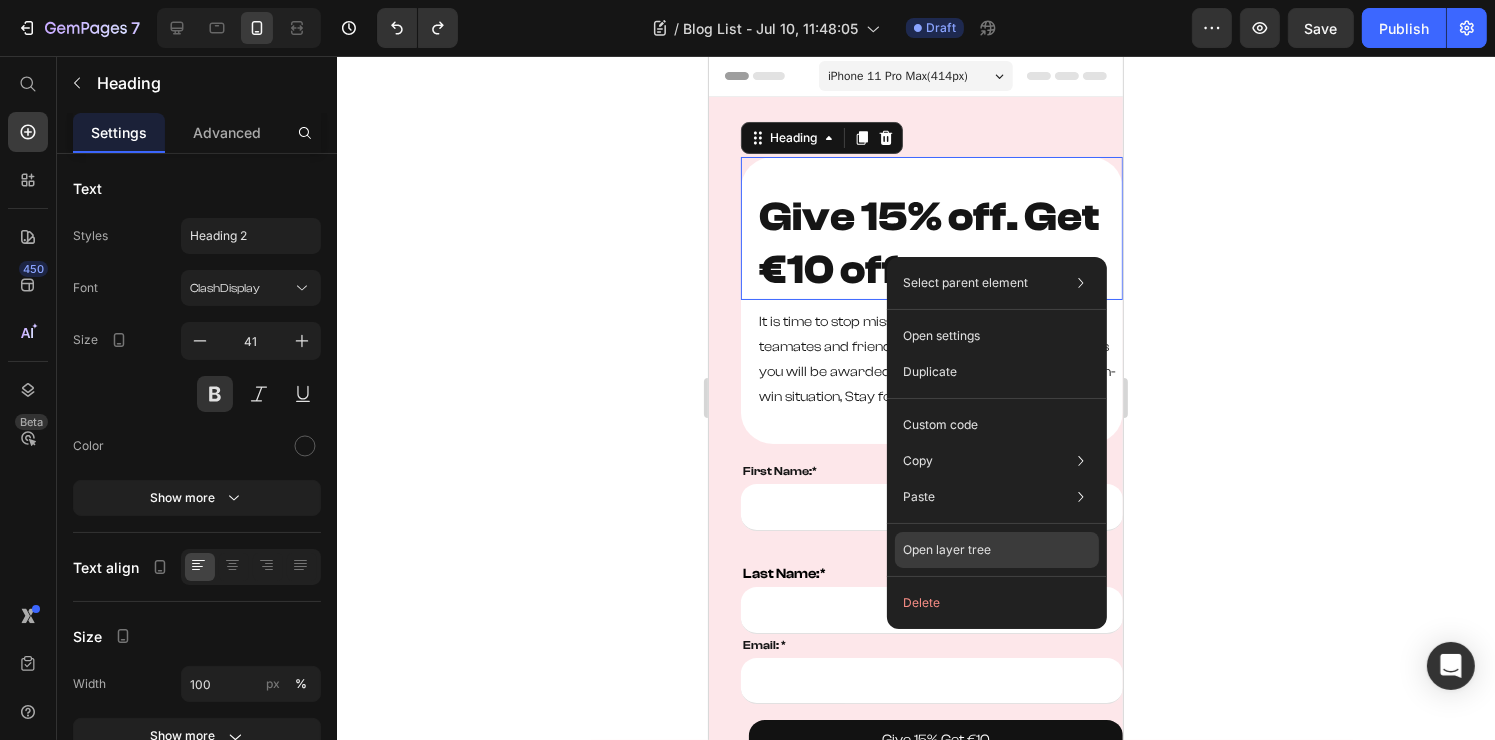 click on "Open layer tree" at bounding box center [947, 550] 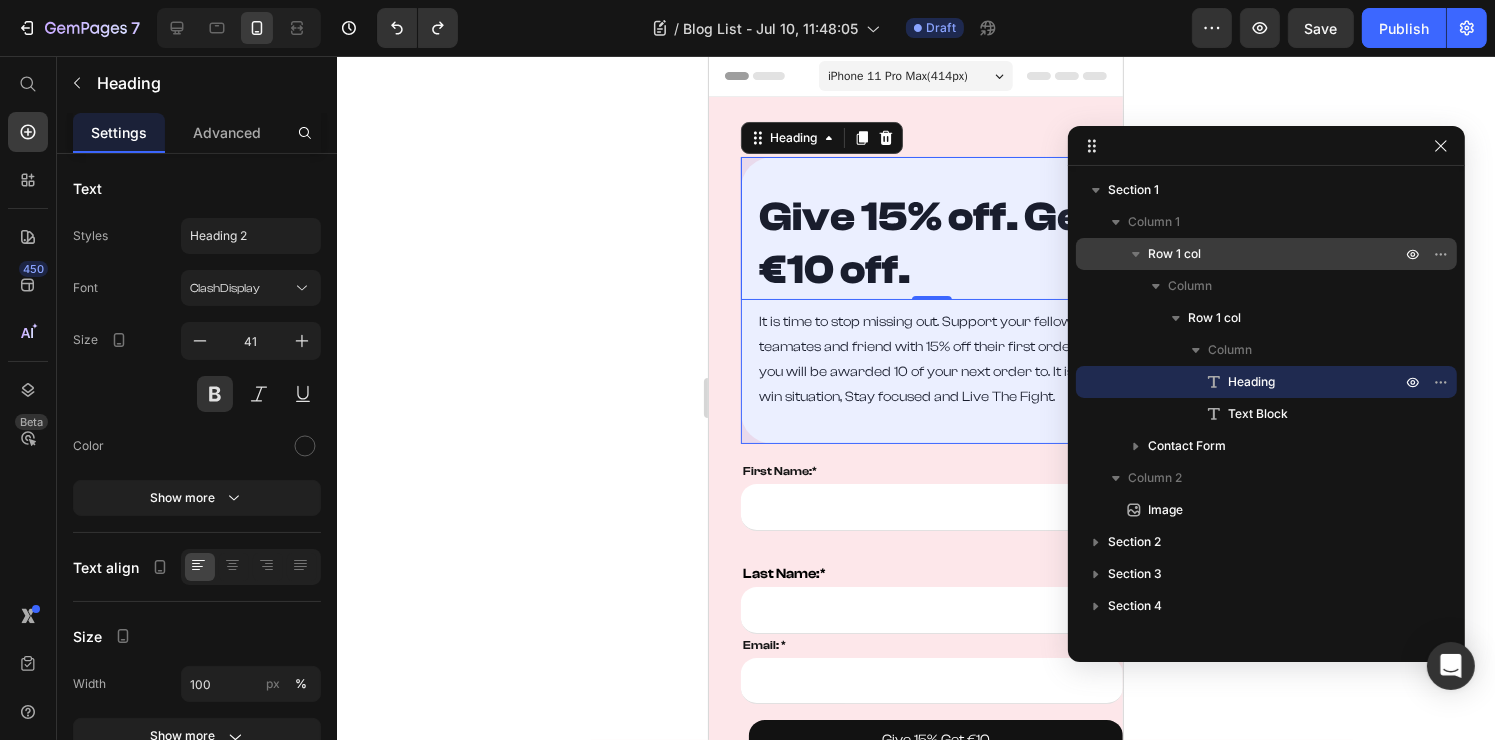 click on "Row 1 col" at bounding box center (1174, 254) 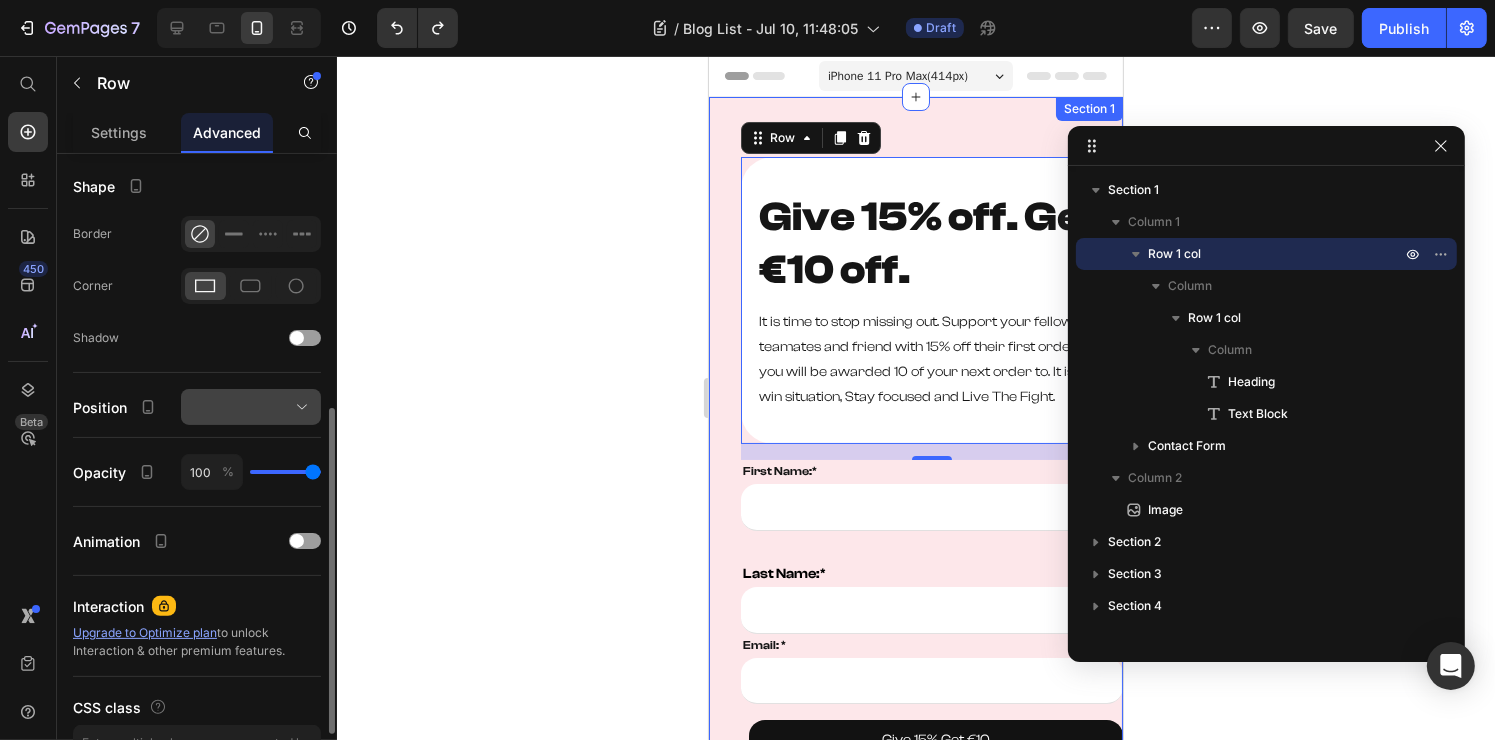 scroll, scrollTop: 624, scrollLeft: 0, axis: vertical 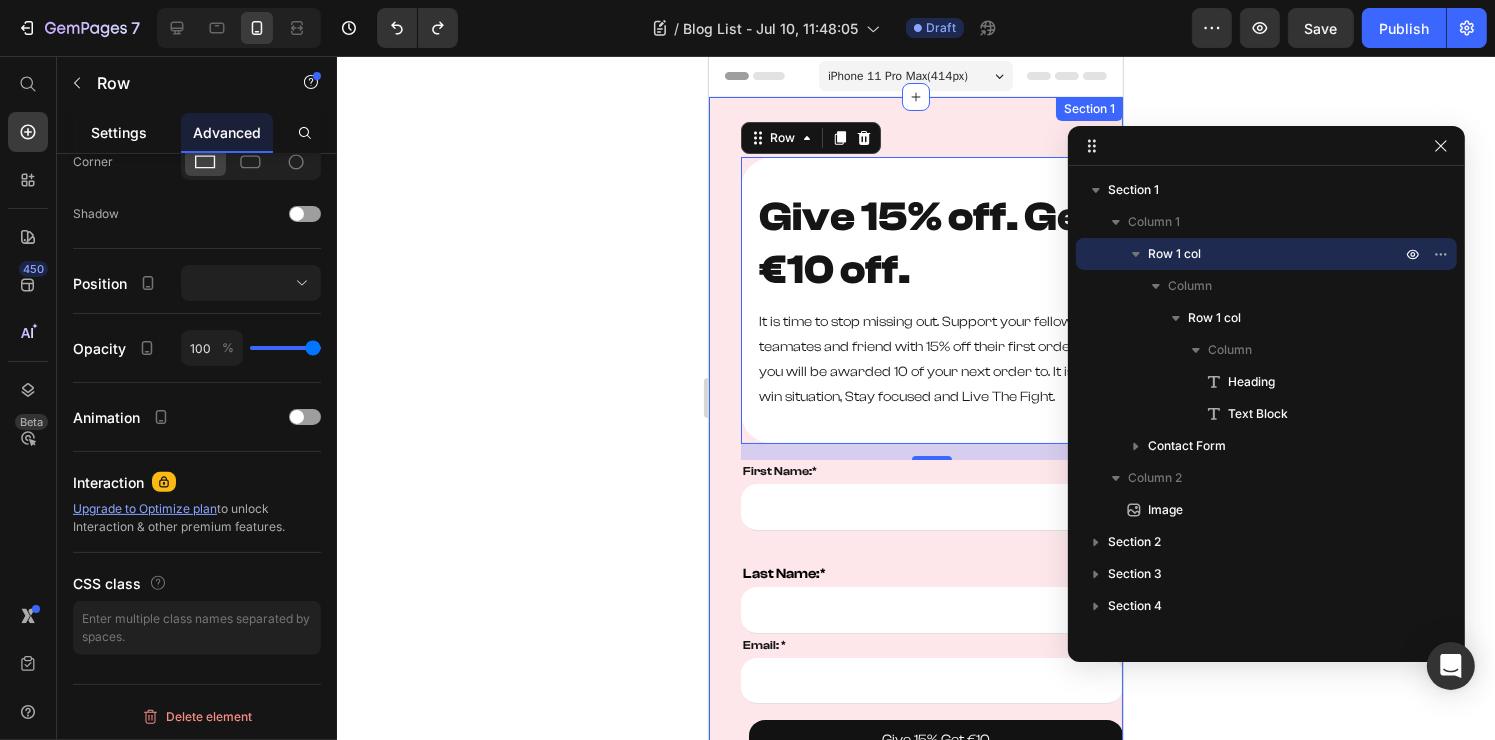 click on "Settings" 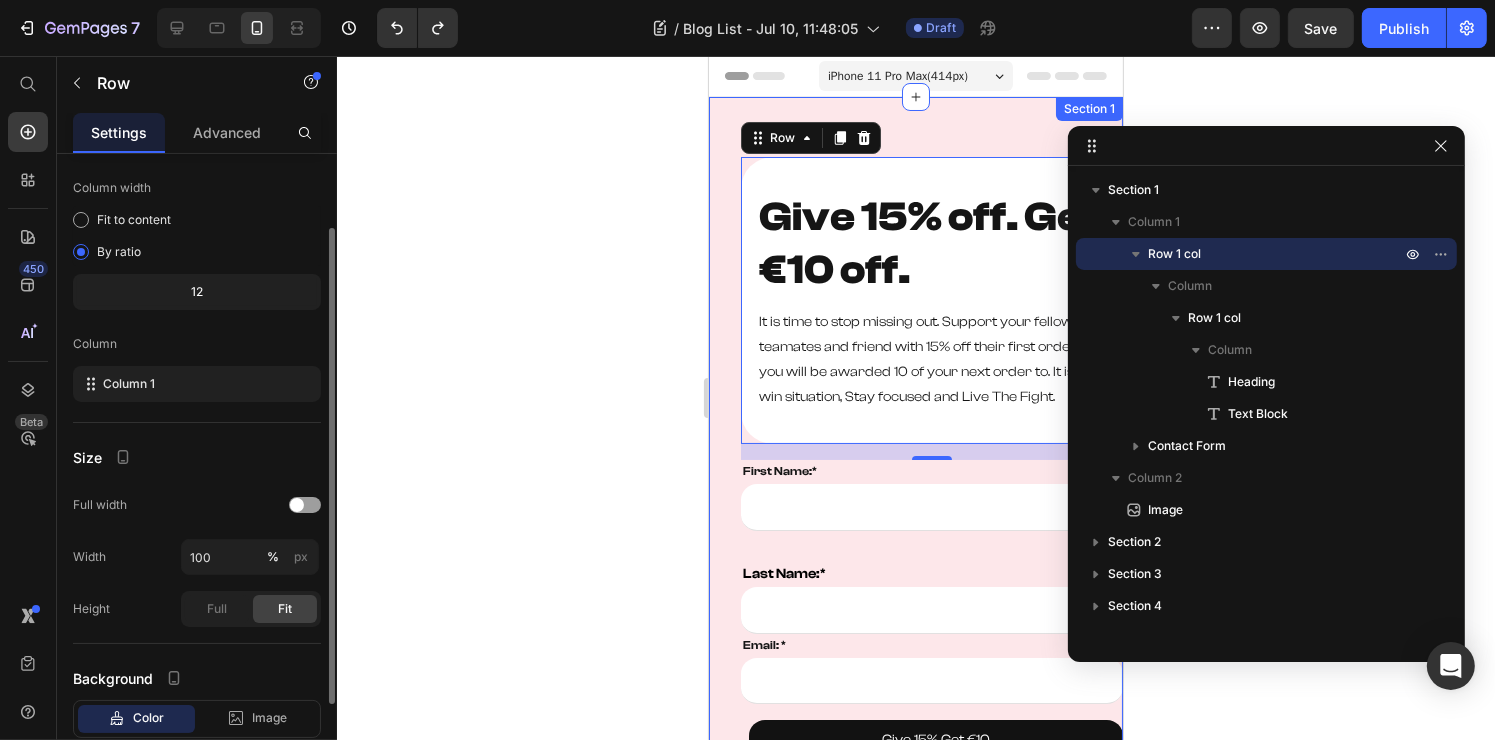 scroll, scrollTop: 223, scrollLeft: 0, axis: vertical 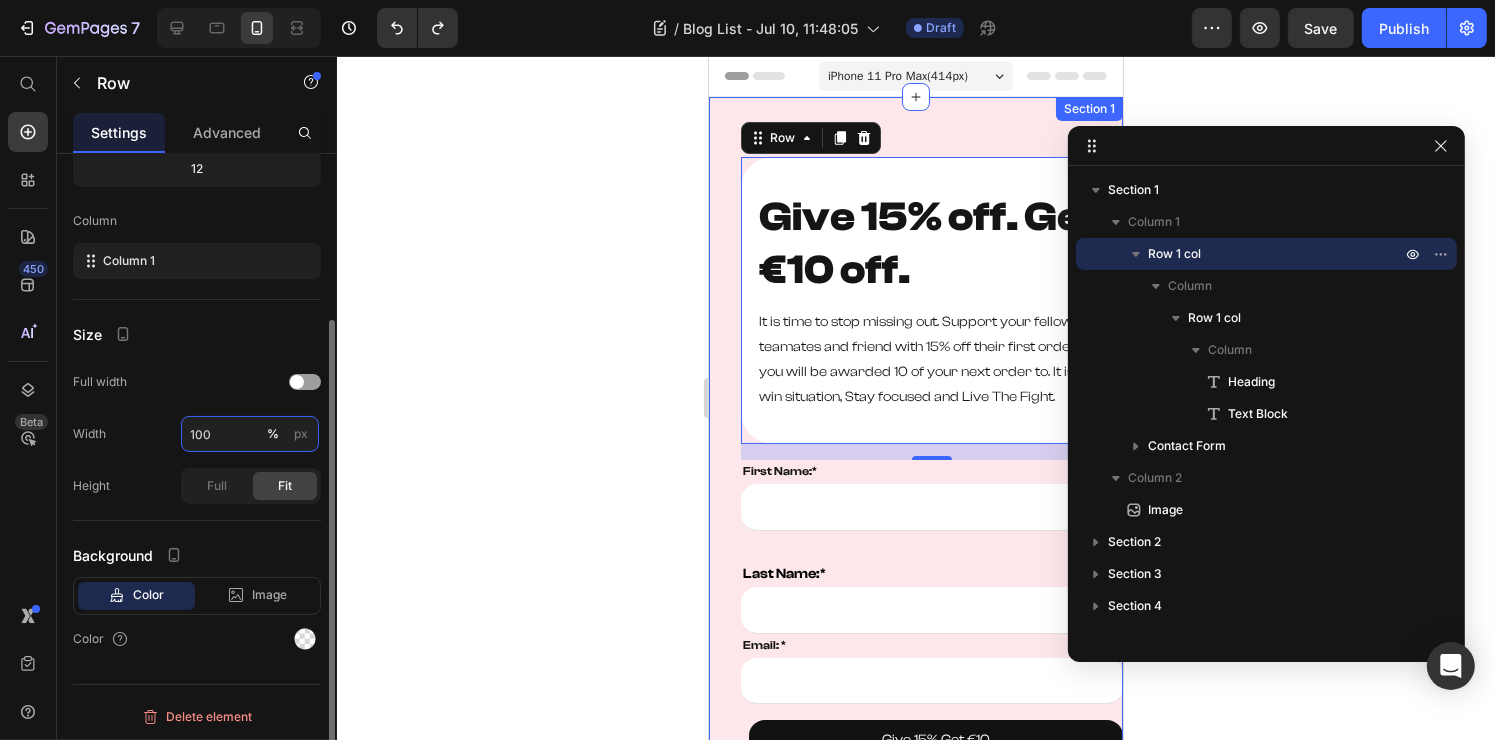click on "100" at bounding box center [250, 434] 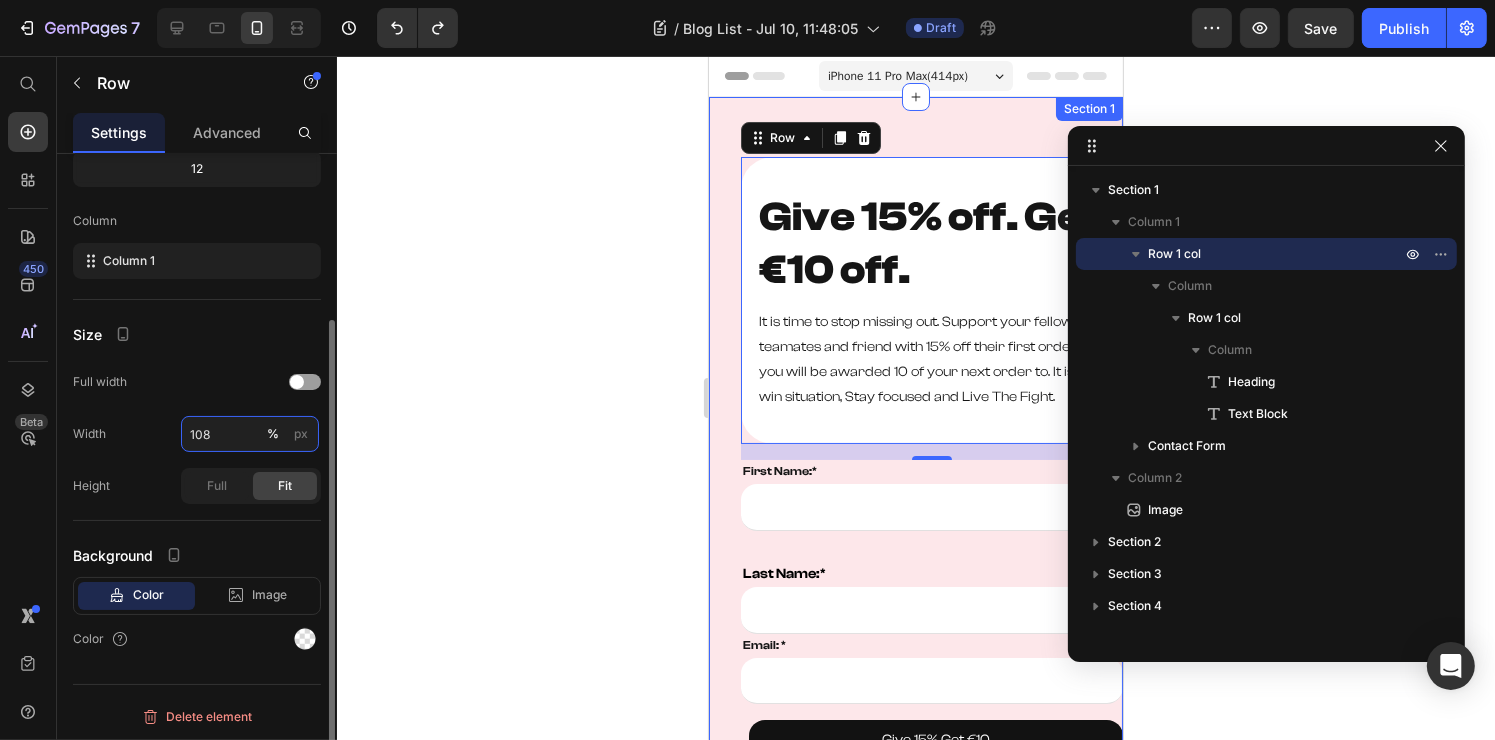 type on "107" 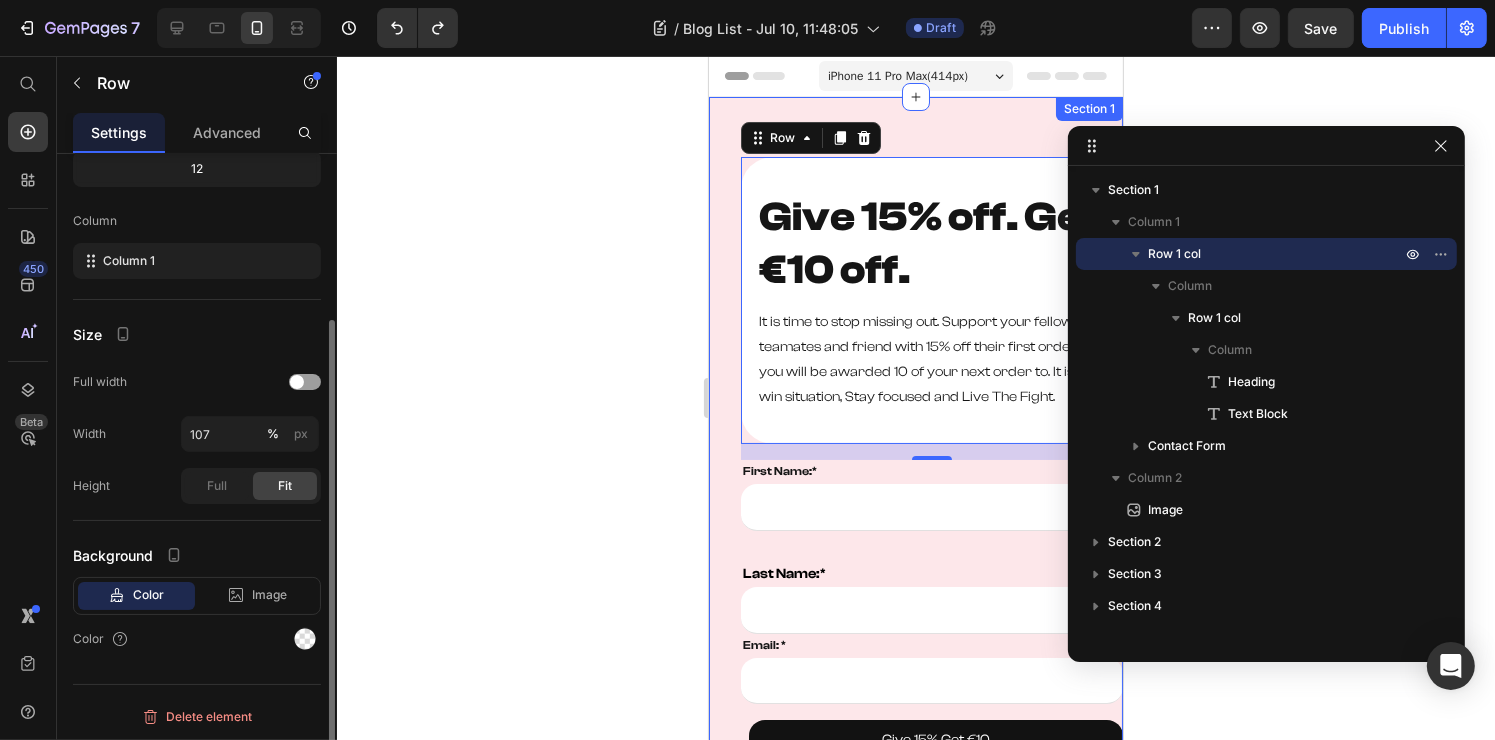 click on "Size" at bounding box center [197, 334] 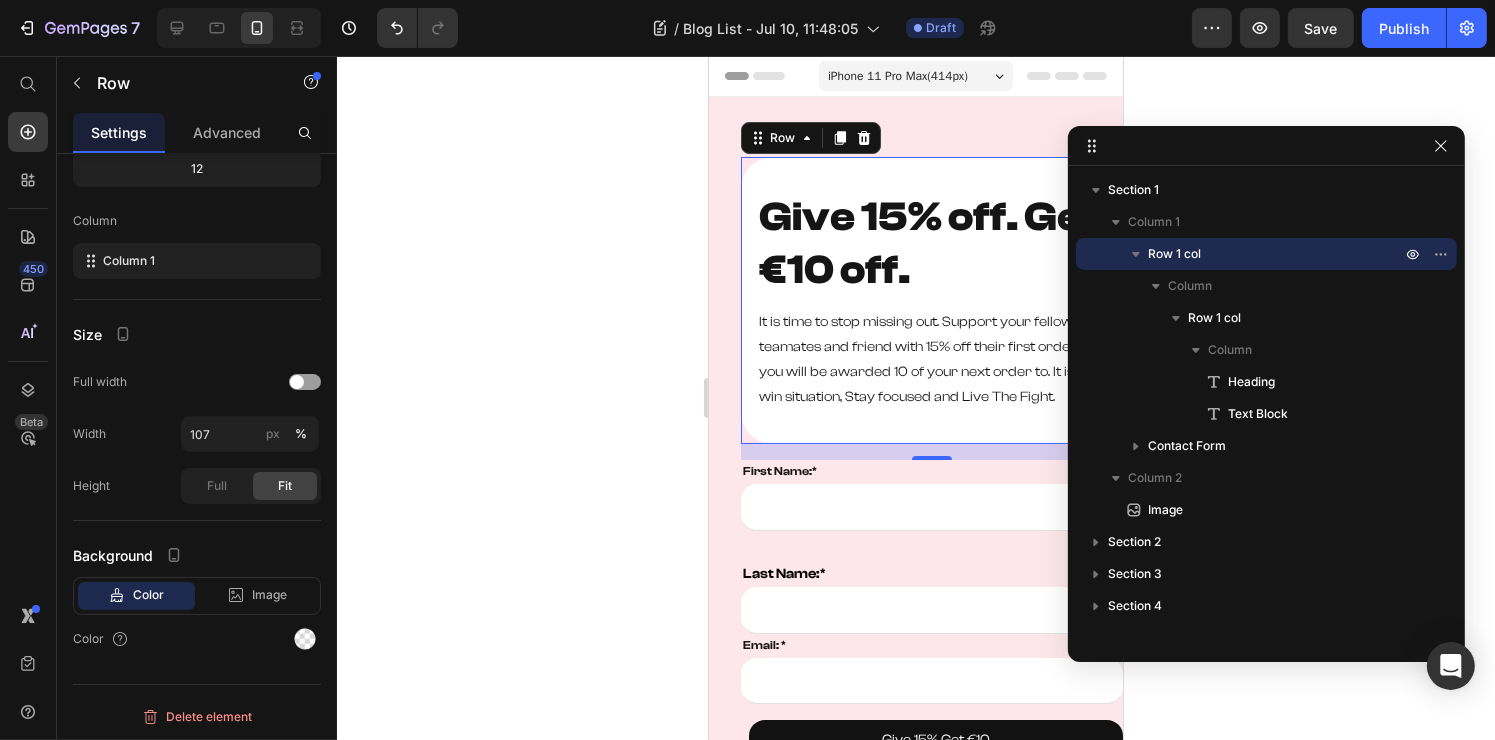 click 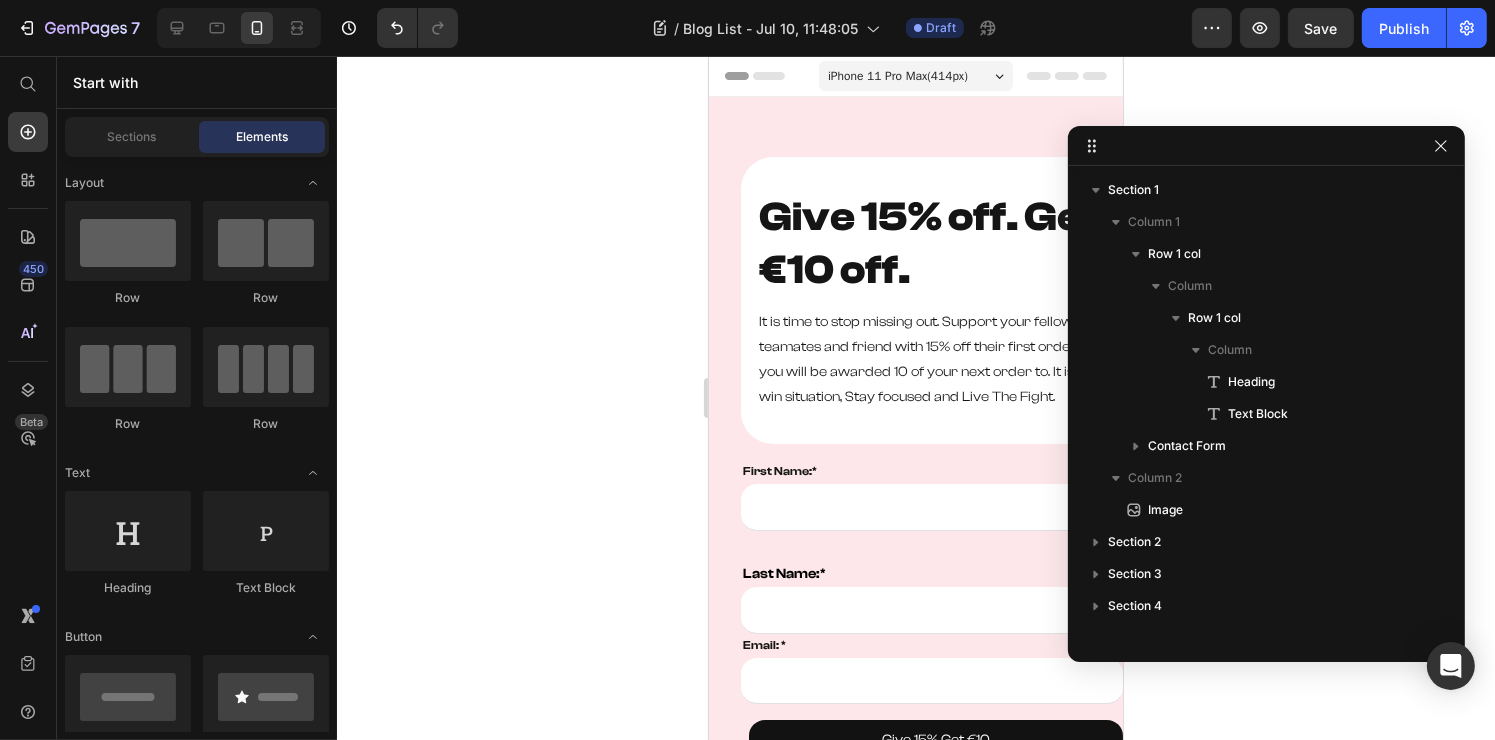 click 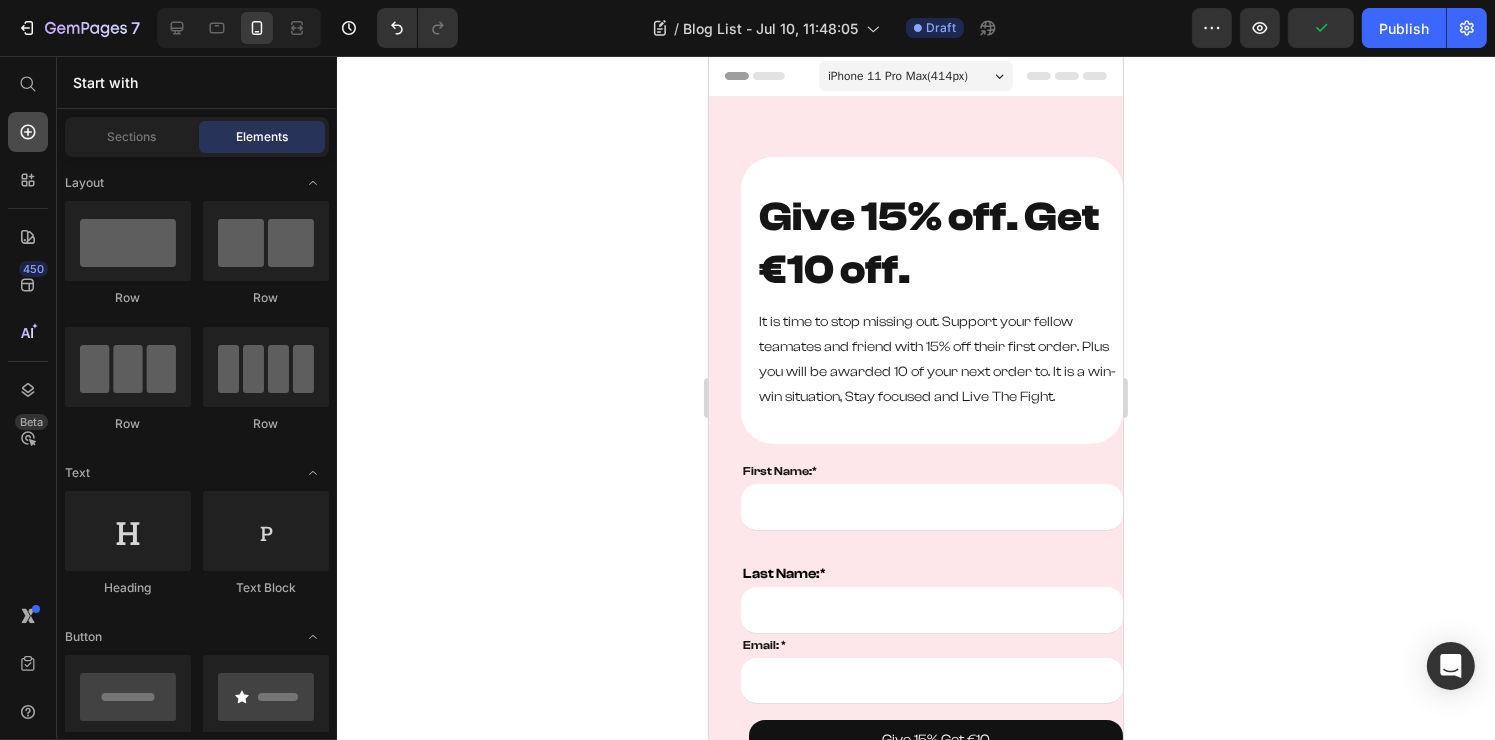 click 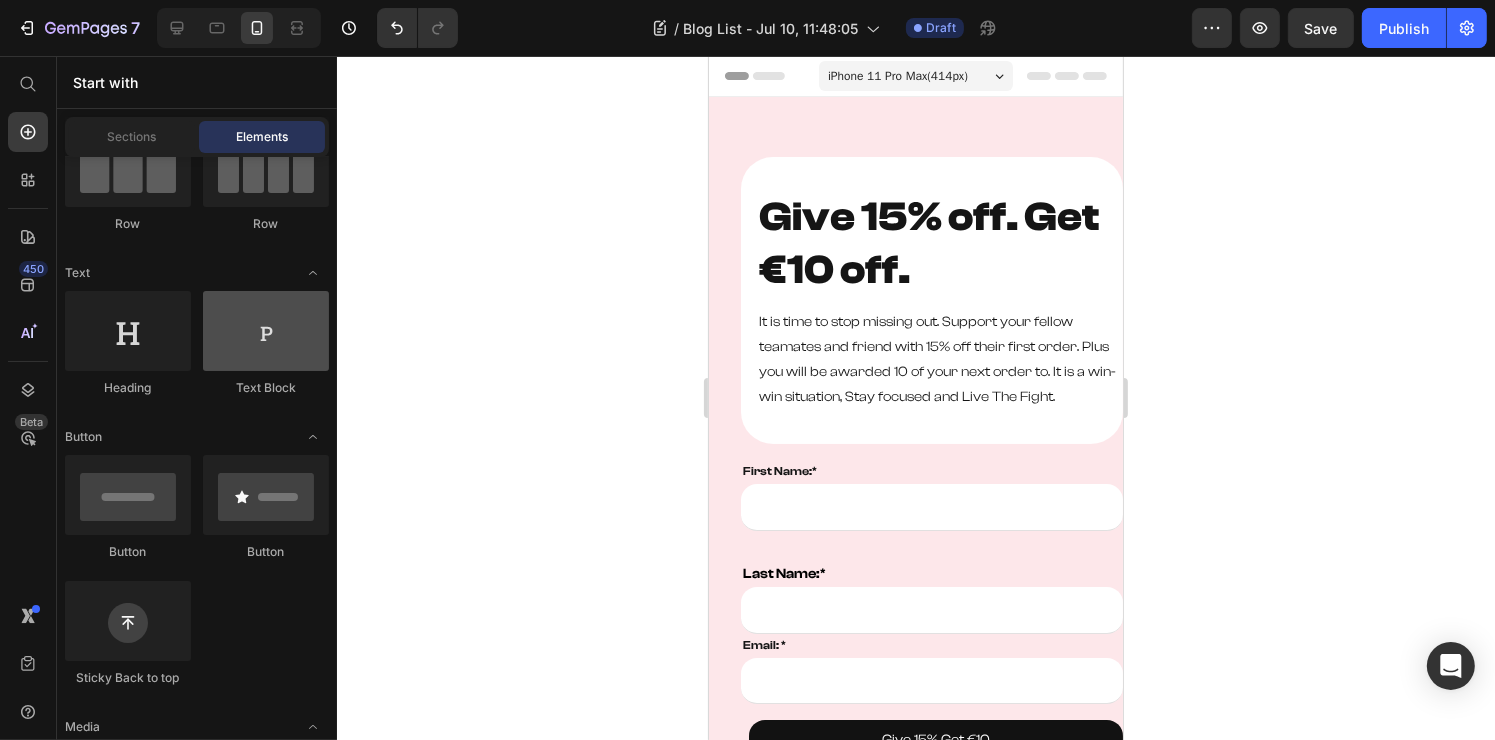 scroll, scrollTop: 0, scrollLeft: 0, axis: both 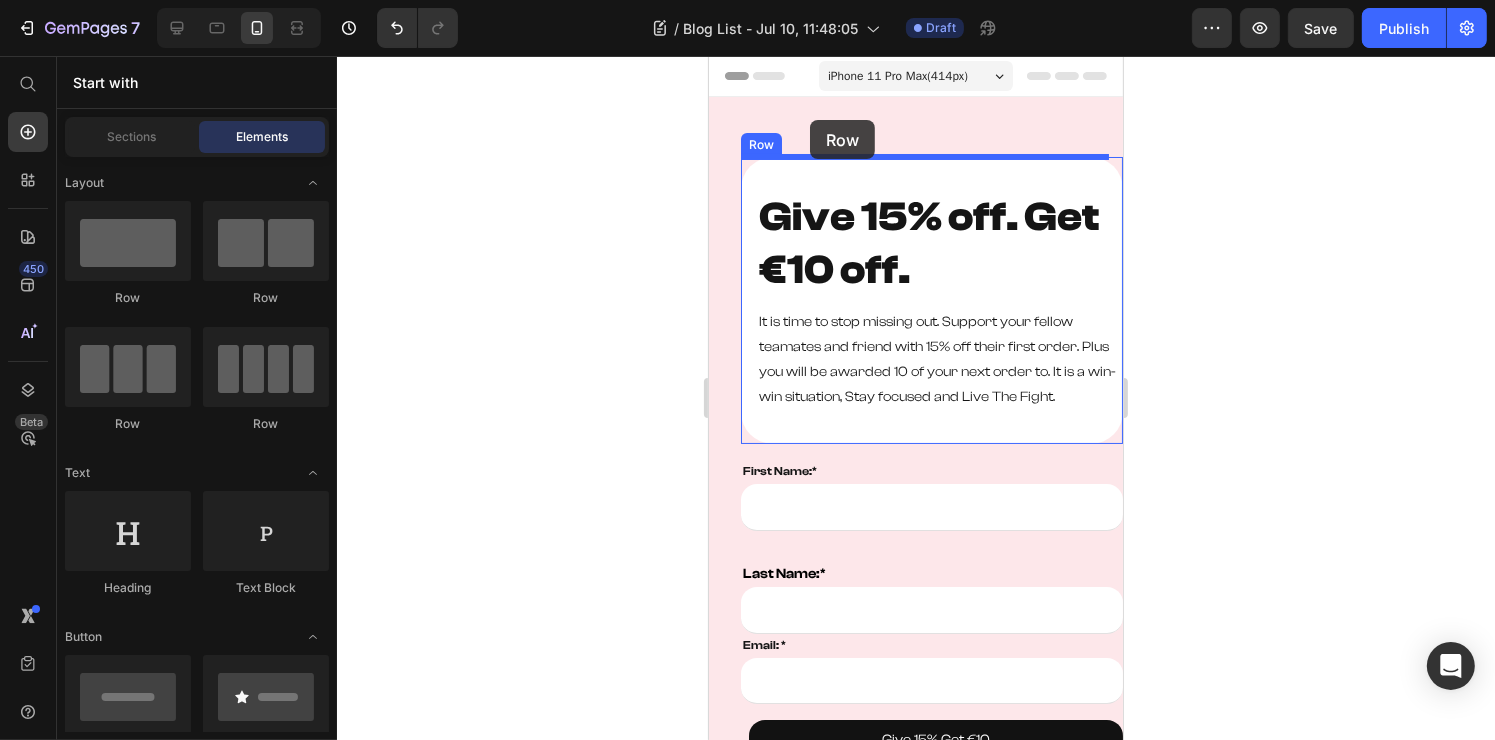 drag, startPoint x: 818, startPoint y: 305, endPoint x: 809, endPoint y: 120, distance: 185.2188 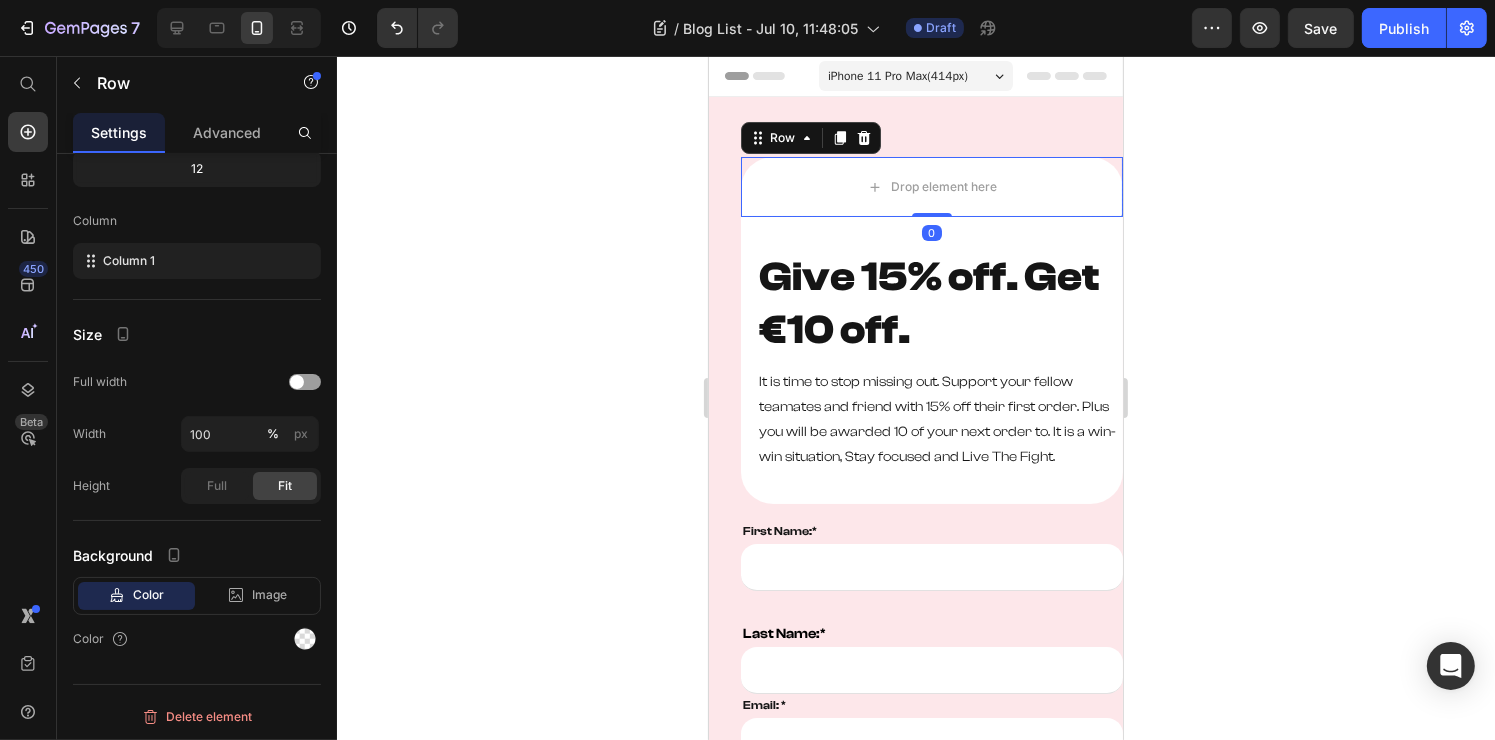click 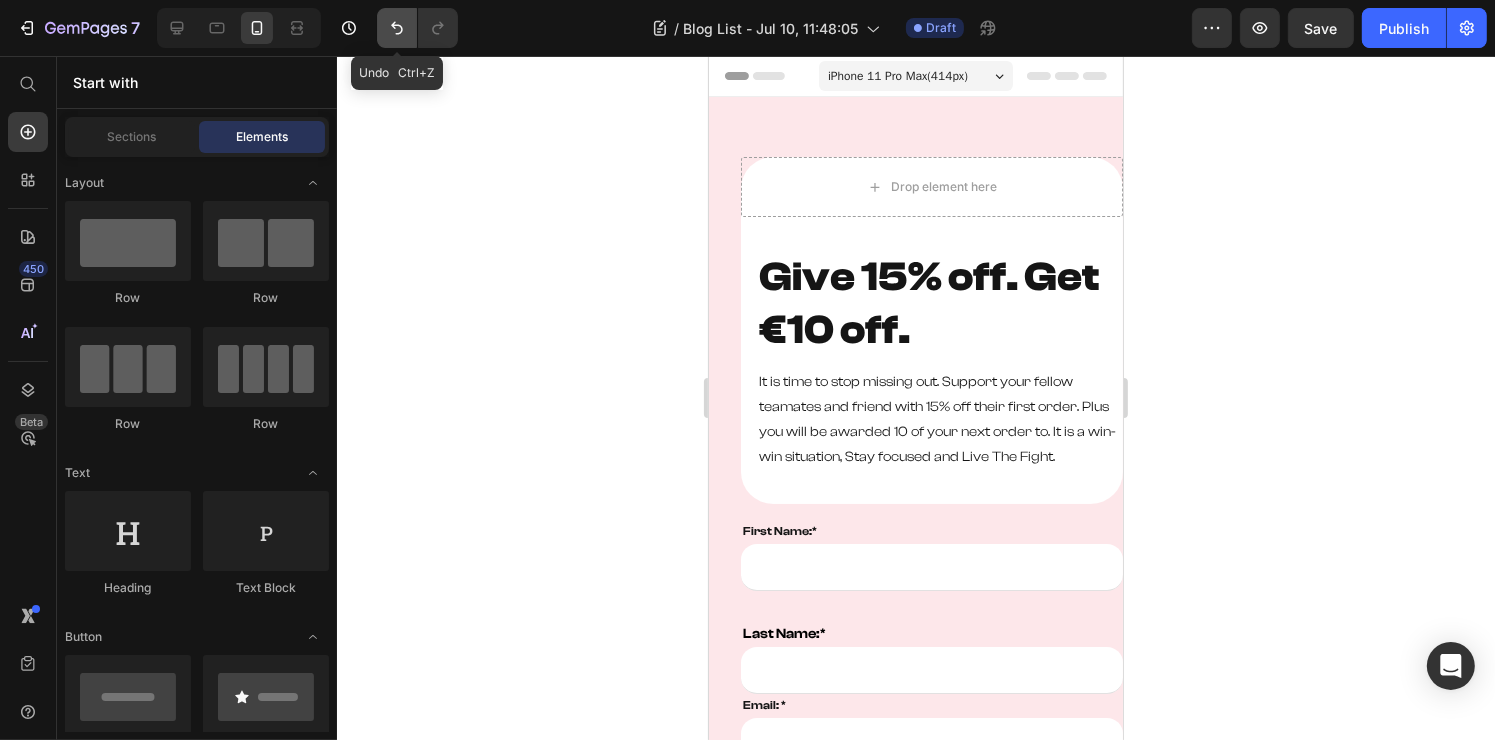 click 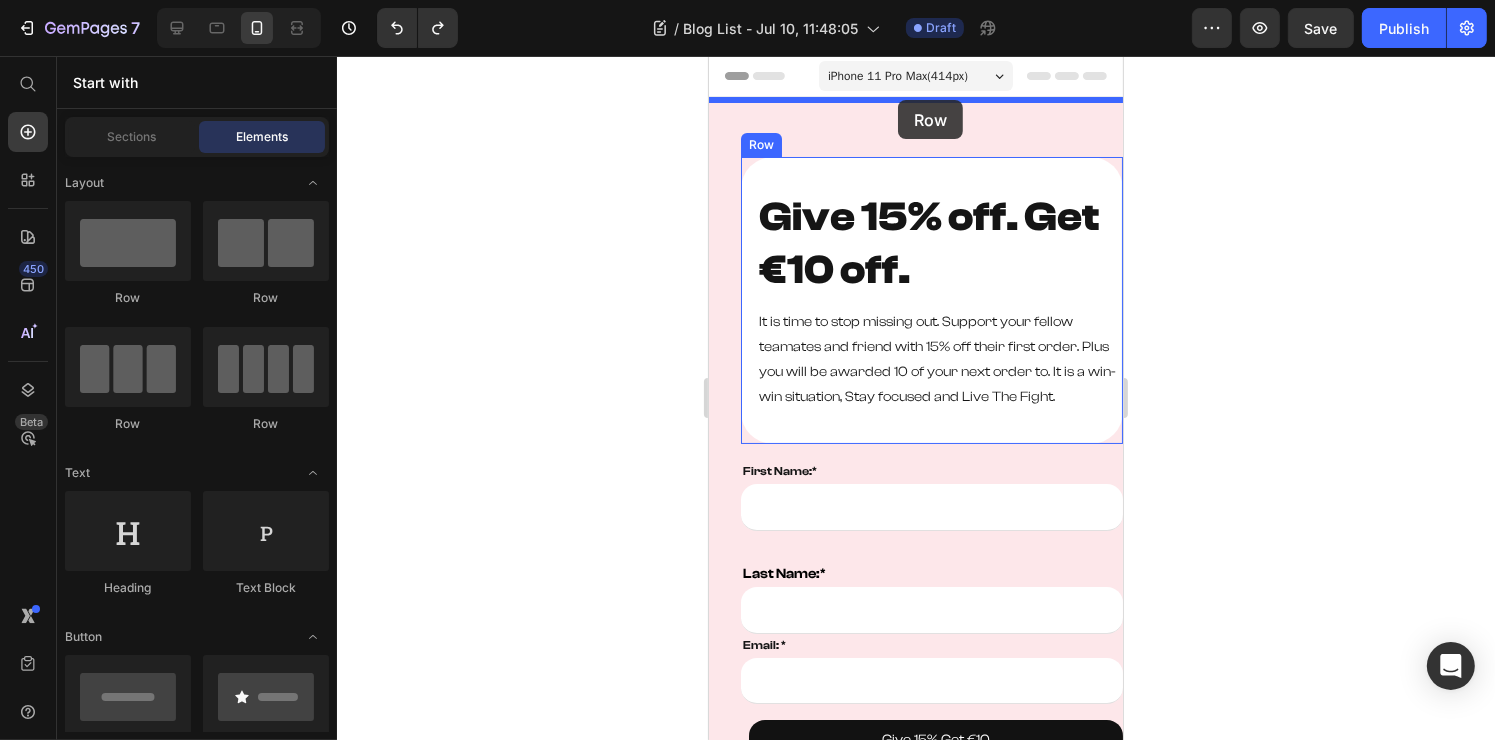 drag, startPoint x: 825, startPoint y: 310, endPoint x: 897, endPoint y: 100, distance: 222 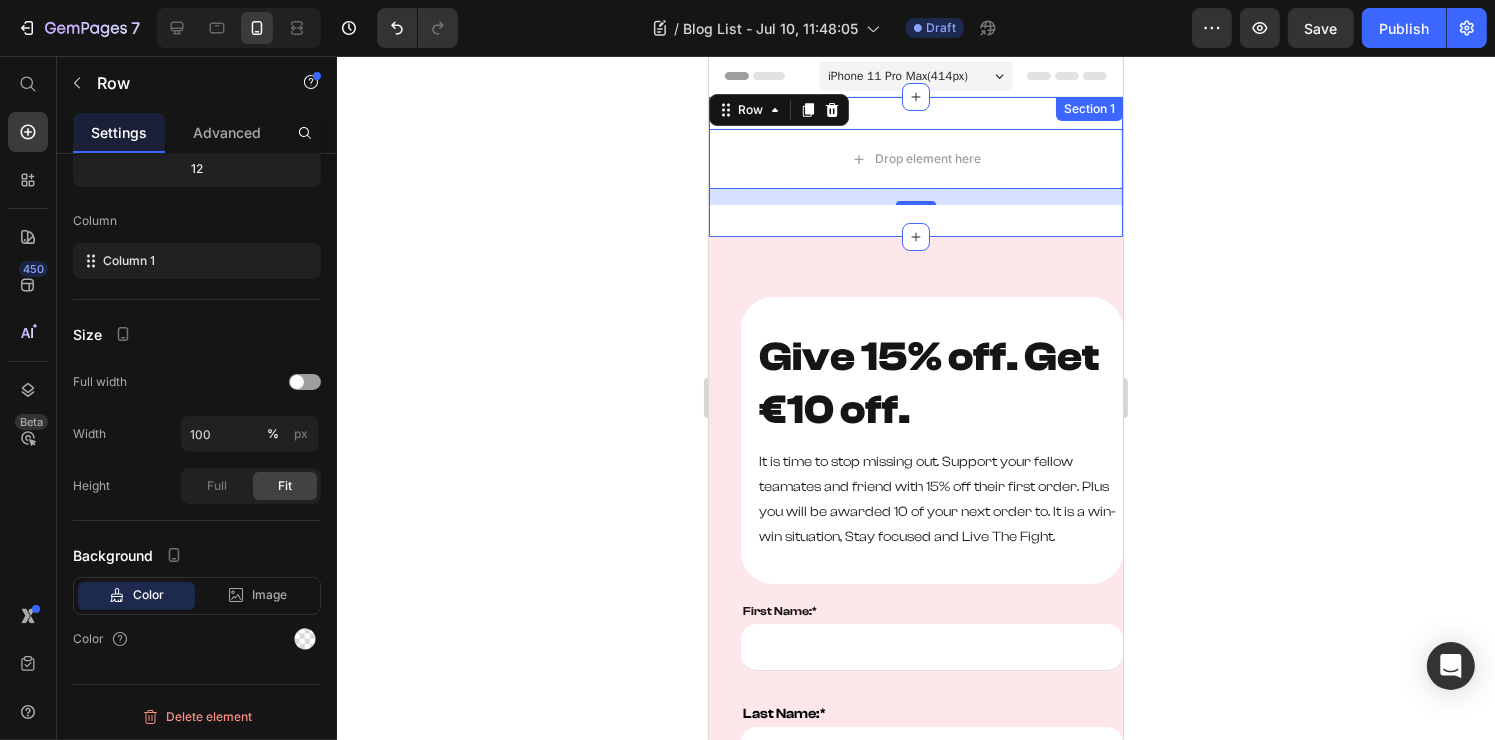 click 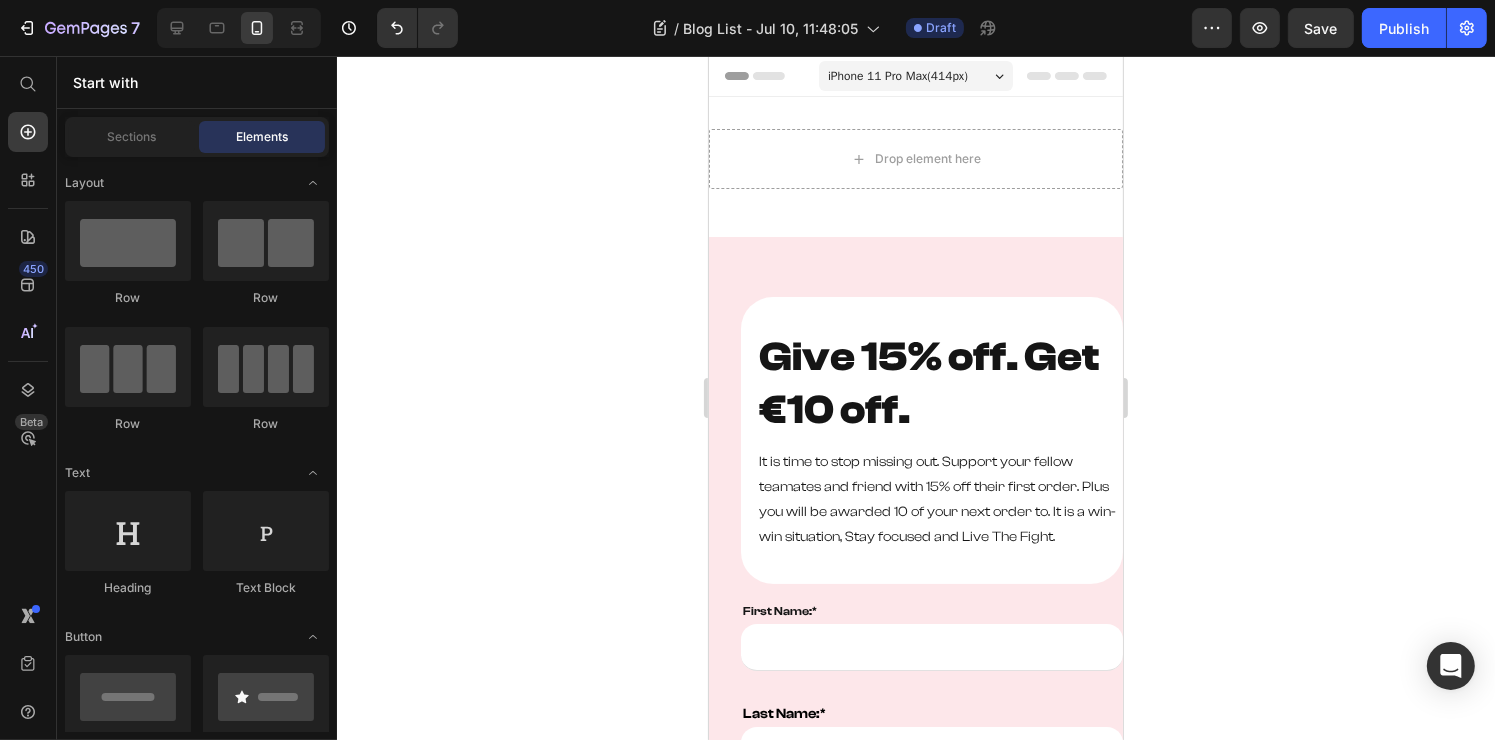 click 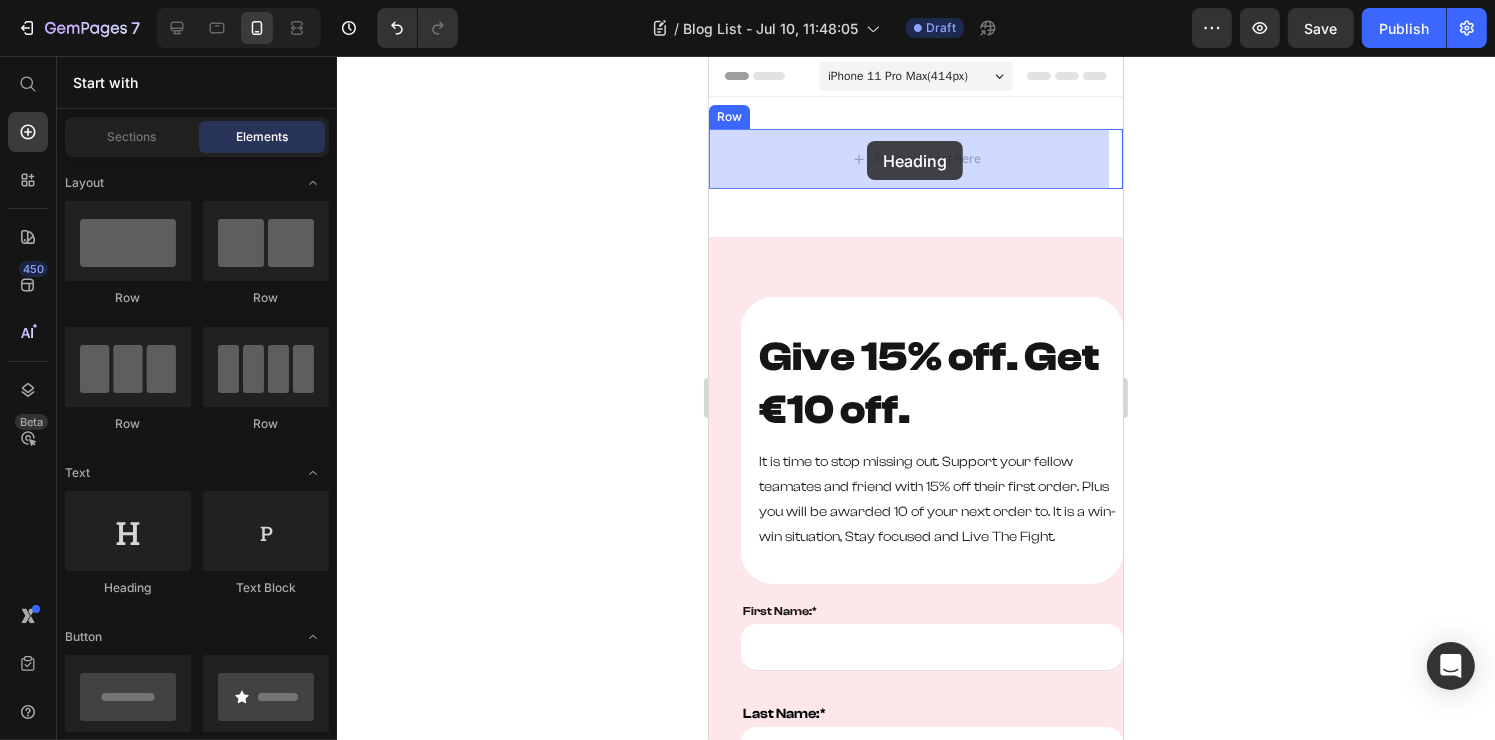 drag, startPoint x: 955, startPoint y: 542, endPoint x: 866, endPoint y: 141, distance: 410.75784 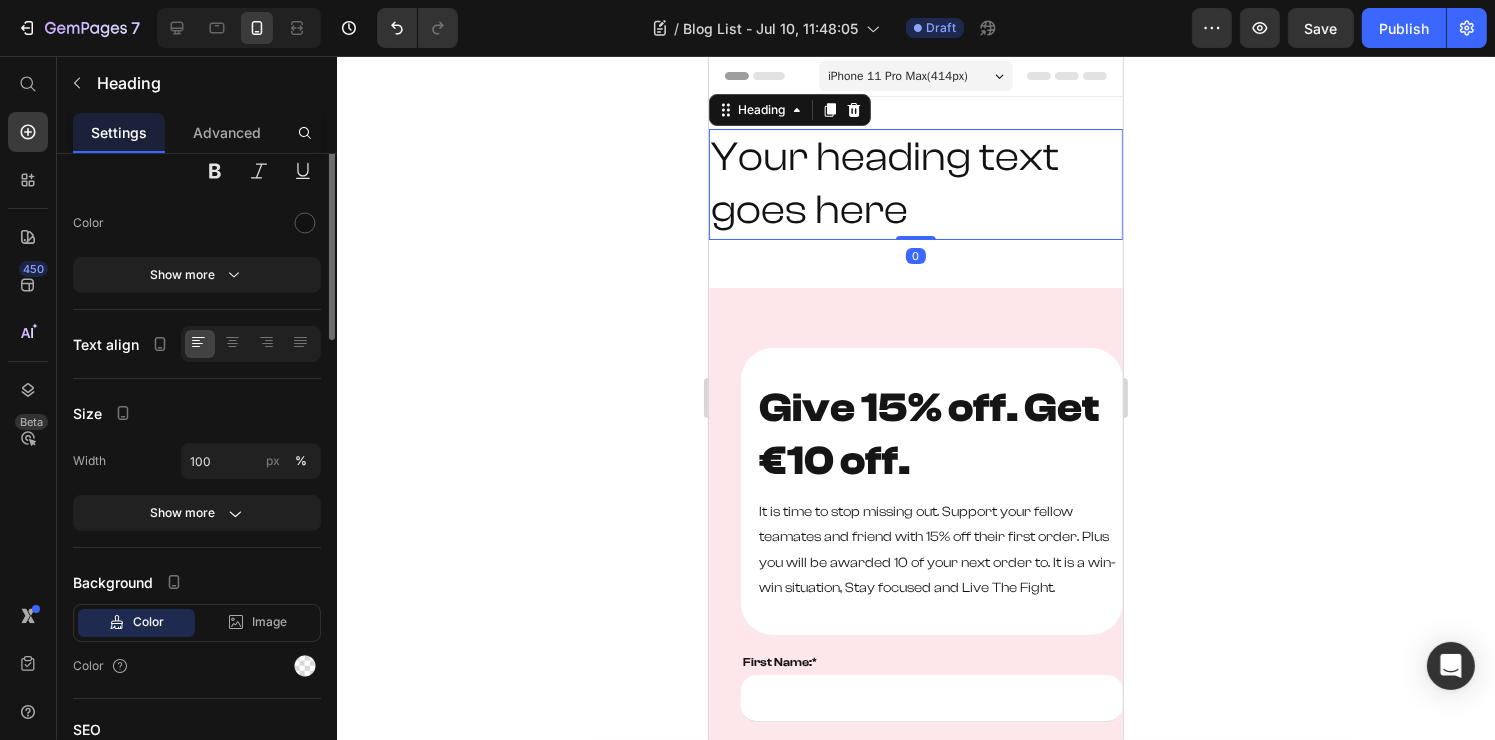 scroll, scrollTop: 0, scrollLeft: 0, axis: both 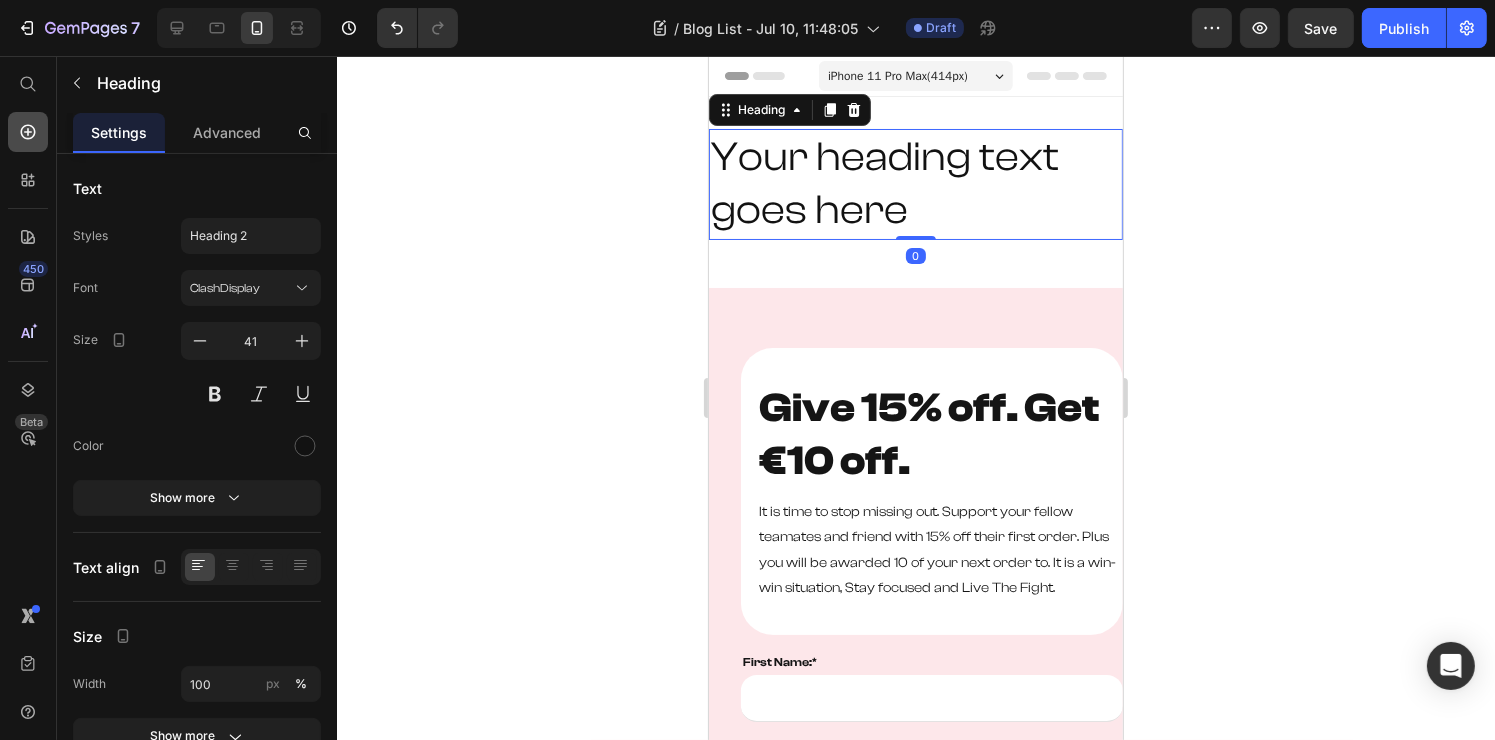 click 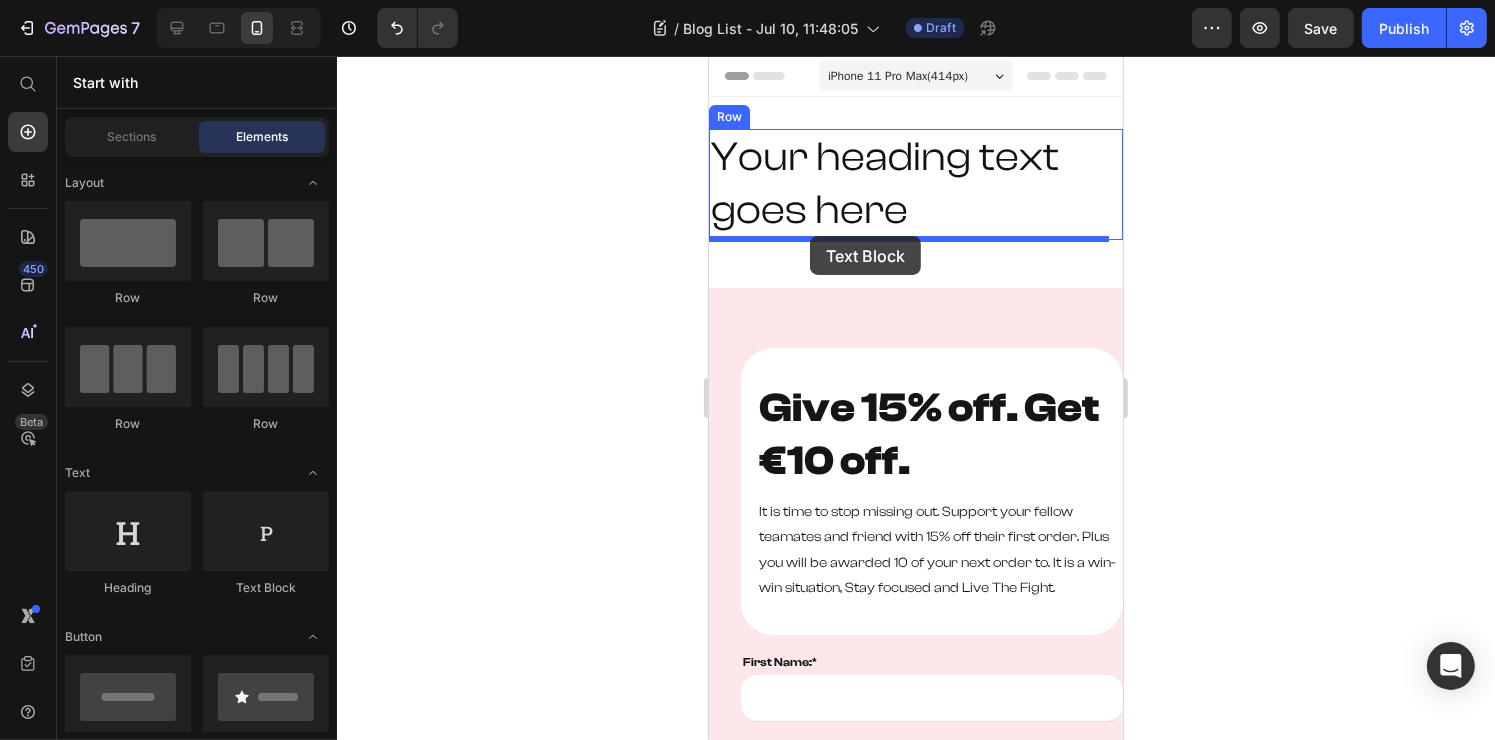 drag, startPoint x: 963, startPoint y: 596, endPoint x: 809, endPoint y: 236, distance: 391.55588 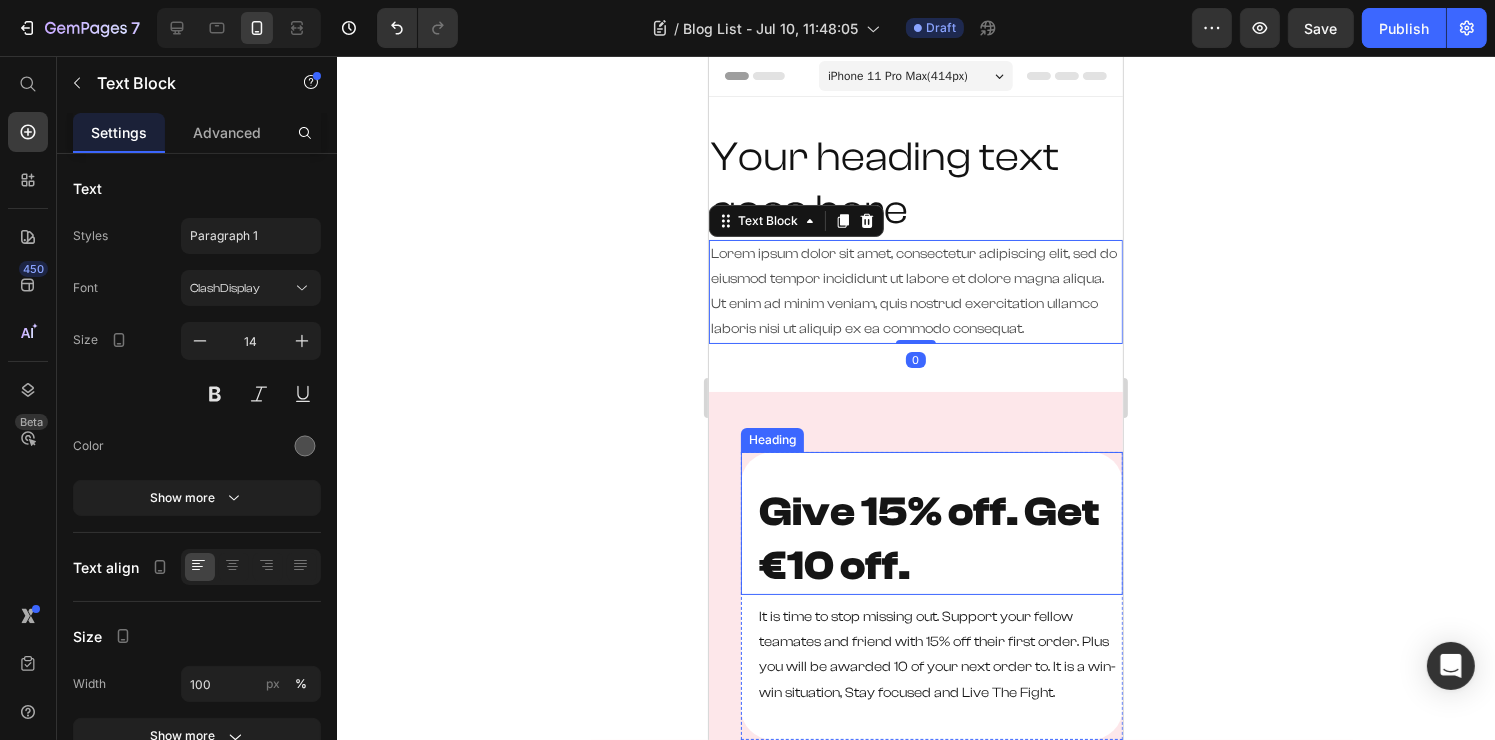 click on "Give 15% off. Get €10 off." at bounding box center (939, 539) 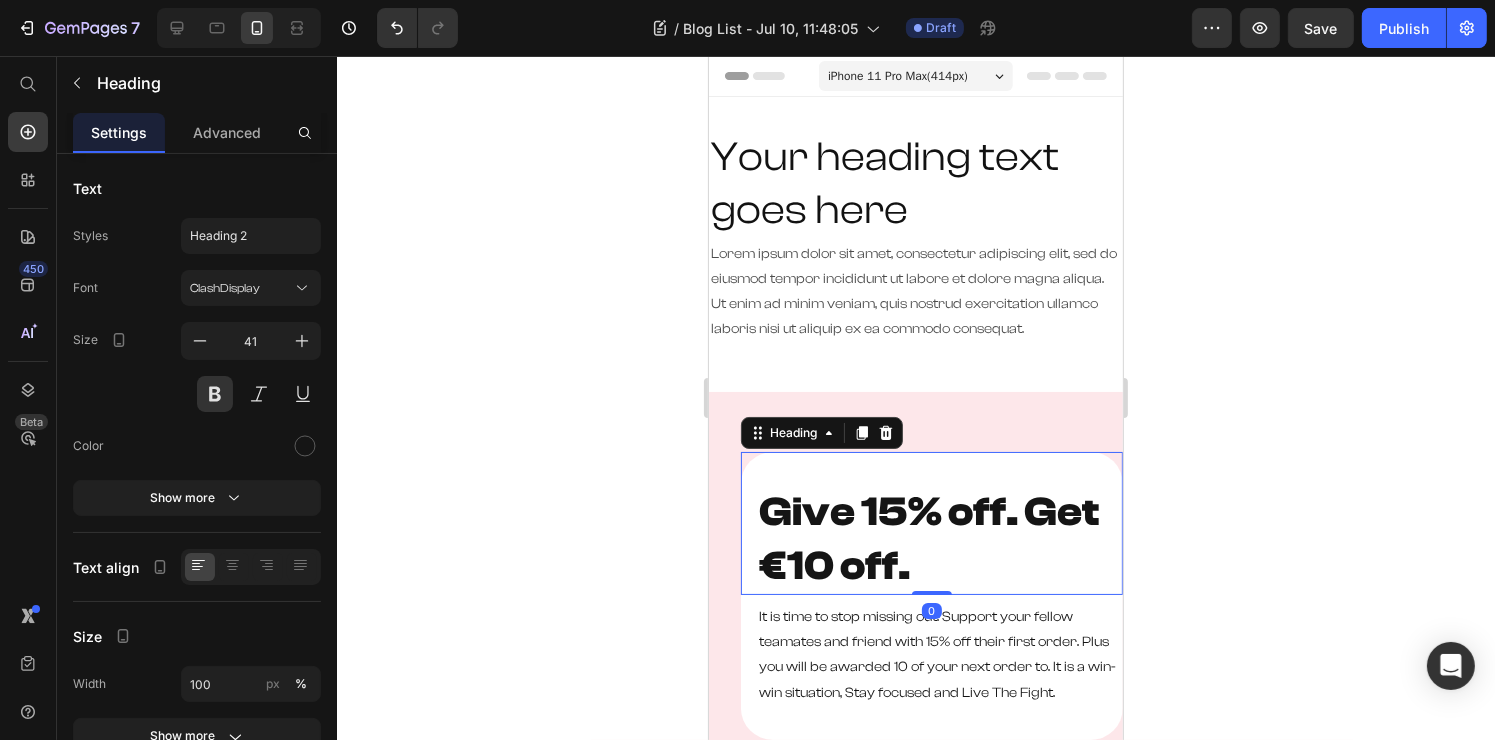 click on "Give 15% off. Get €10 off." at bounding box center (939, 539) 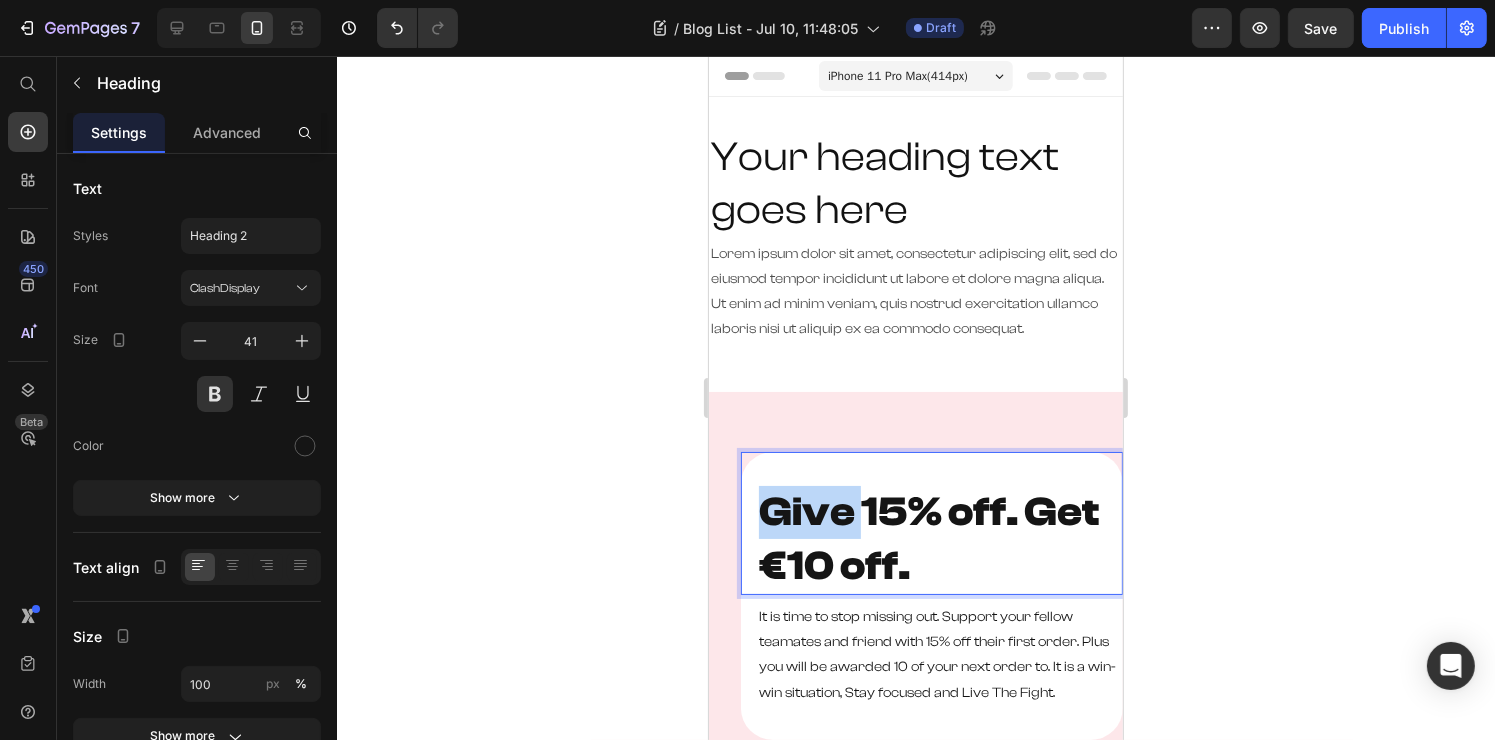 click on "Give 15% off. Get €10 off." at bounding box center [939, 539] 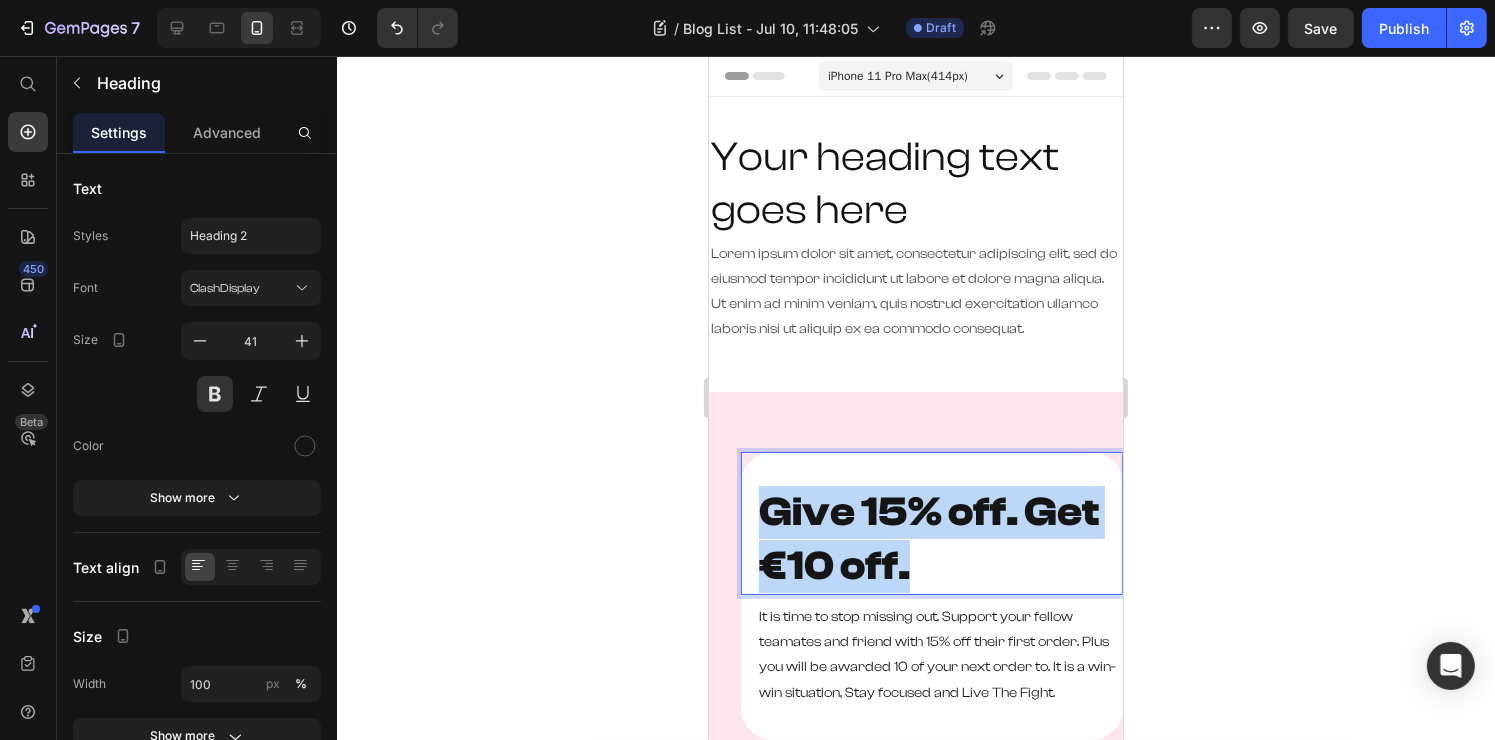 click on "Give 15% off. Get €10 off." at bounding box center (939, 539) 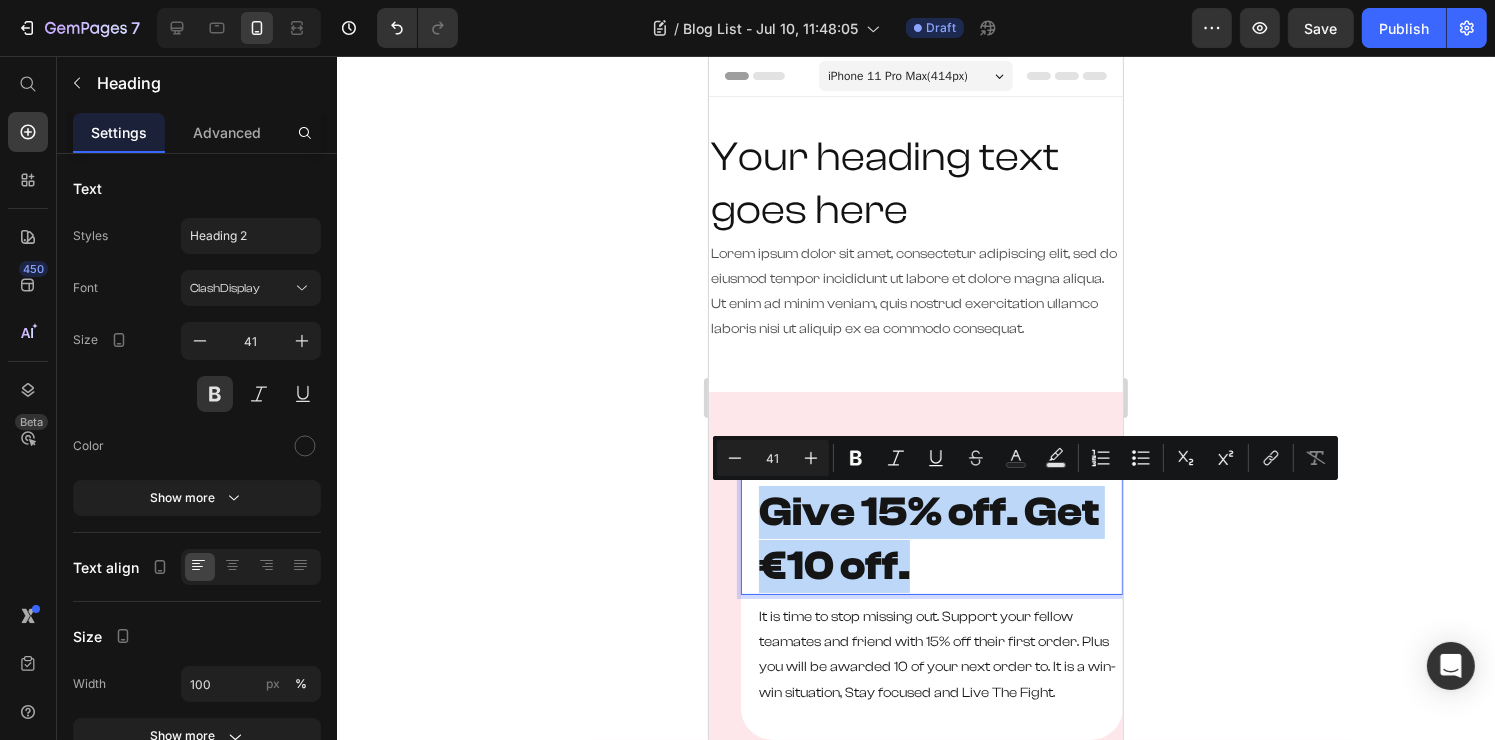 copy on "Give 15% off. Get €10 off." 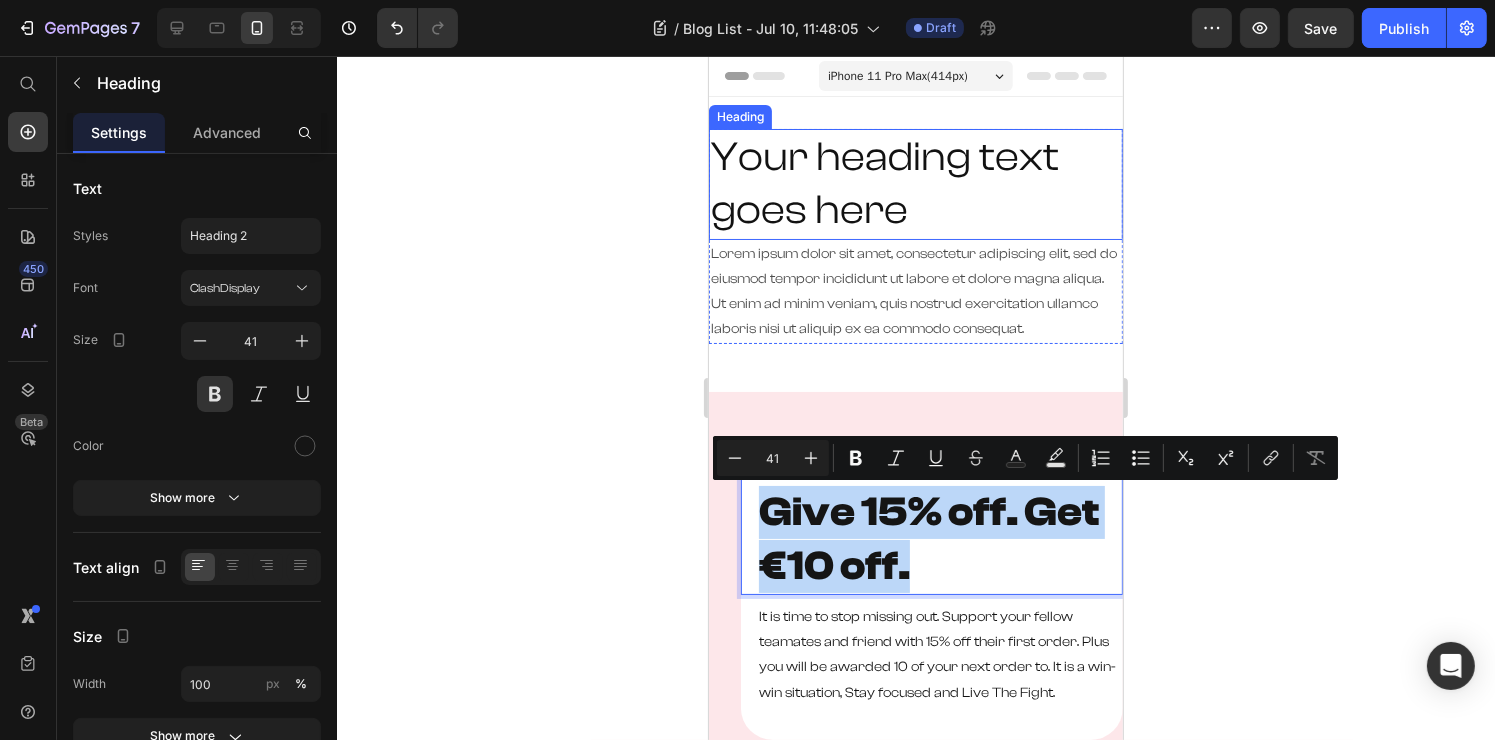 click on "Your heading text goes here" at bounding box center [915, 184] 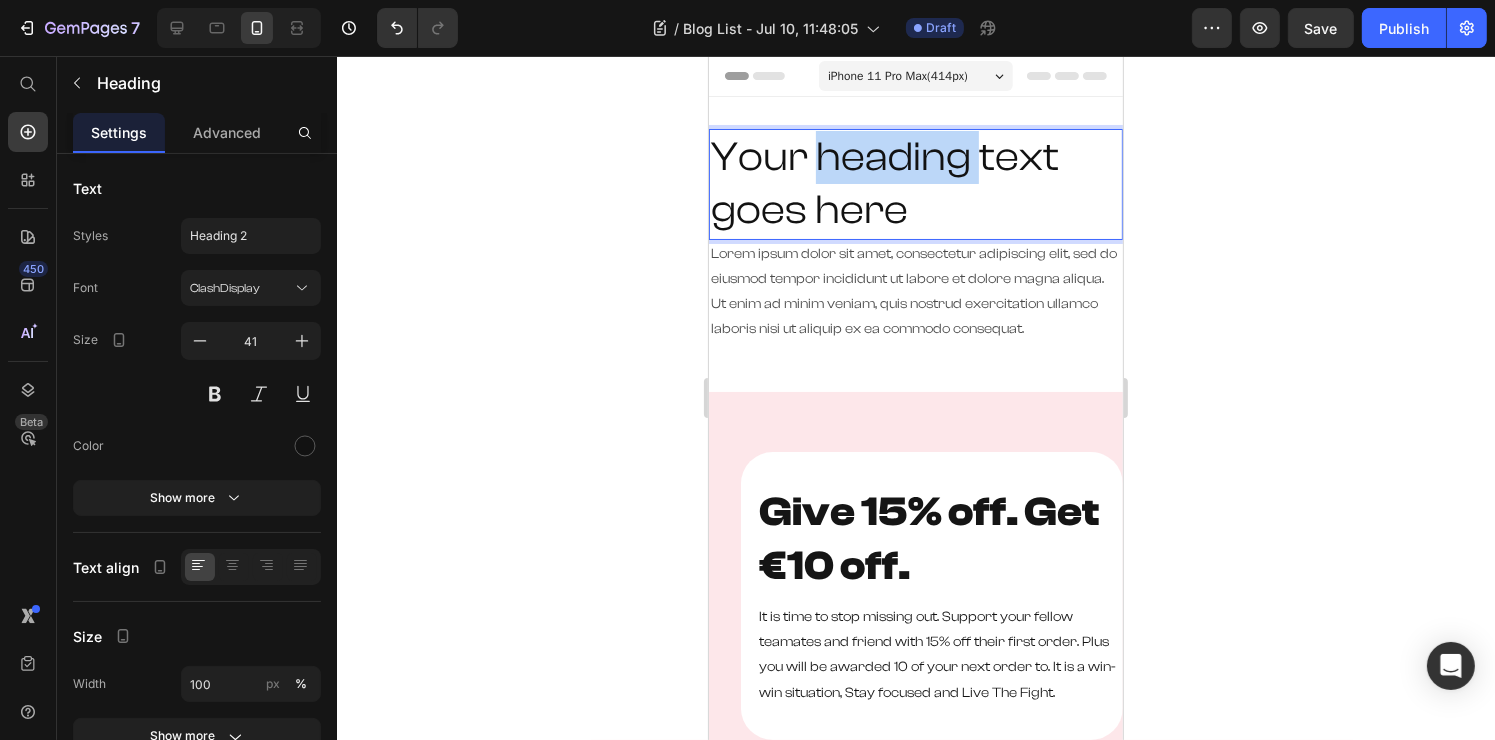 click on "Your heading text goes here" at bounding box center (915, 184) 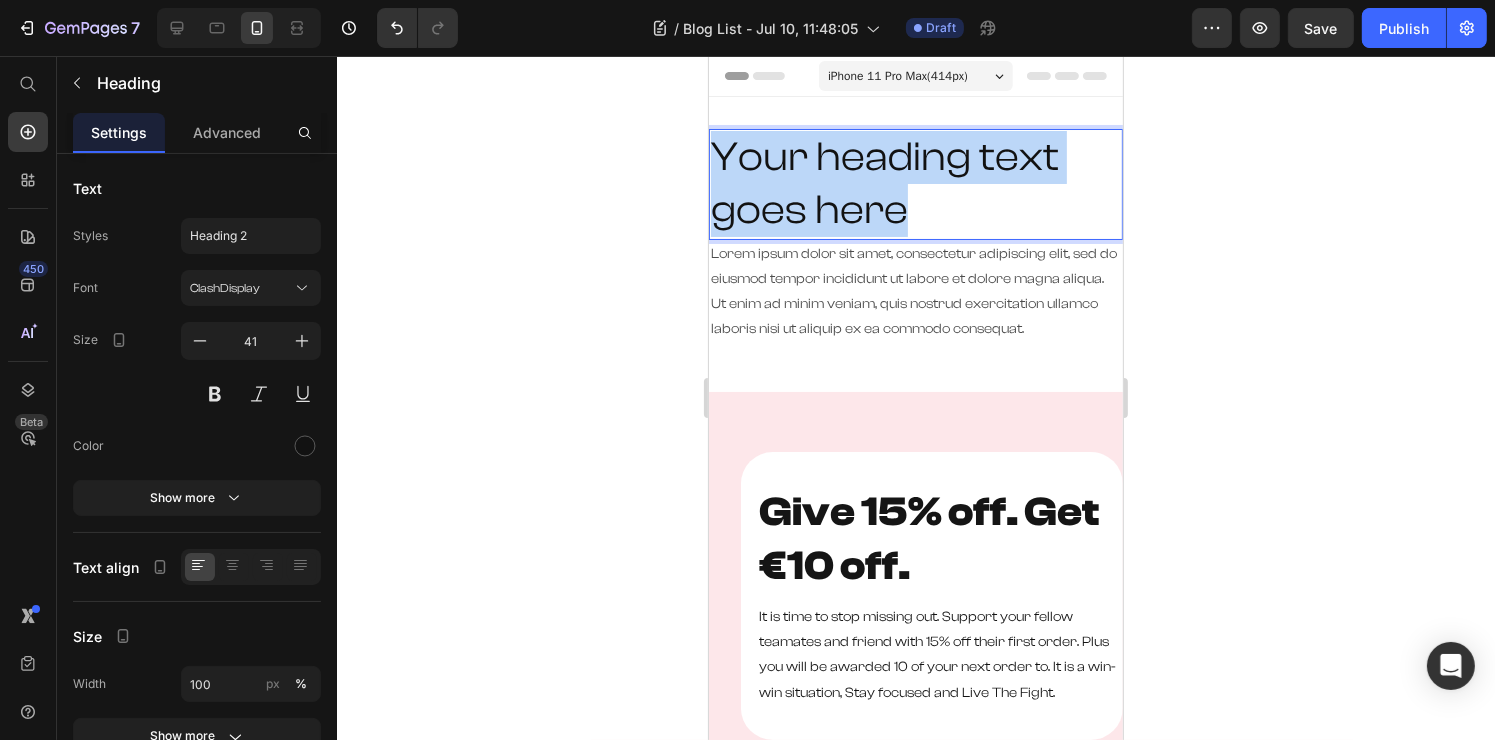 click on "Your heading text goes here" at bounding box center (915, 184) 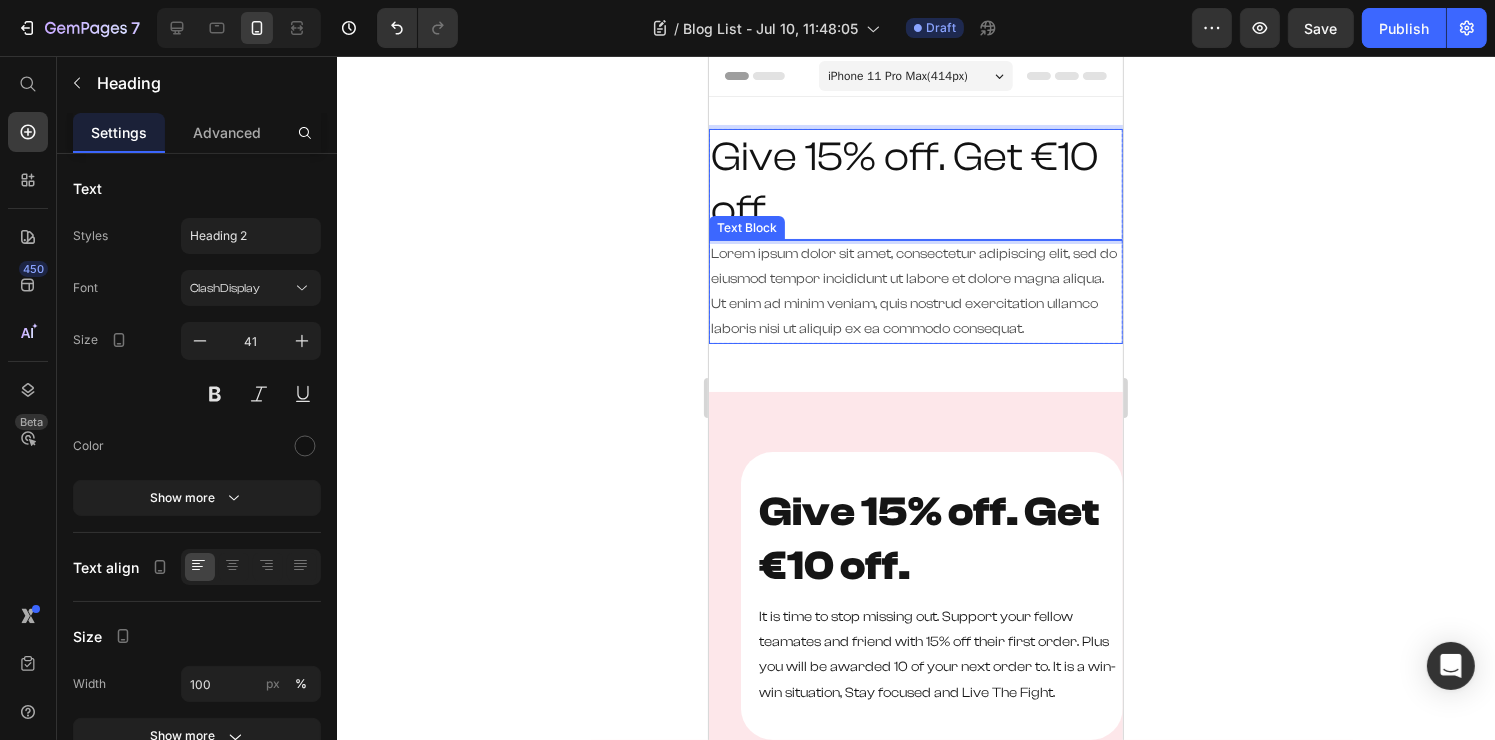 click on "Lorem ipsum dolor sit amet, consectetur adipiscing elit, sed do eiusmod tempor incididunt ut labore et dolore magna aliqua. Ut enim ad minim veniam, quis nostrud exercitation ullamco laboris nisi ut aliquip ex ea commodo consequat." at bounding box center (915, 292) 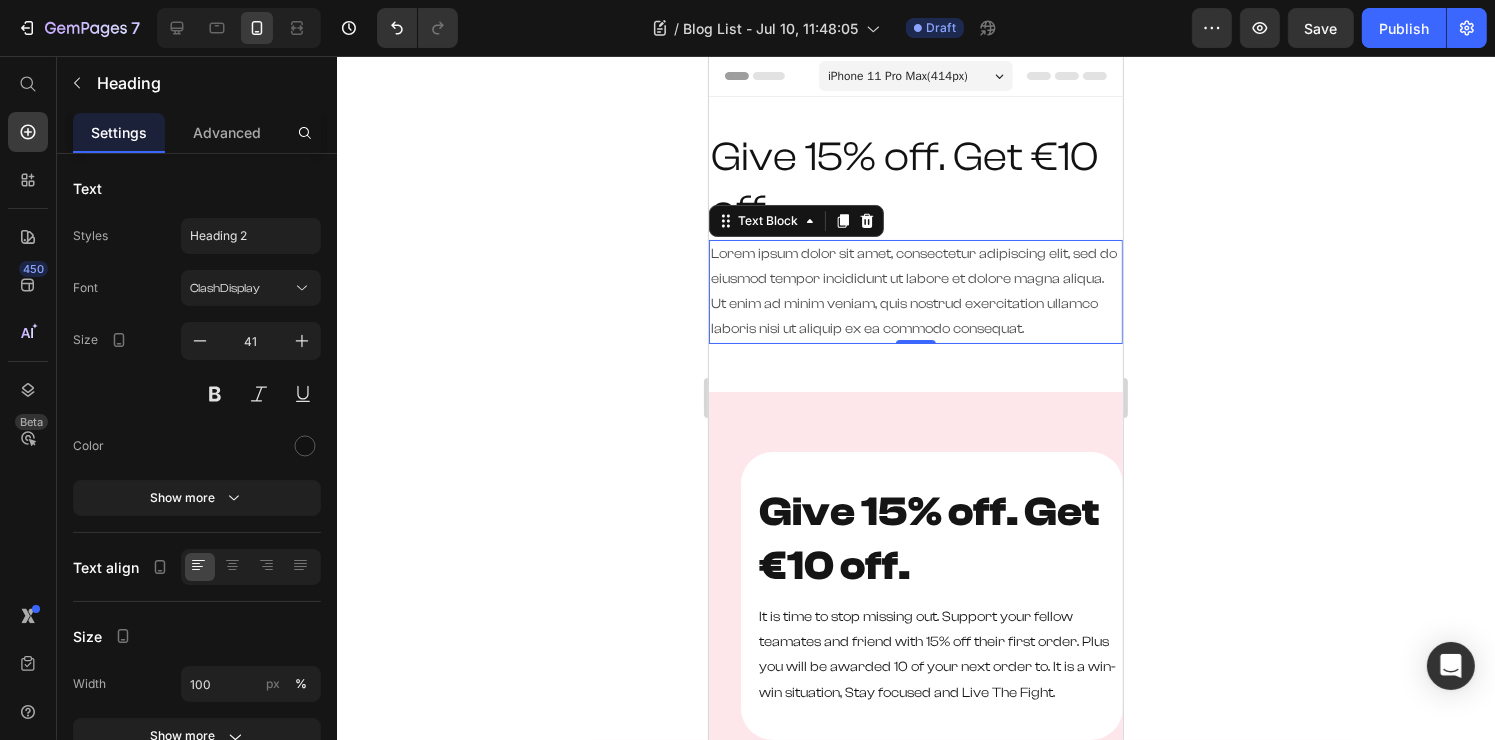 click on "Lorem ipsum dolor sit amet, consectetur adipiscing elit, sed do eiusmod tempor incididunt ut labore et dolore magna aliqua. Ut enim ad minim veniam, quis nostrud exercitation ullamco laboris nisi ut aliquip ex ea commodo consequat." at bounding box center [915, 292] 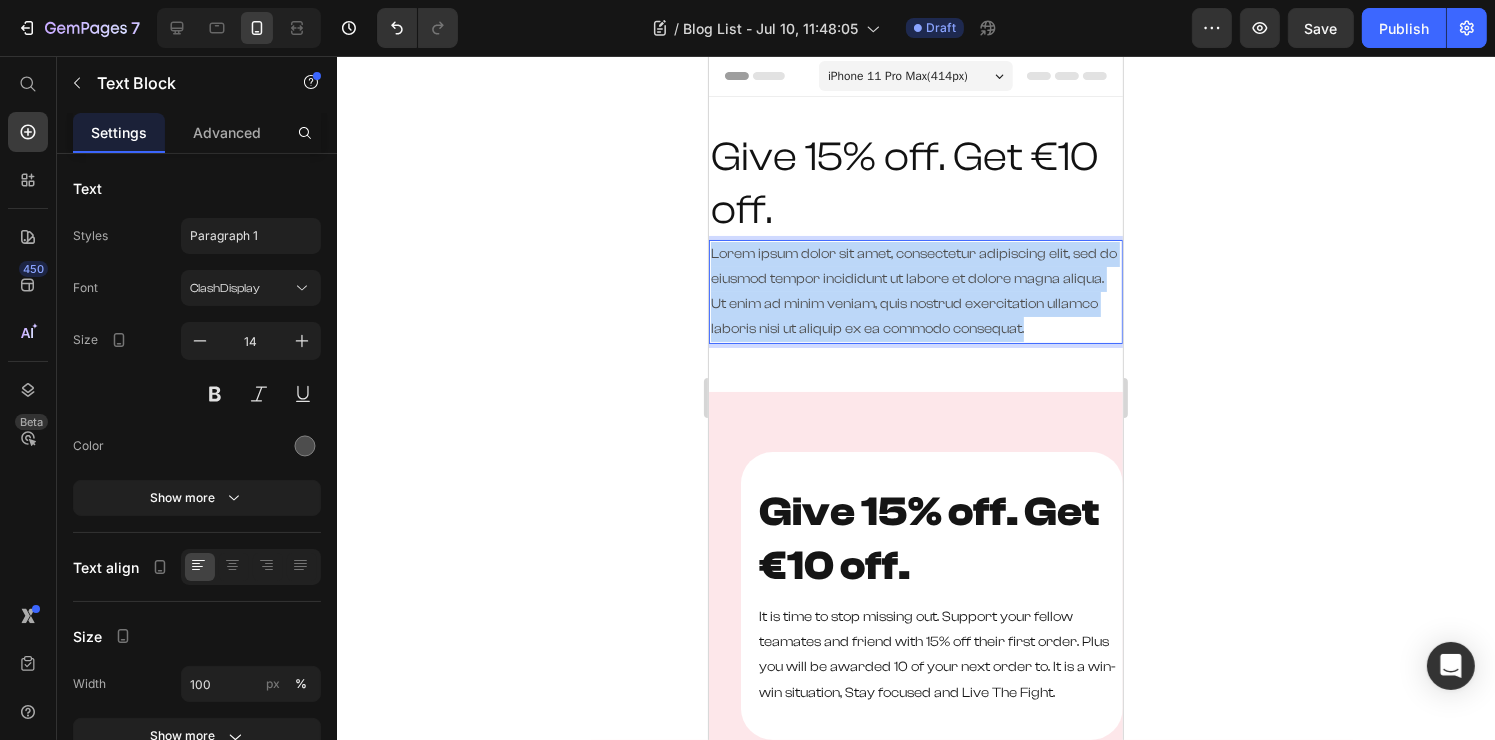 click on "Lorem ipsum dolor sit amet, consectetur adipiscing elit, sed do eiusmod tempor incididunt ut labore et dolore magna aliqua. Ut enim ad minim veniam, quis nostrud exercitation ullamco laboris nisi ut aliquip ex ea commodo consequat." at bounding box center [915, 292] 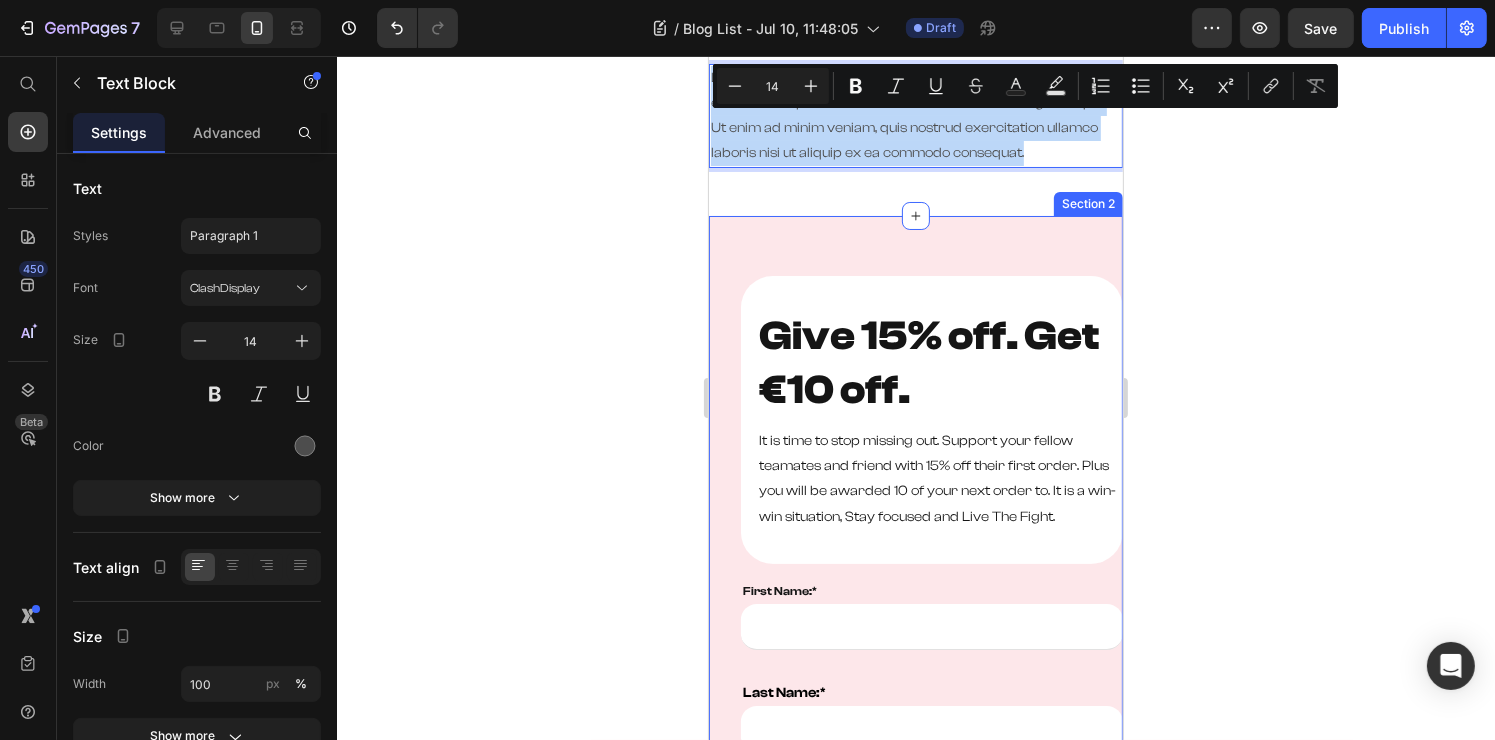 scroll, scrollTop: 200, scrollLeft: 0, axis: vertical 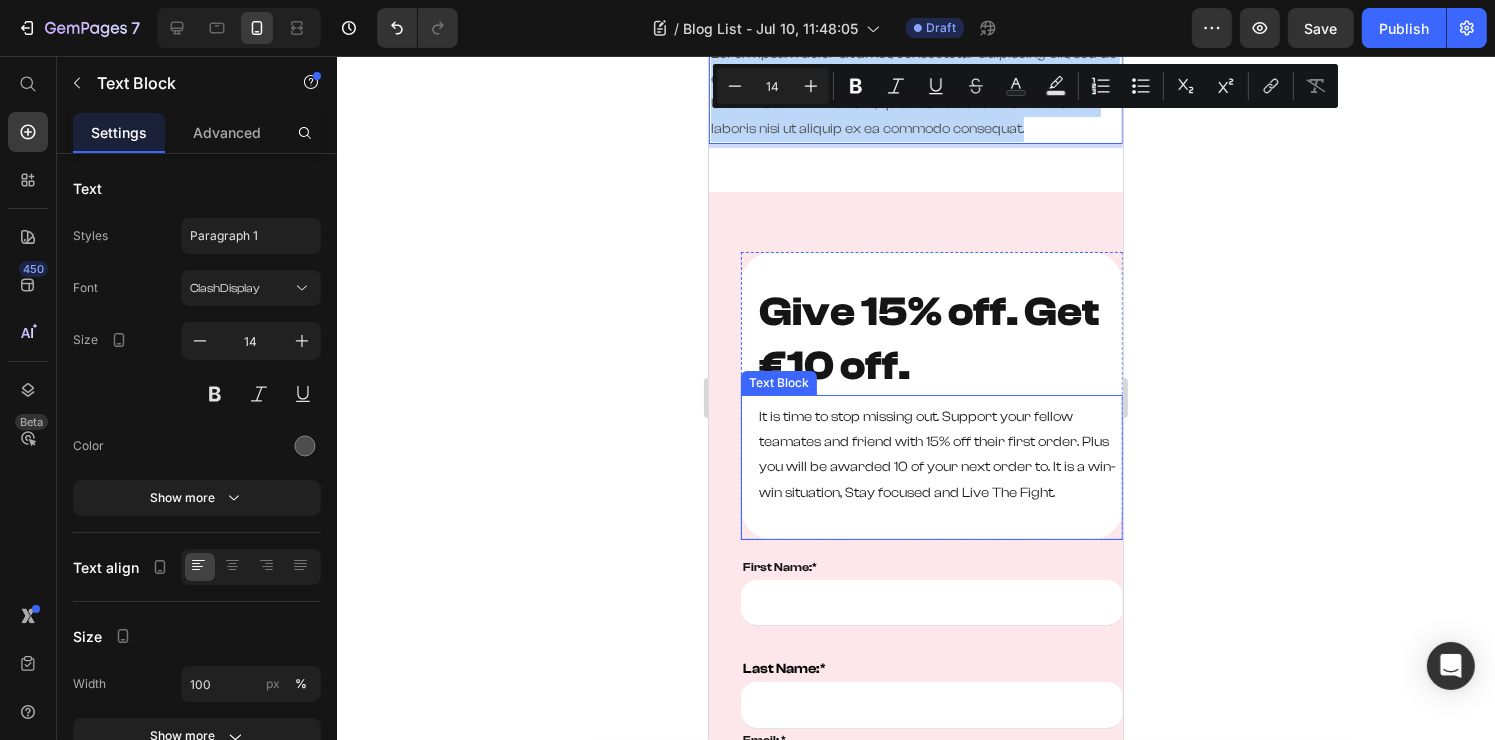 click on "It is time to stop missing out. Support your fellow teamates and friend with 15% off their first order. Plus you will be awarded 10 of your next order to. It is a win-win situation, Stay focused and Live The Fight." at bounding box center (939, 455) 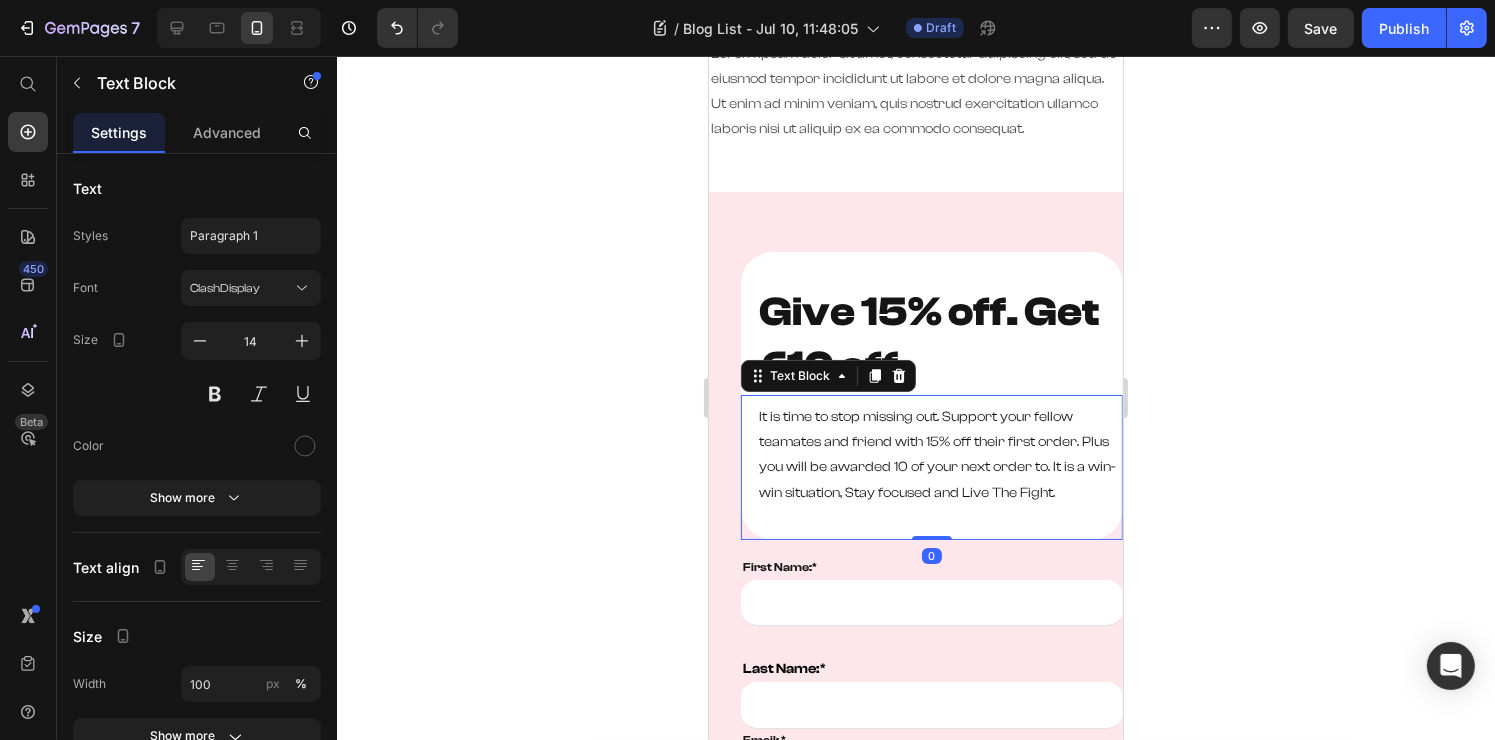 click on "It is time to stop missing out. Support your fellow teamates and friend with 15% off their first order. Plus you will be awarded 10 of your next order to. It is a win-win situation, Stay focused and Live The Fight." at bounding box center (939, 455) 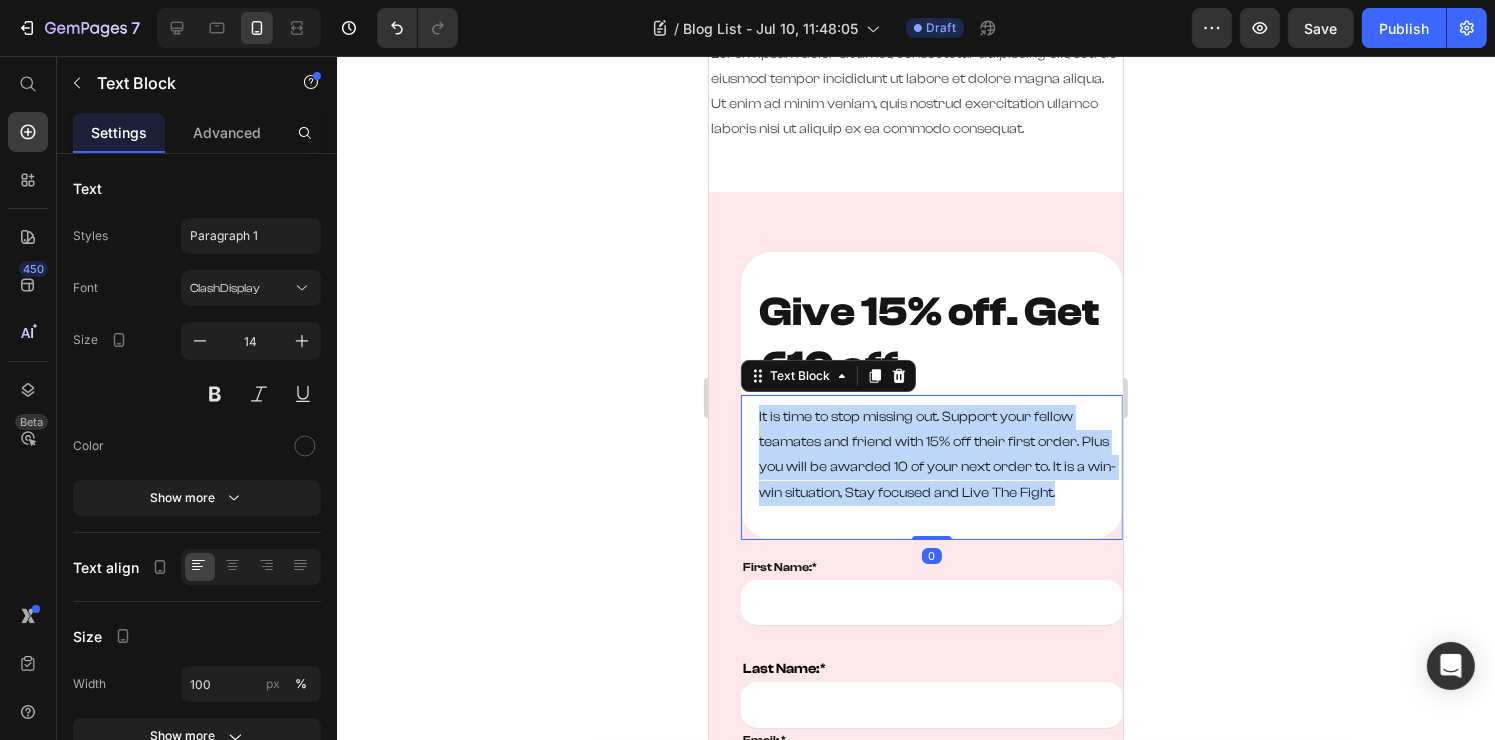 click on "It is time to stop missing out. Support your fellow teamates and friend with 15% off their first order. Plus you will be awarded 10 of your next order to. It is a win-win situation, Stay focused and Live The Fight." at bounding box center (939, 455) 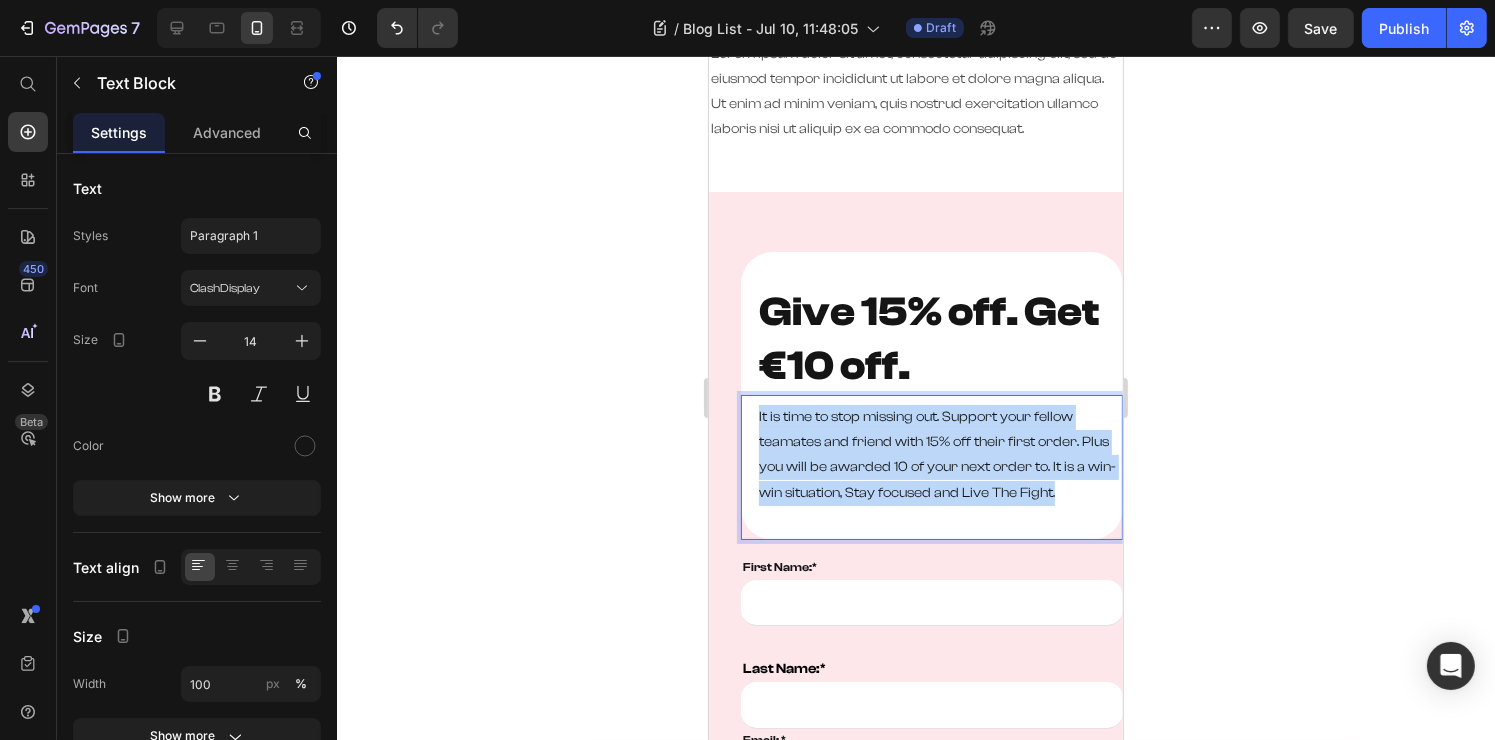 click on "It is time to stop missing out. Support your fellow teamates and friend with 15% off their first order. Plus you will be awarded 10 of your next order to. It is a win-win situation, Stay focused and Live The Fight." at bounding box center (939, 455) 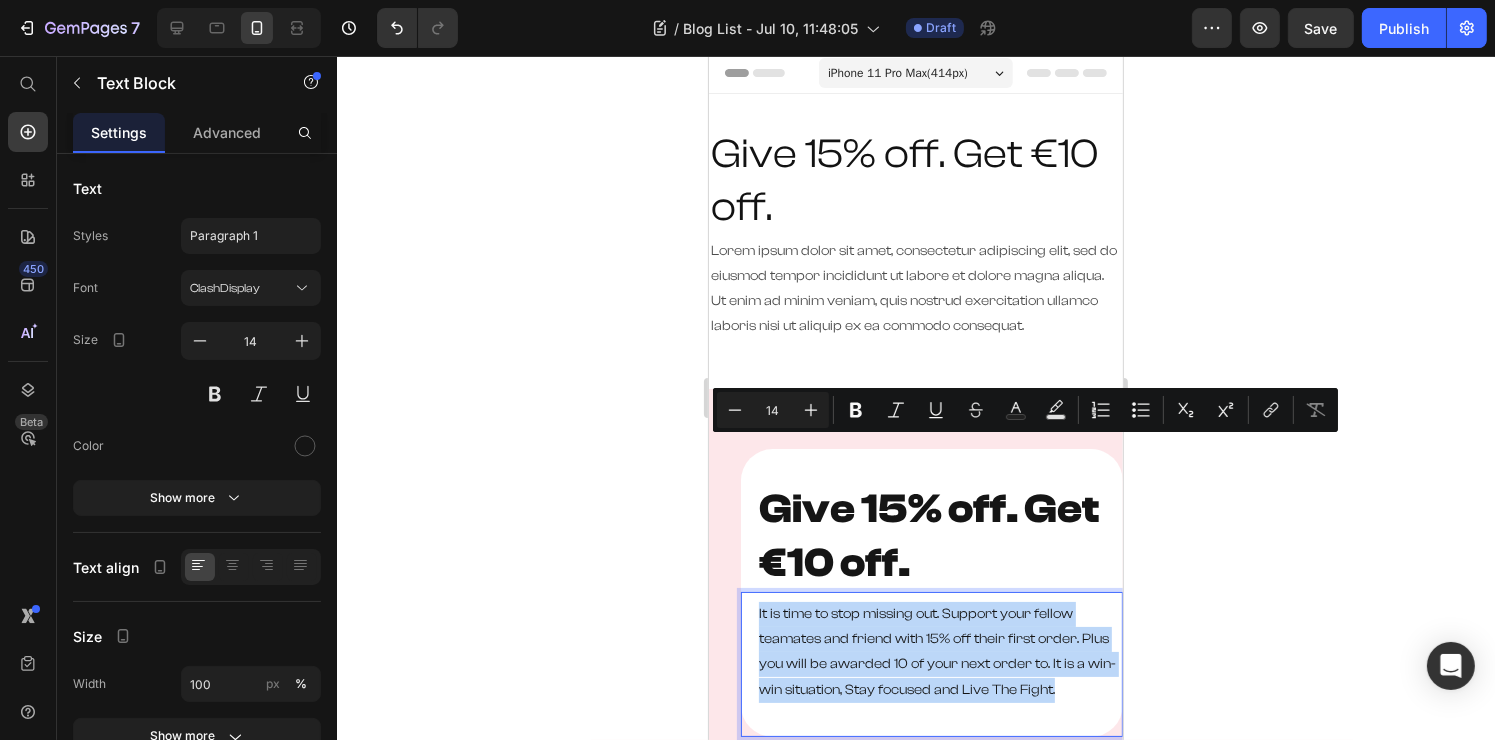scroll, scrollTop: 0, scrollLeft: 0, axis: both 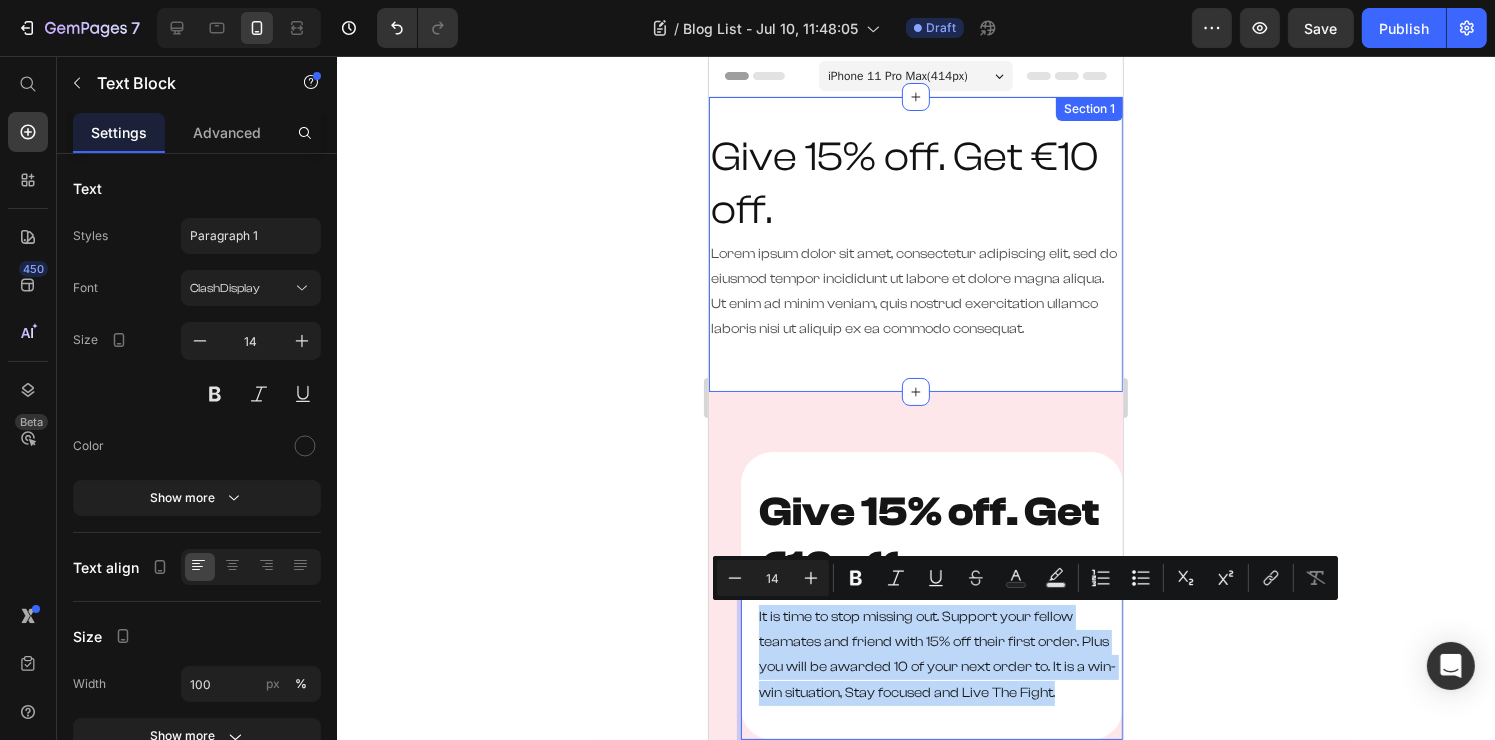 click on "Lorem ipsum dolor sit amet, consectetur adipiscing elit, sed do eiusmod tempor incididunt ut labore et dolore magna aliqua. Ut enim ad minim veniam, quis nostrud exercitation ullamco laboris nisi ut aliquip ex ea commodo consequat." at bounding box center [915, 292] 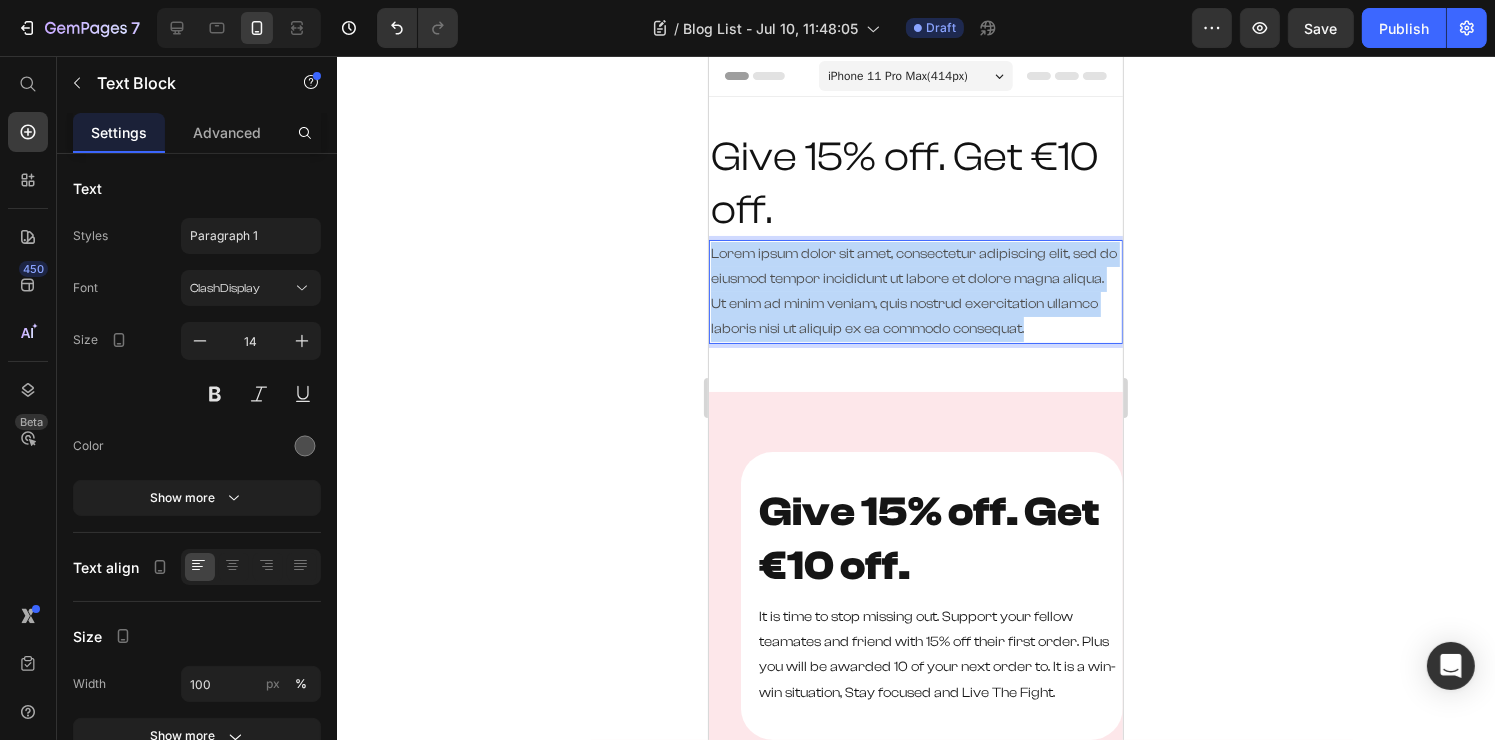 click on "Lorem ipsum dolor sit amet, consectetur adipiscing elit, sed do eiusmod tempor incididunt ut labore et dolore magna aliqua. Ut enim ad minim veniam, quis nostrud exercitation ullamco laboris nisi ut aliquip ex ea commodo consequat." at bounding box center [915, 292] 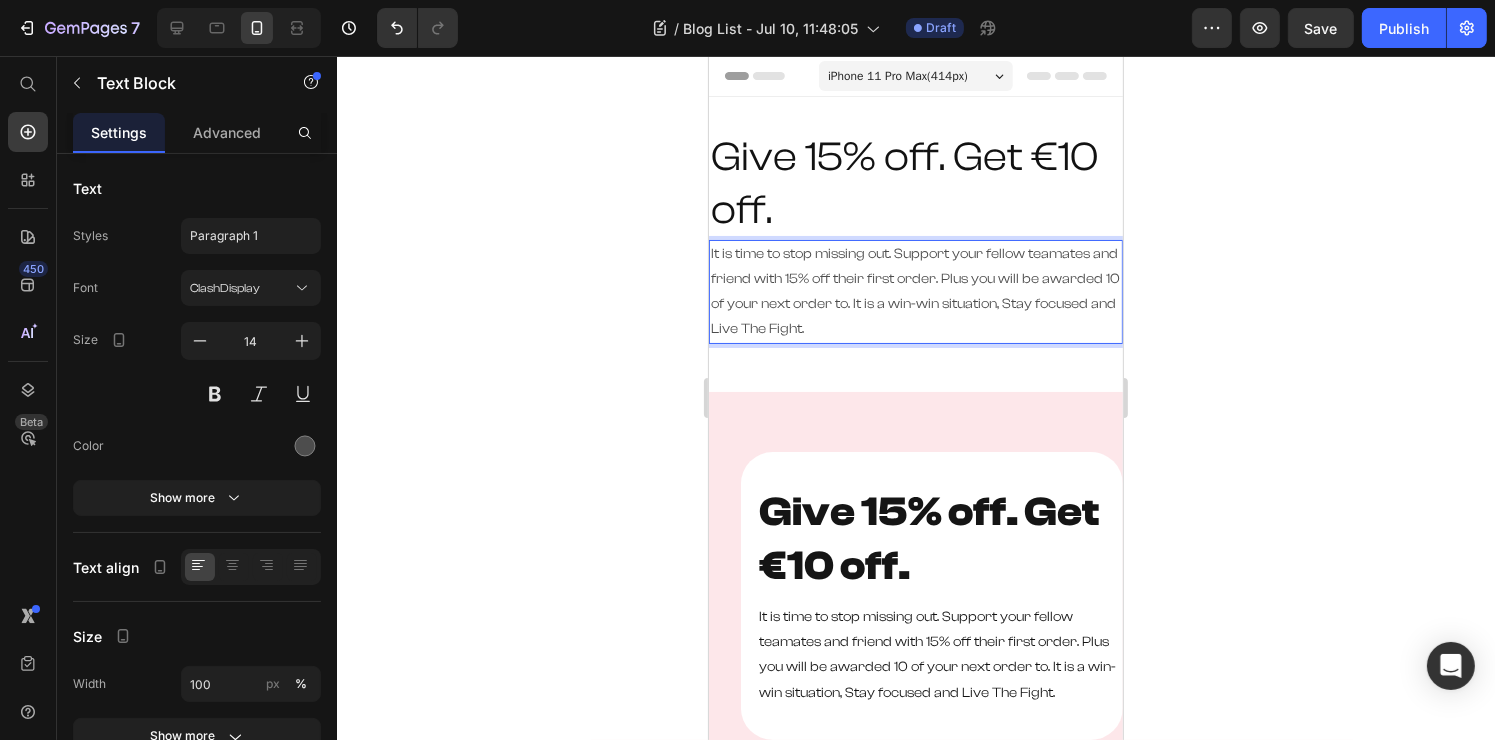 click 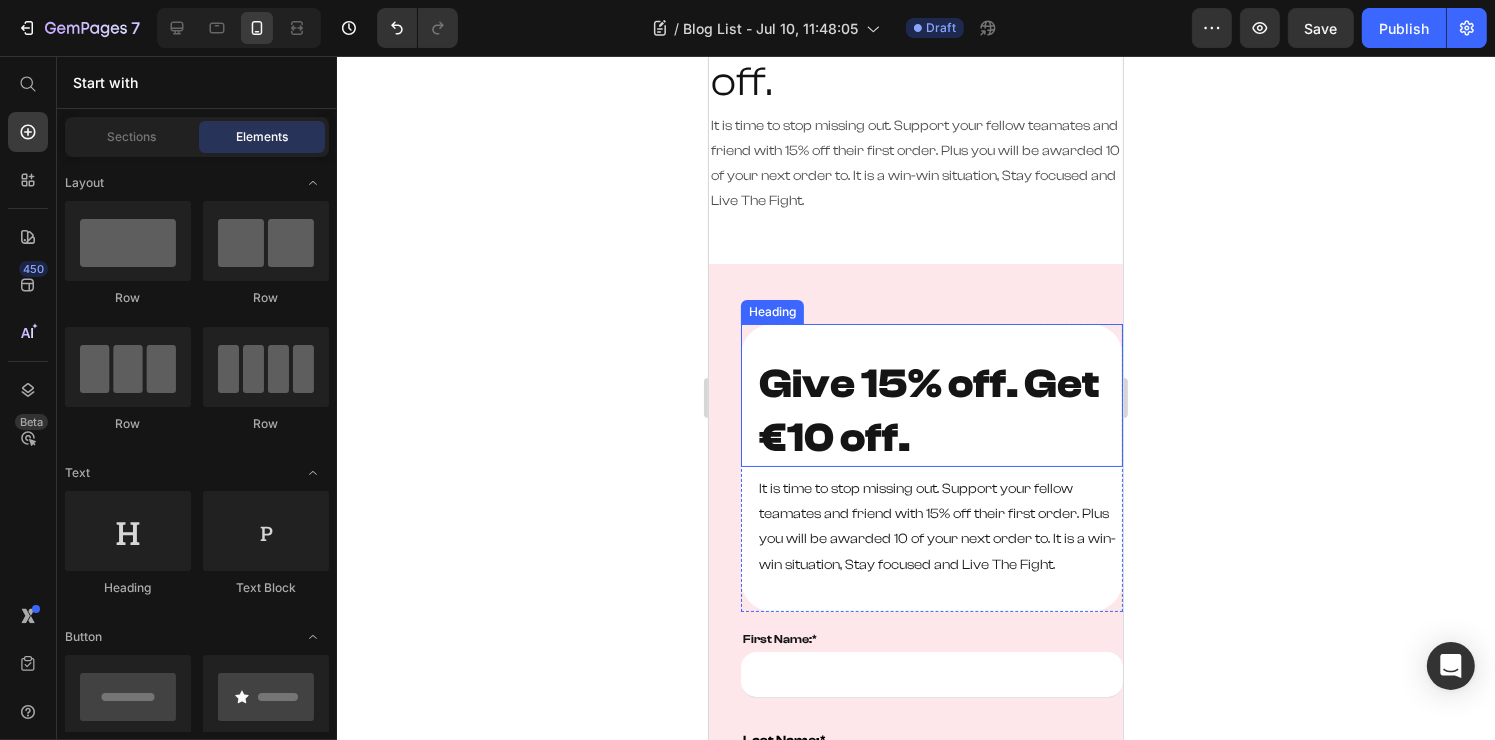 scroll, scrollTop: 0, scrollLeft: 0, axis: both 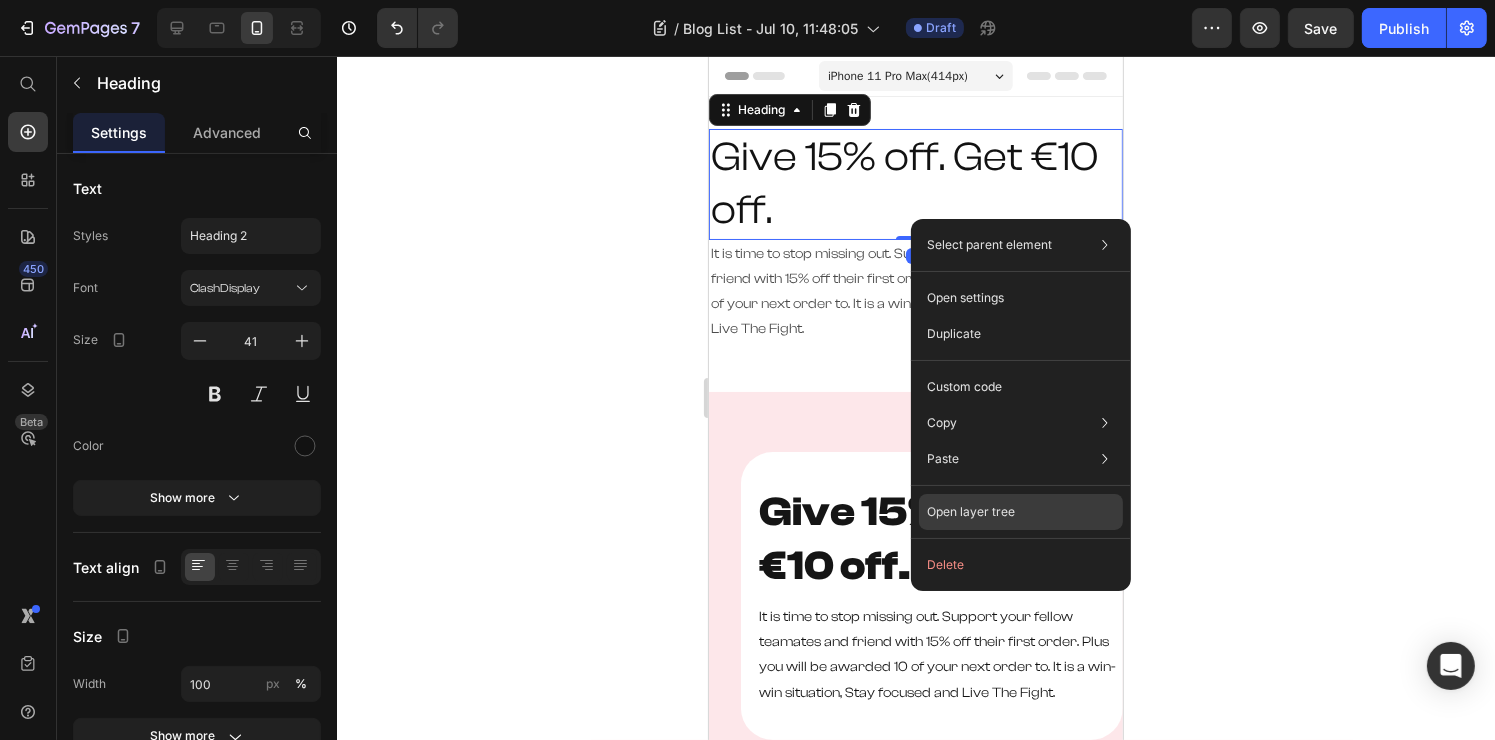 click on "Open layer tree" at bounding box center [971, 512] 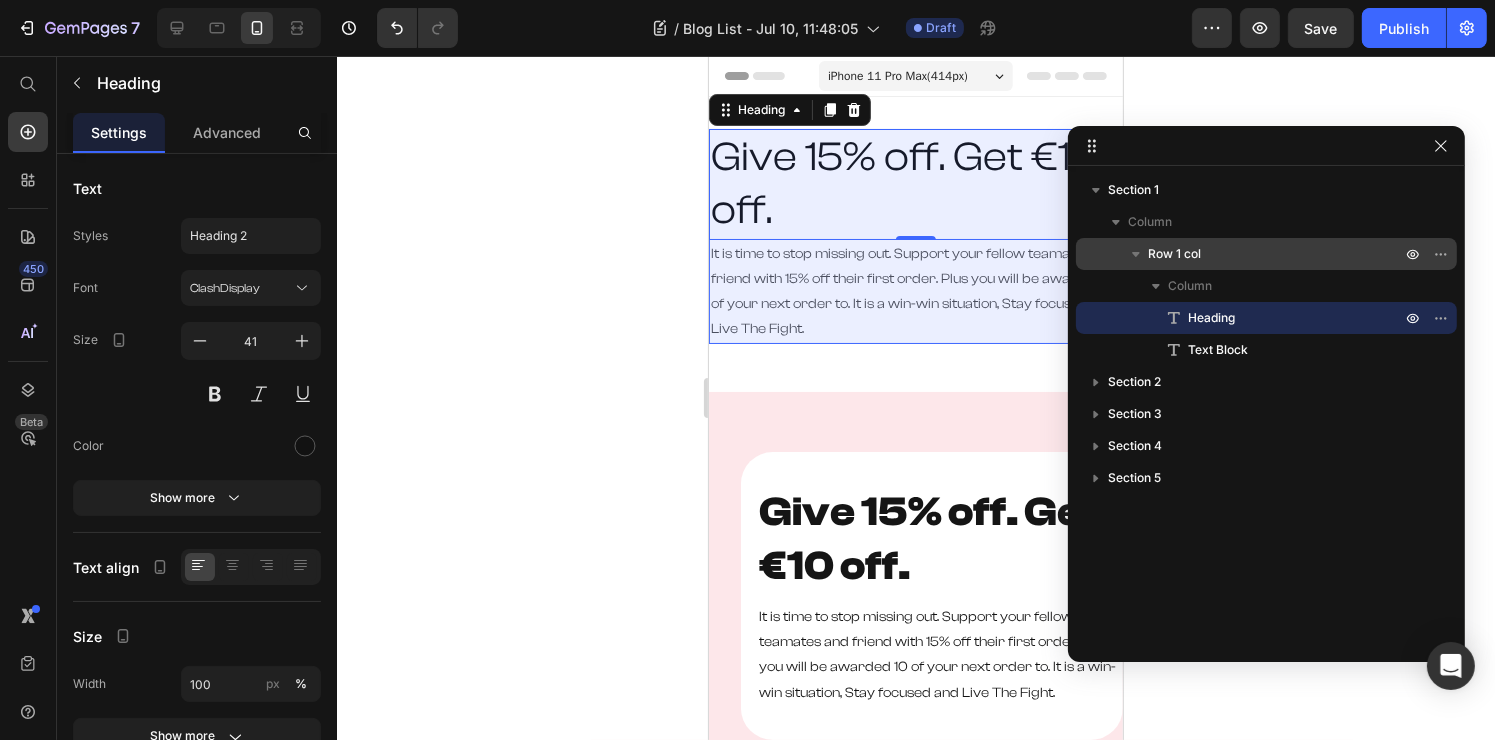 click on "Row 1 col" at bounding box center [1174, 254] 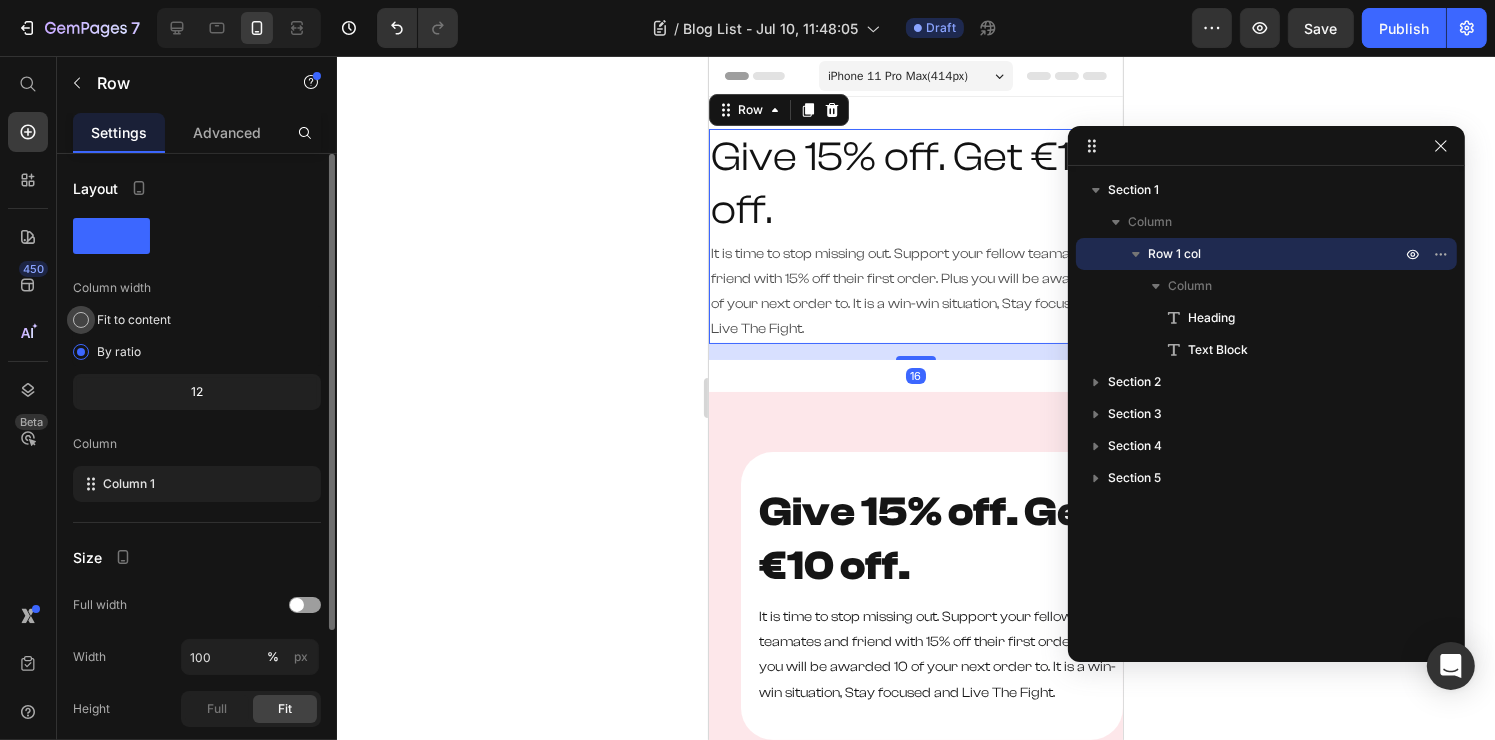 scroll, scrollTop: 223, scrollLeft: 0, axis: vertical 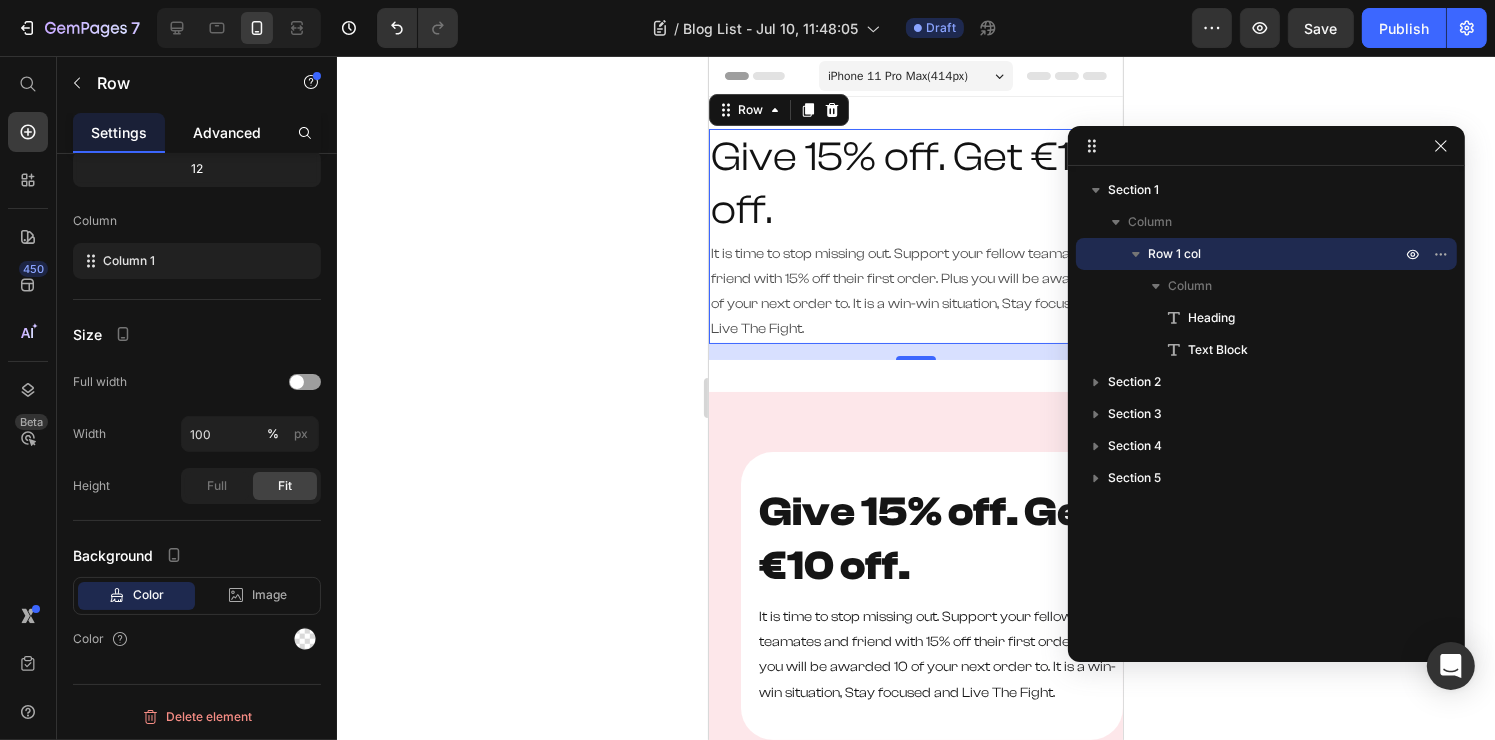 click on "Advanced" at bounding box center (227, 132) 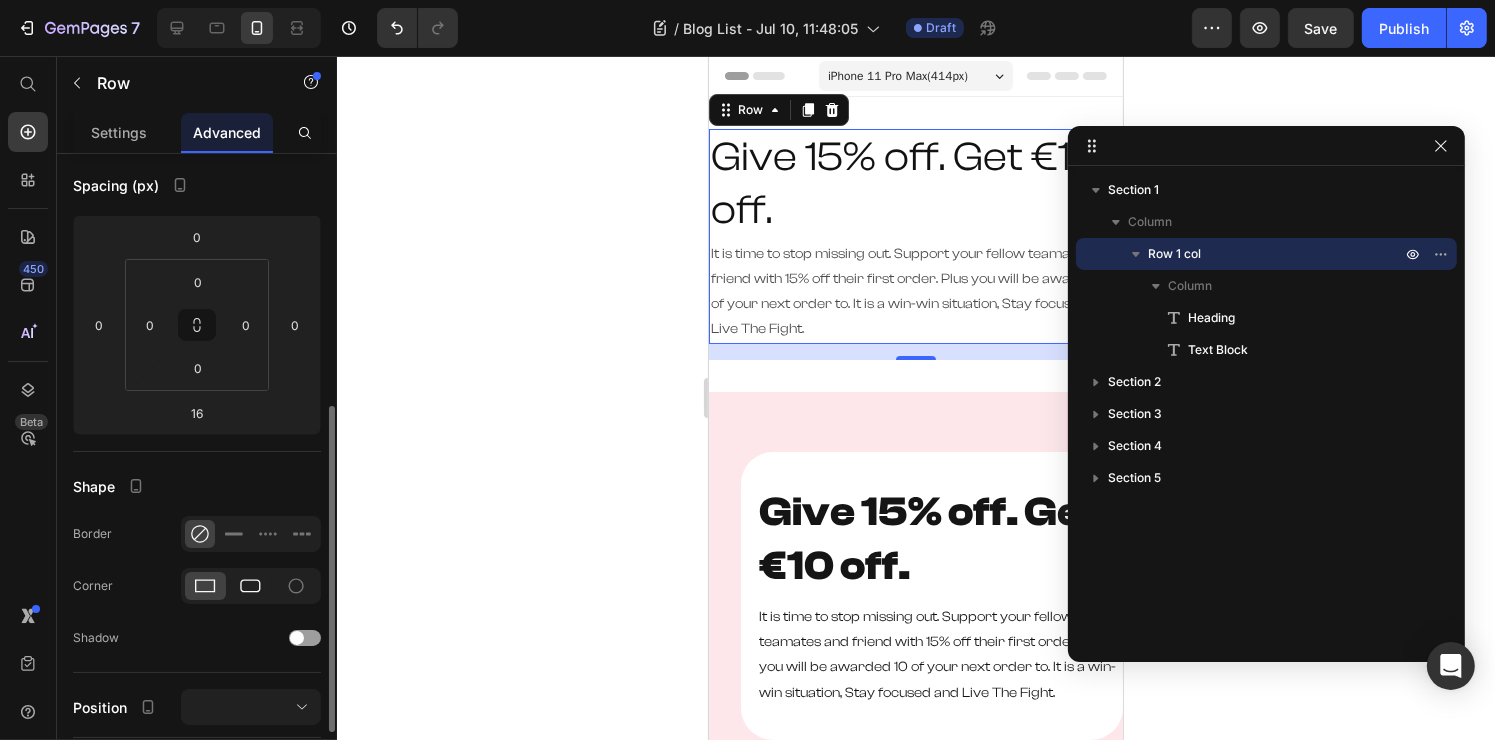 scroll, scrollTop: 300, scrollLeft: 0, axis: vertical 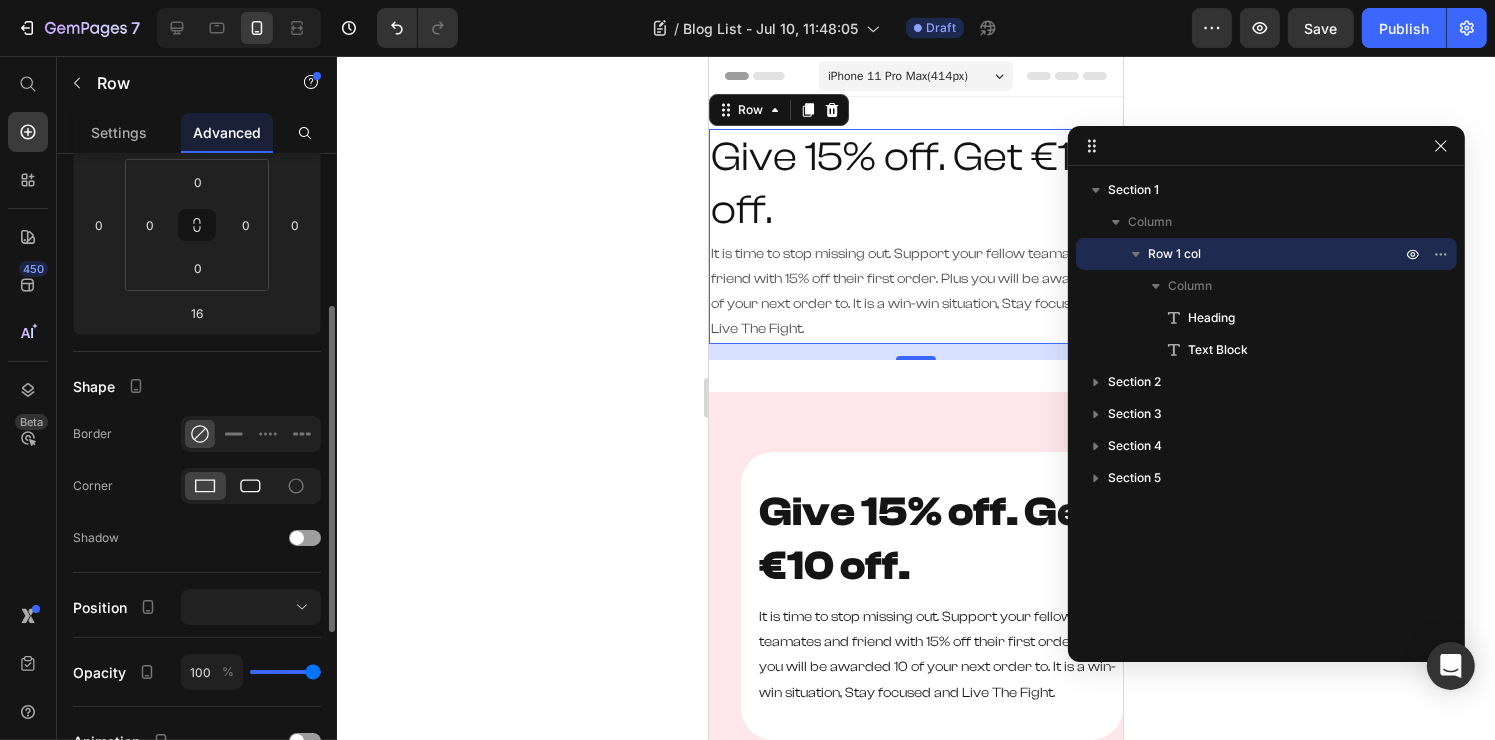 click 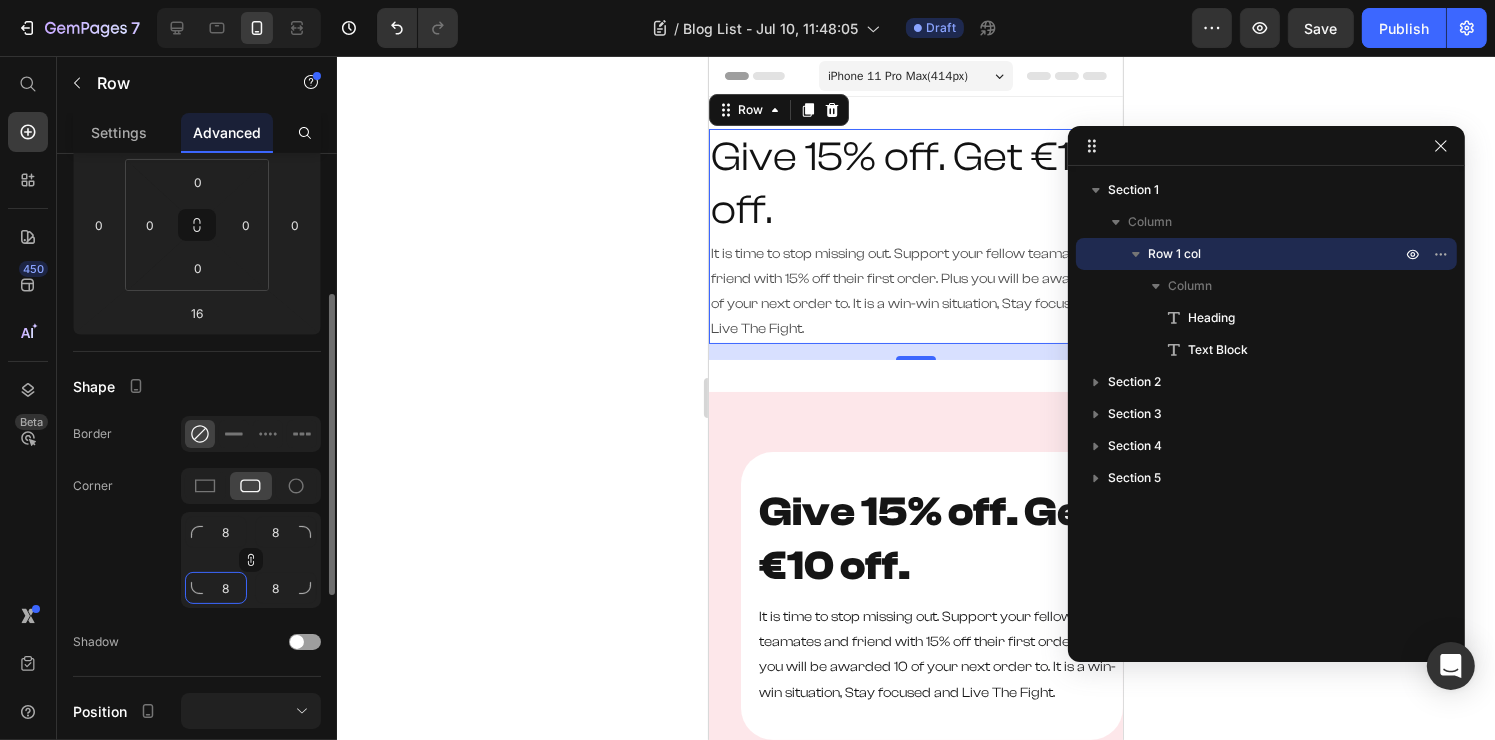 click on "8" 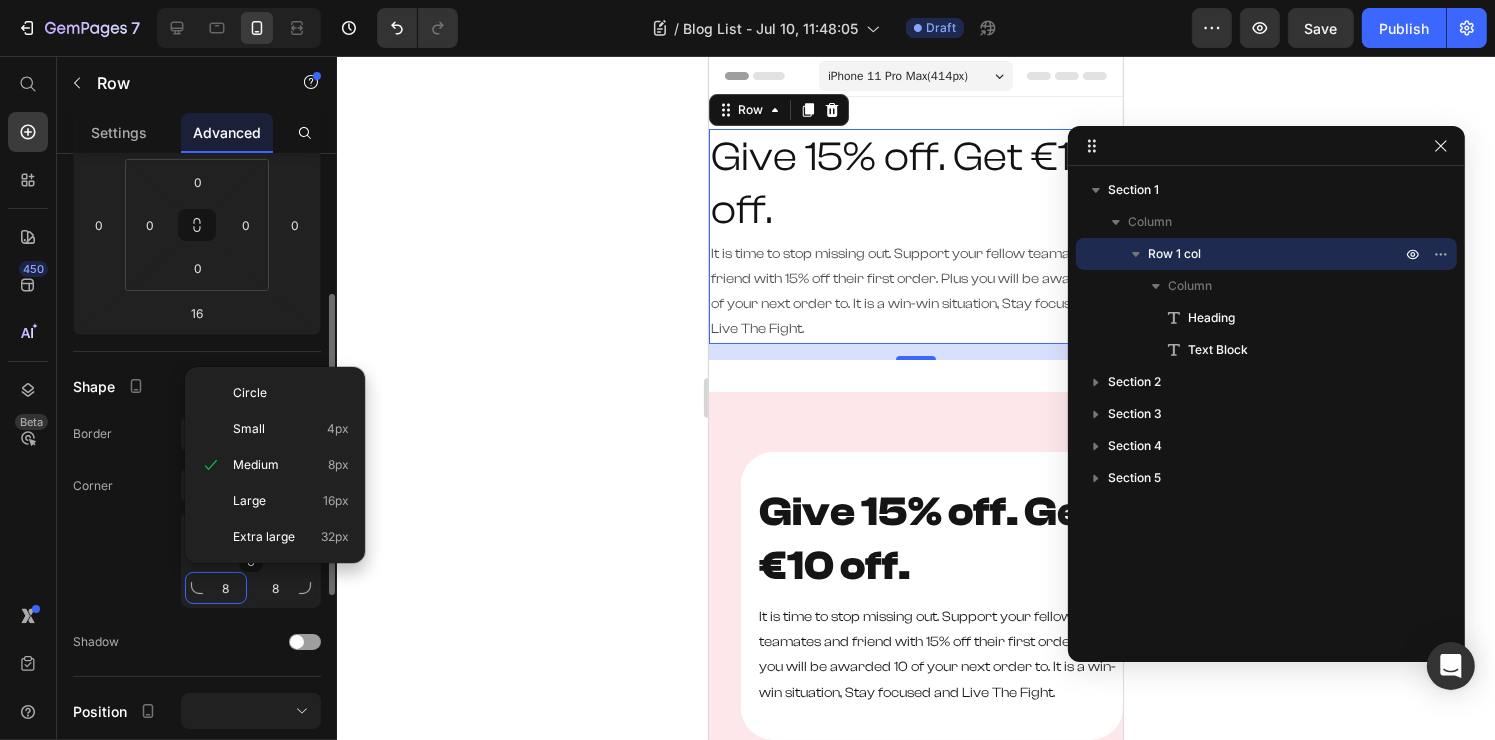 type on "3" 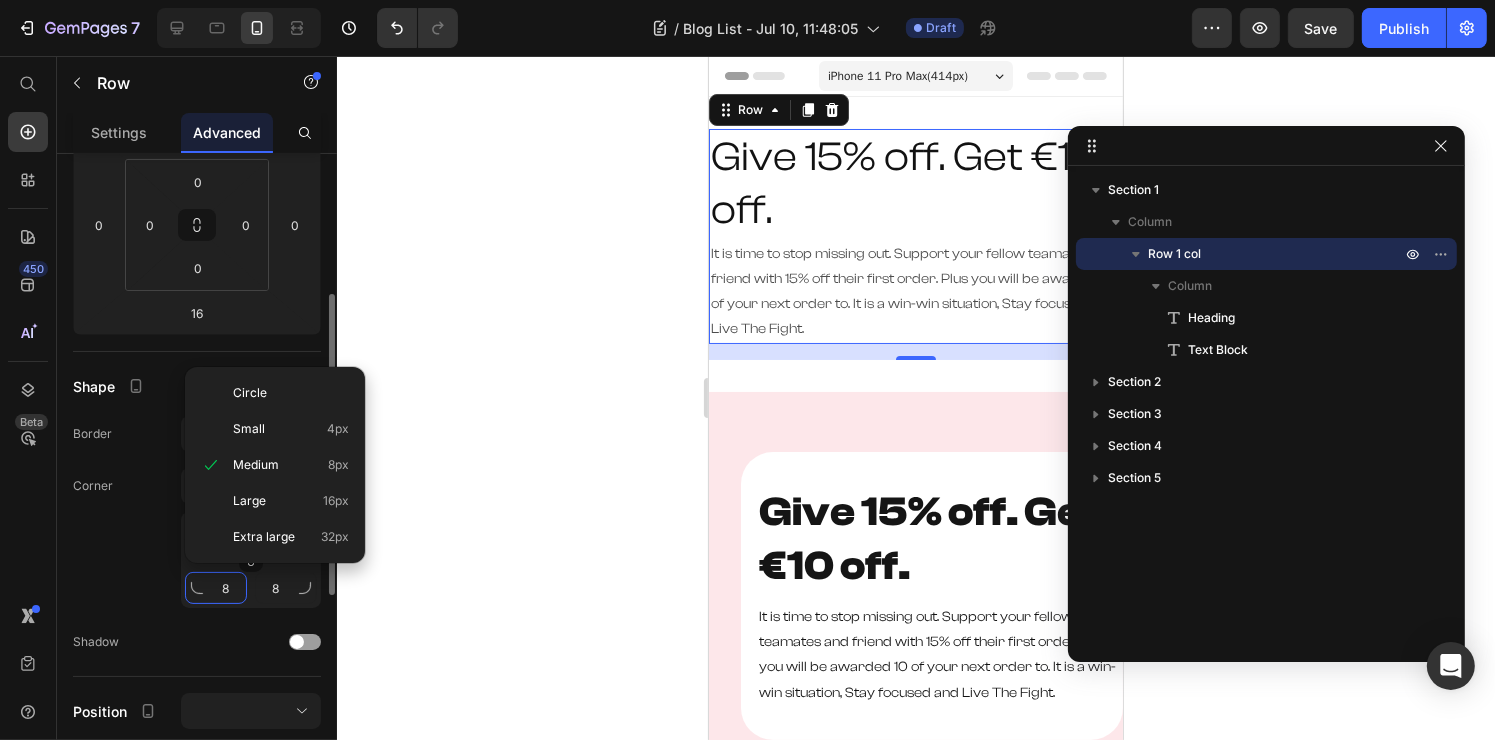 type on "3" 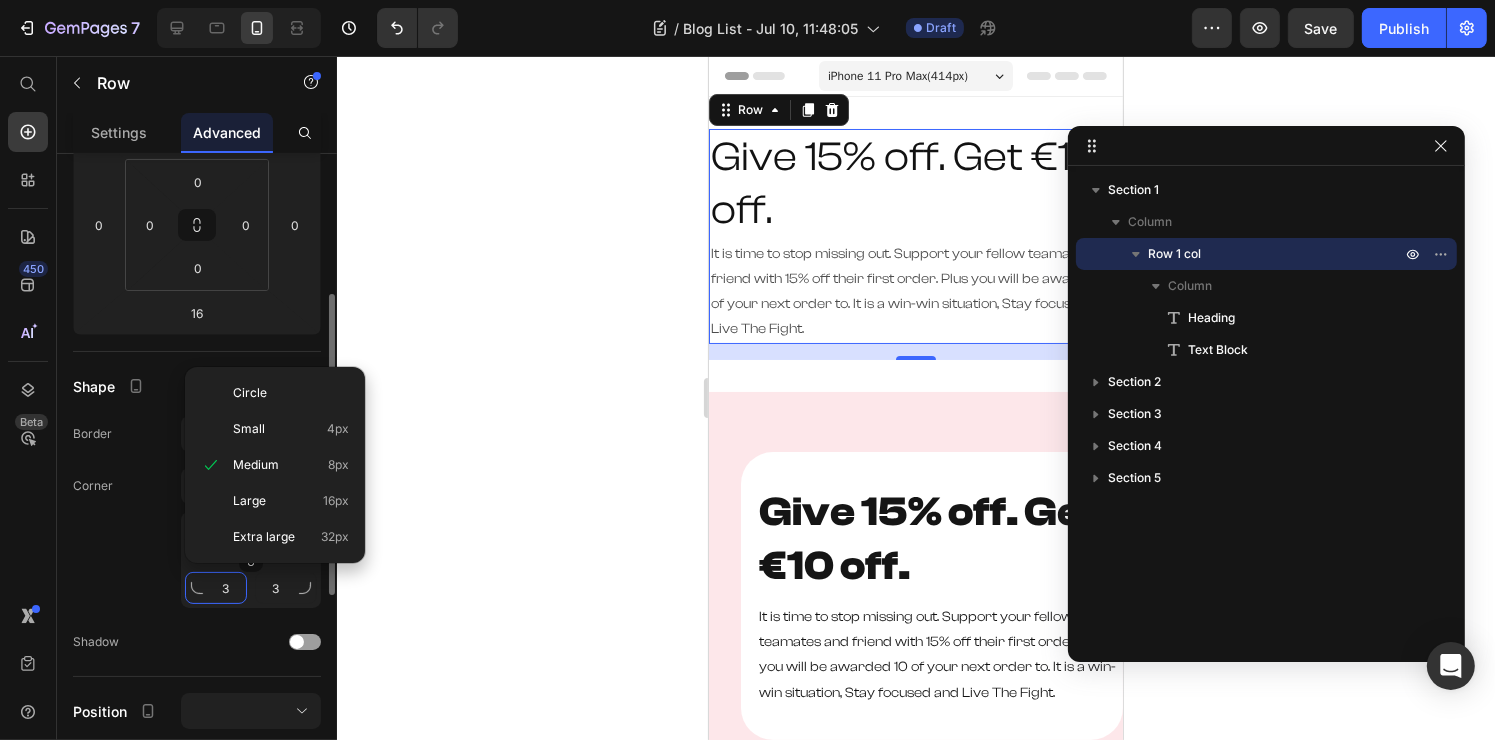 type on "32" 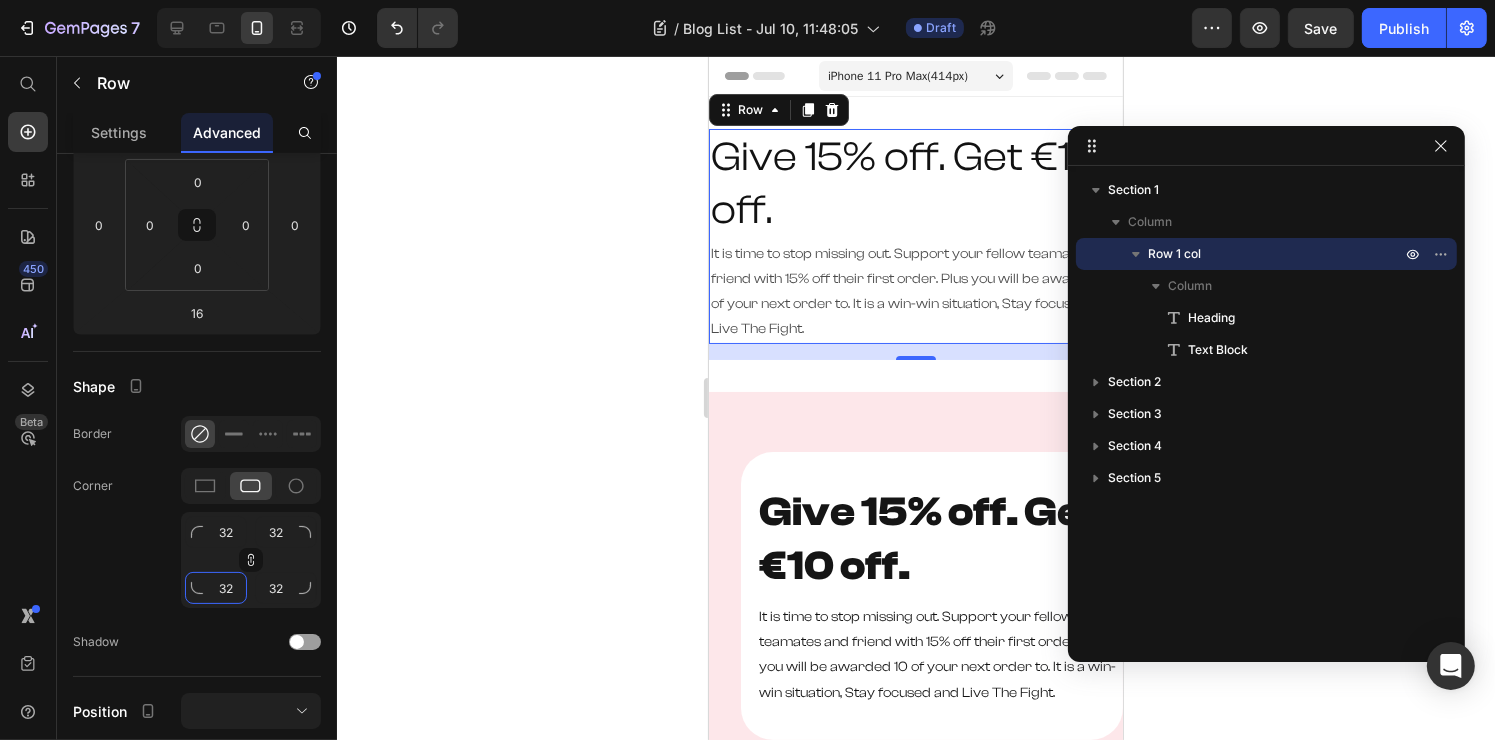 type on "32" 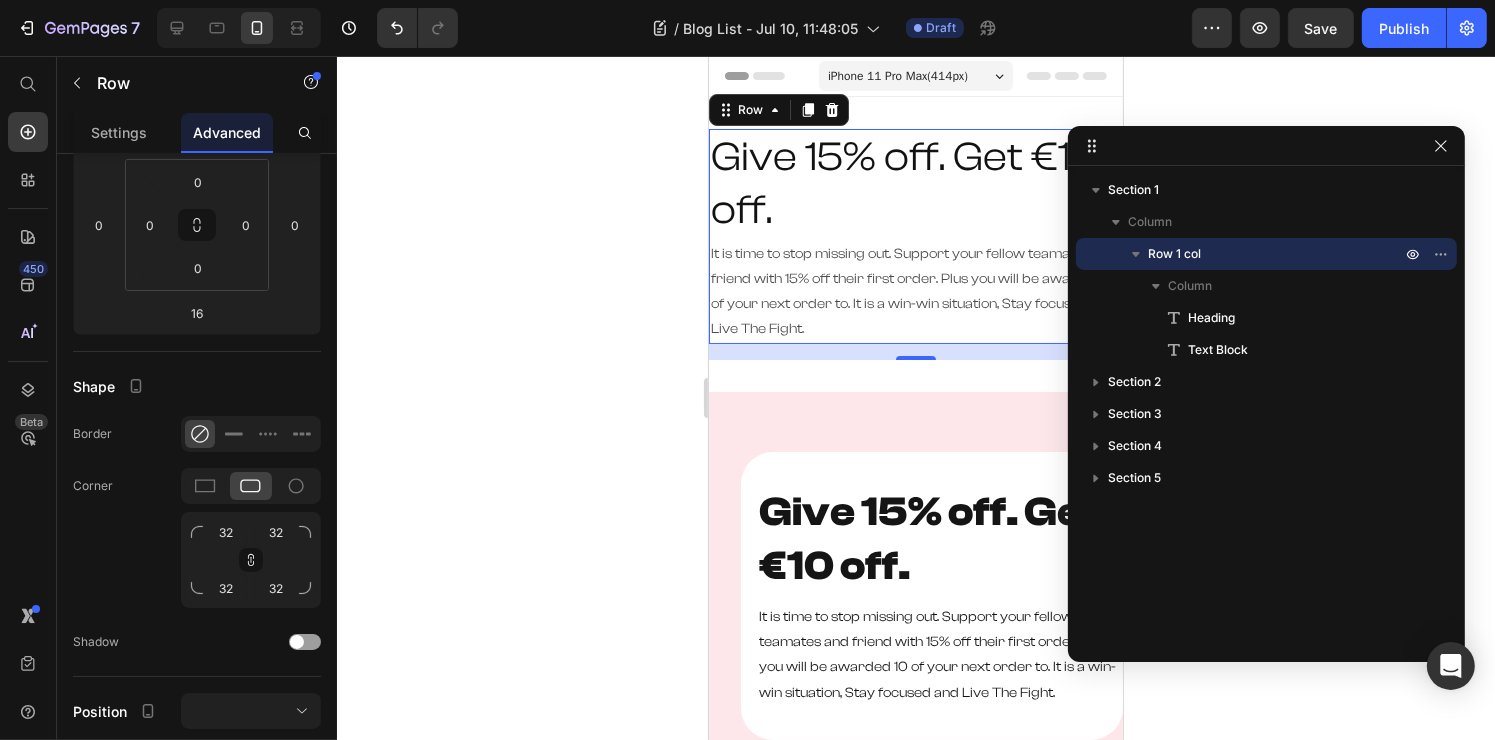 click 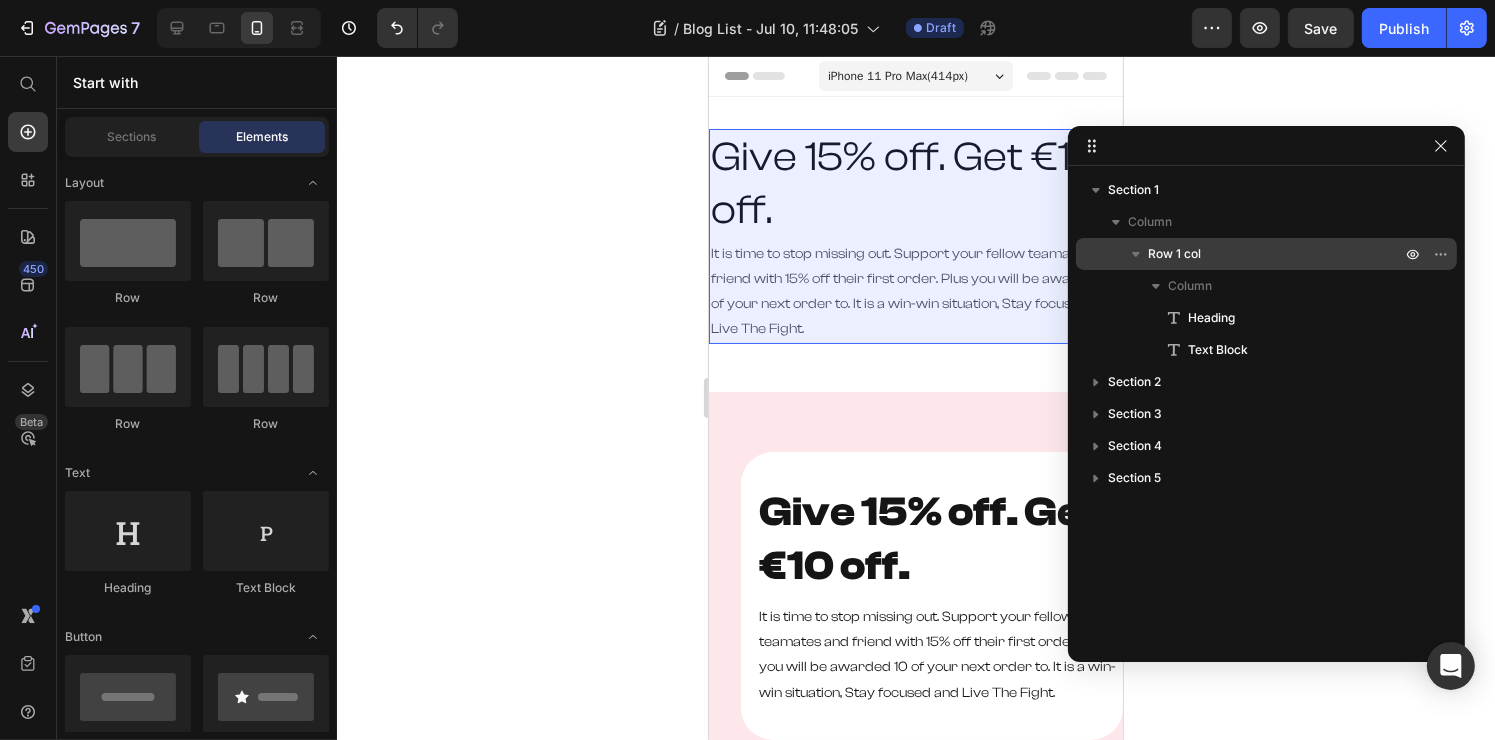 click on "Row 1 col" at bounding box center (1276, 254) 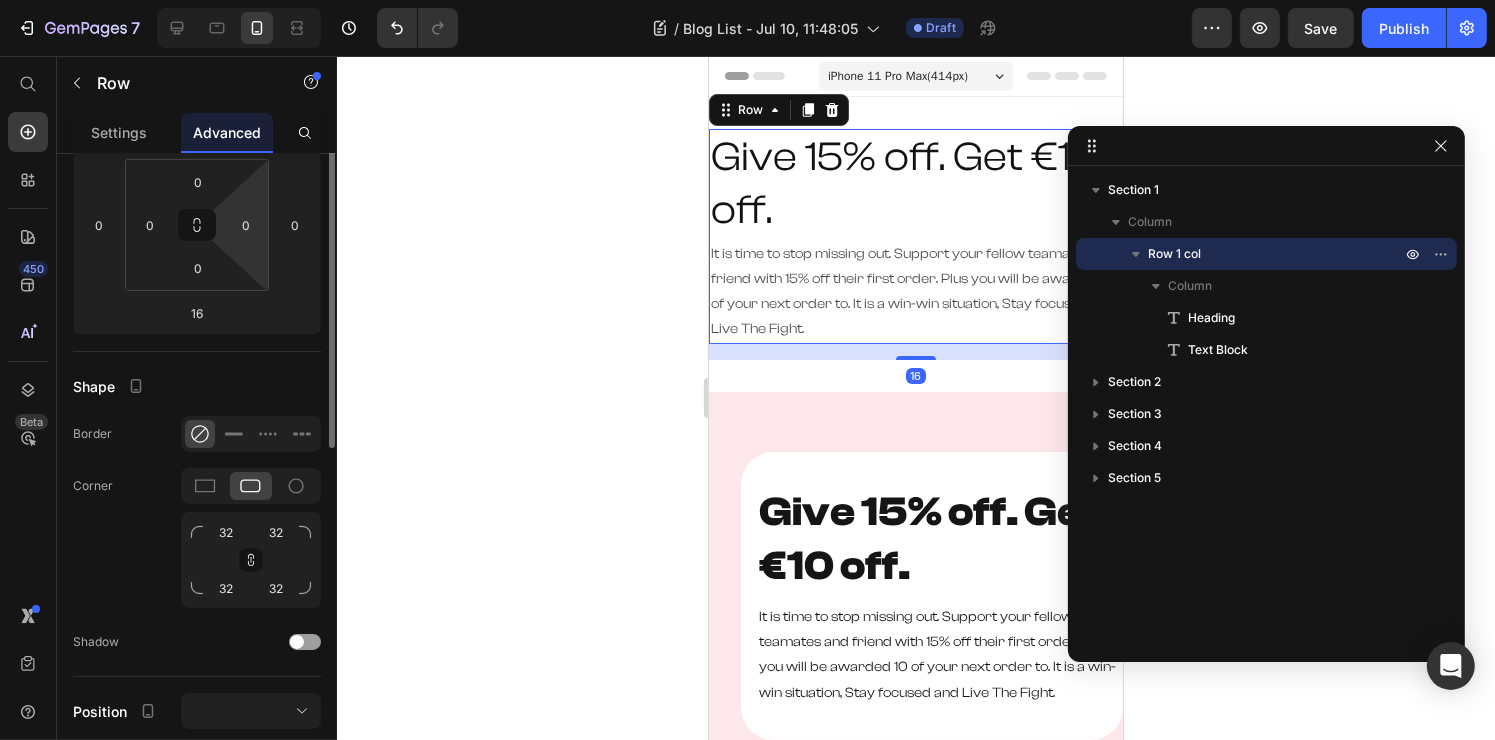 scroll, scrollTop: 200, scrollLeft: 0, axis: vertical 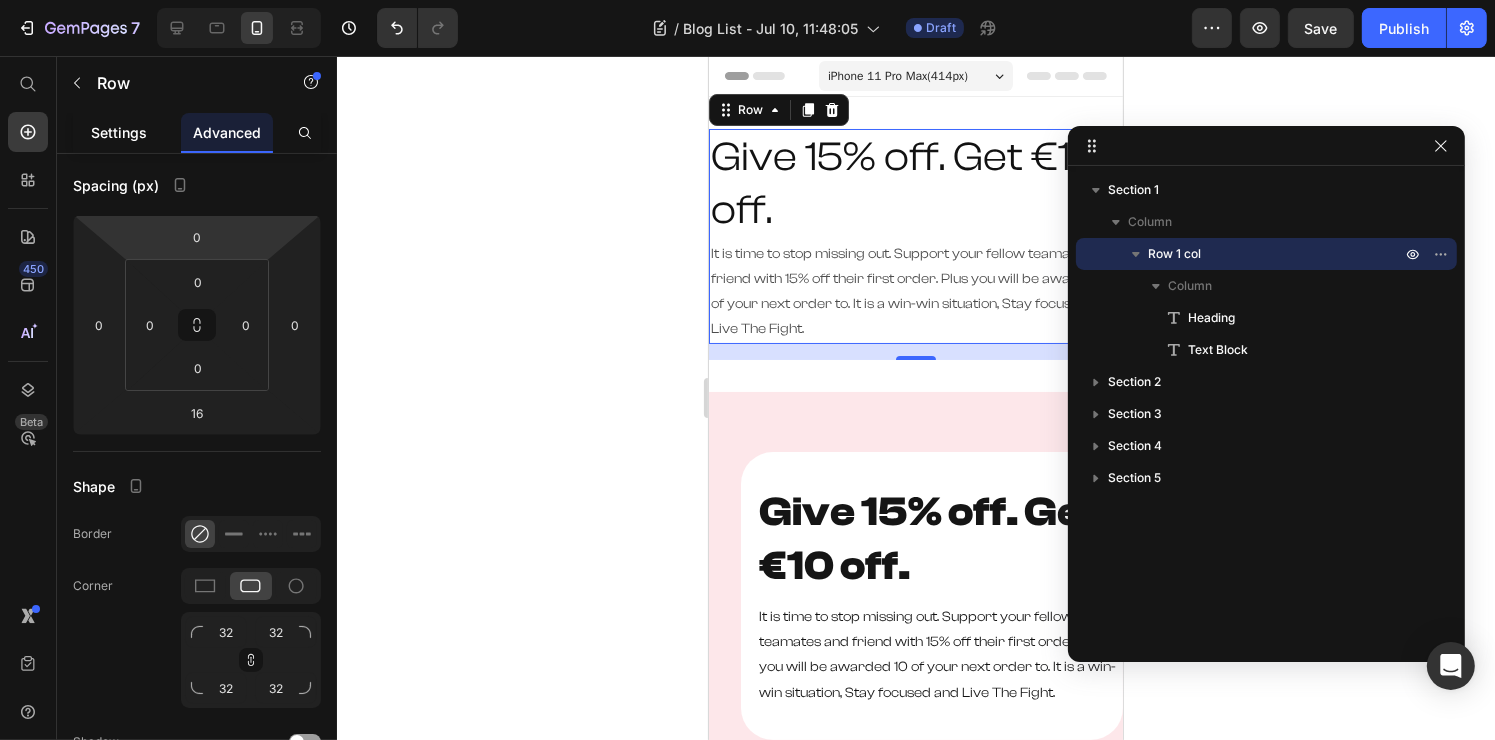 click on "Settings" at bounding box center [119, 132] 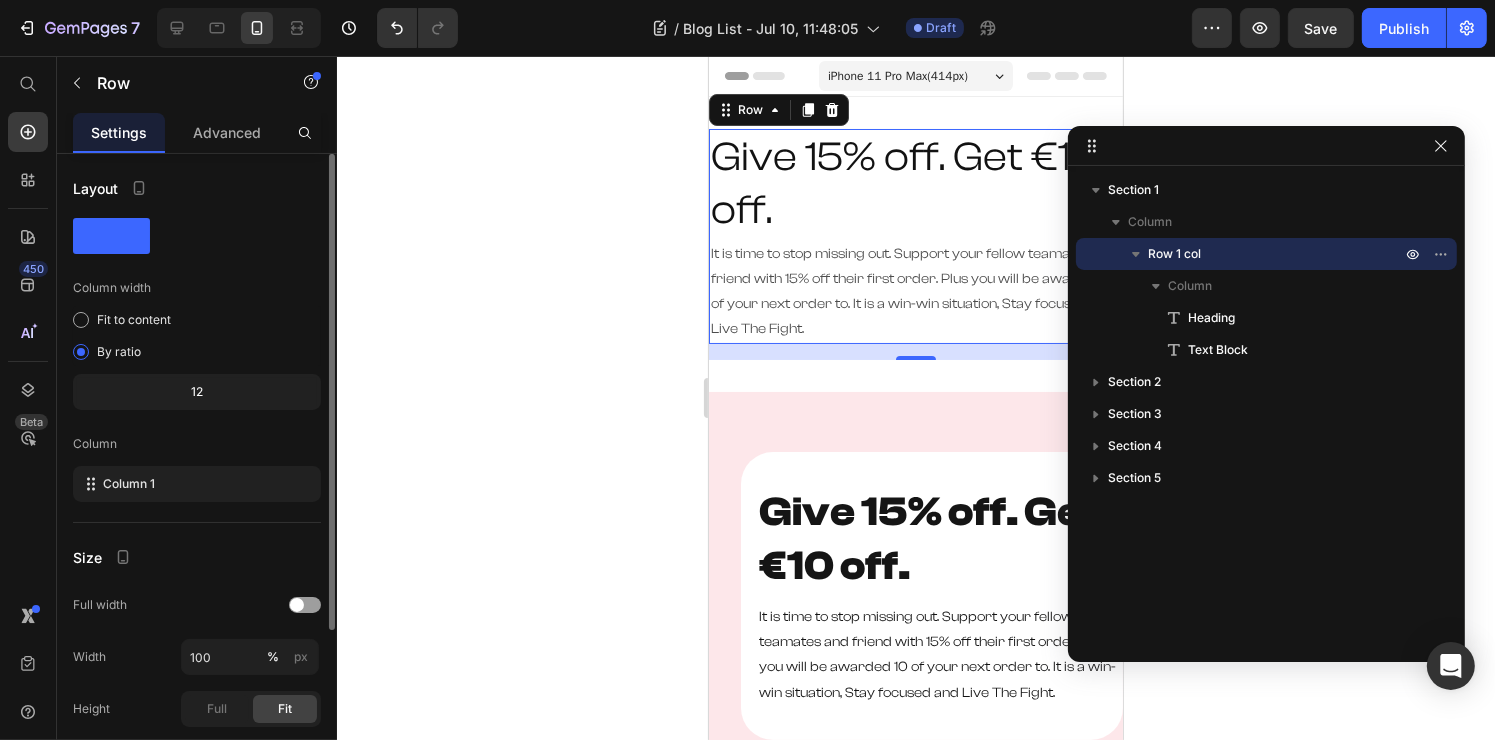 scroll, scrollTop: 223, scrollLeft: 0, axis: vertical 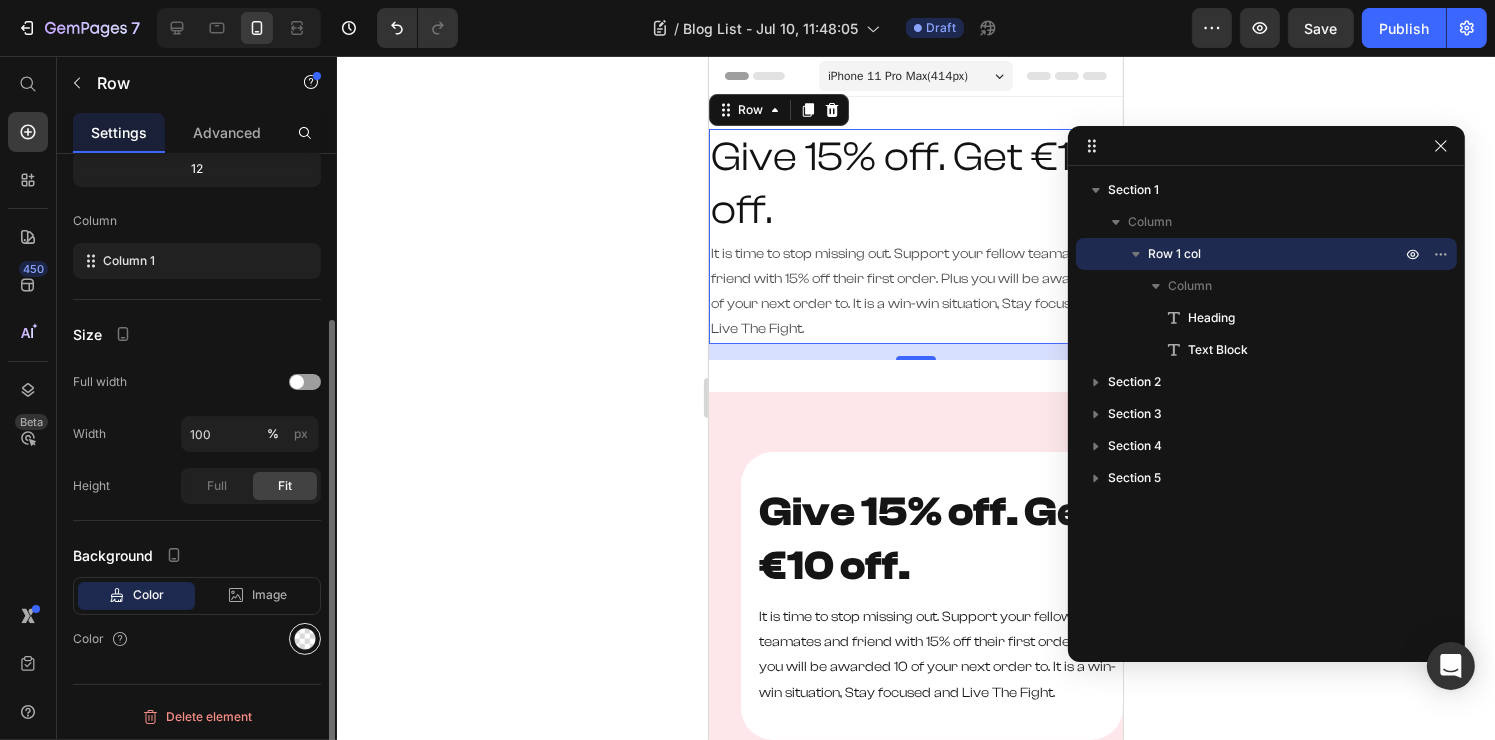 click at bounding box center (305, 639) 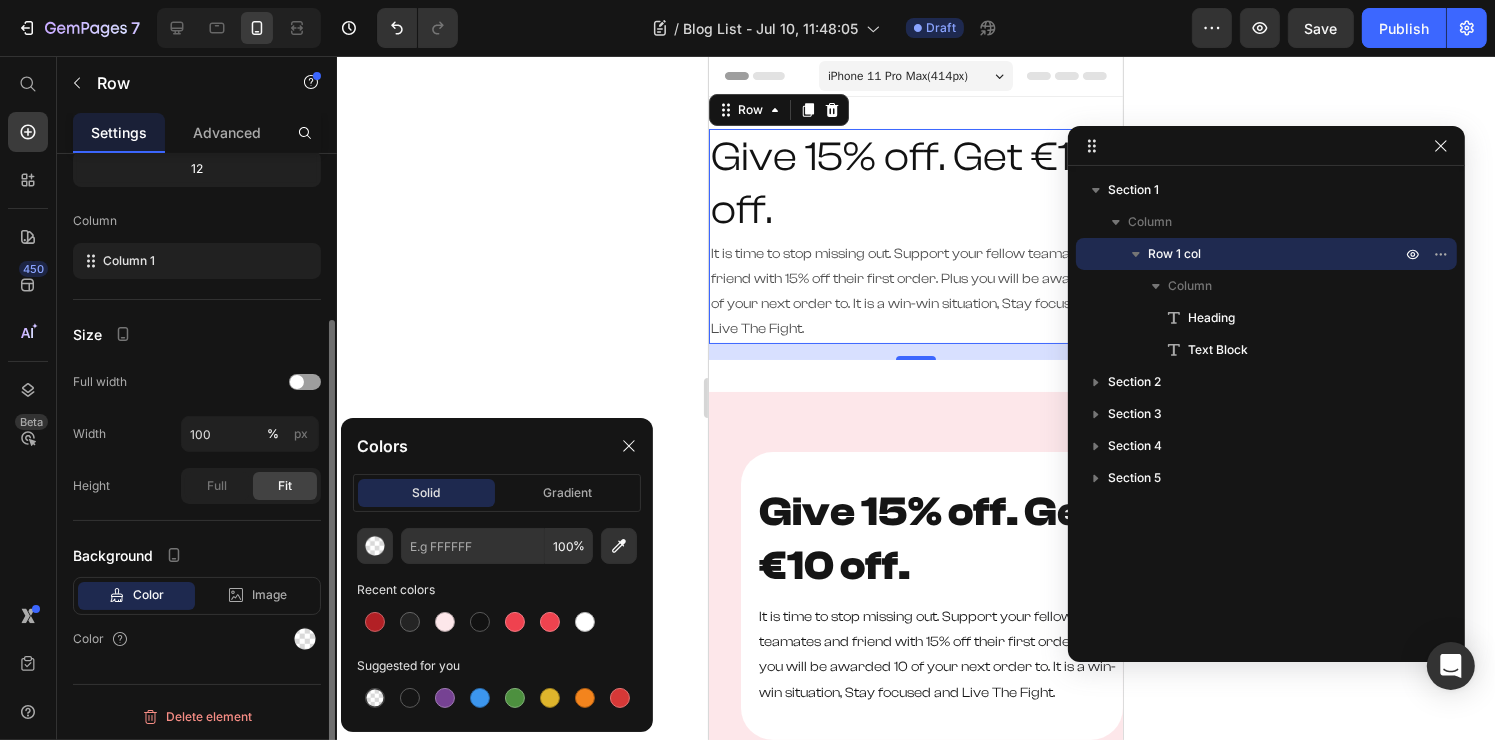click on "Size" at bounding box center (197, 334) 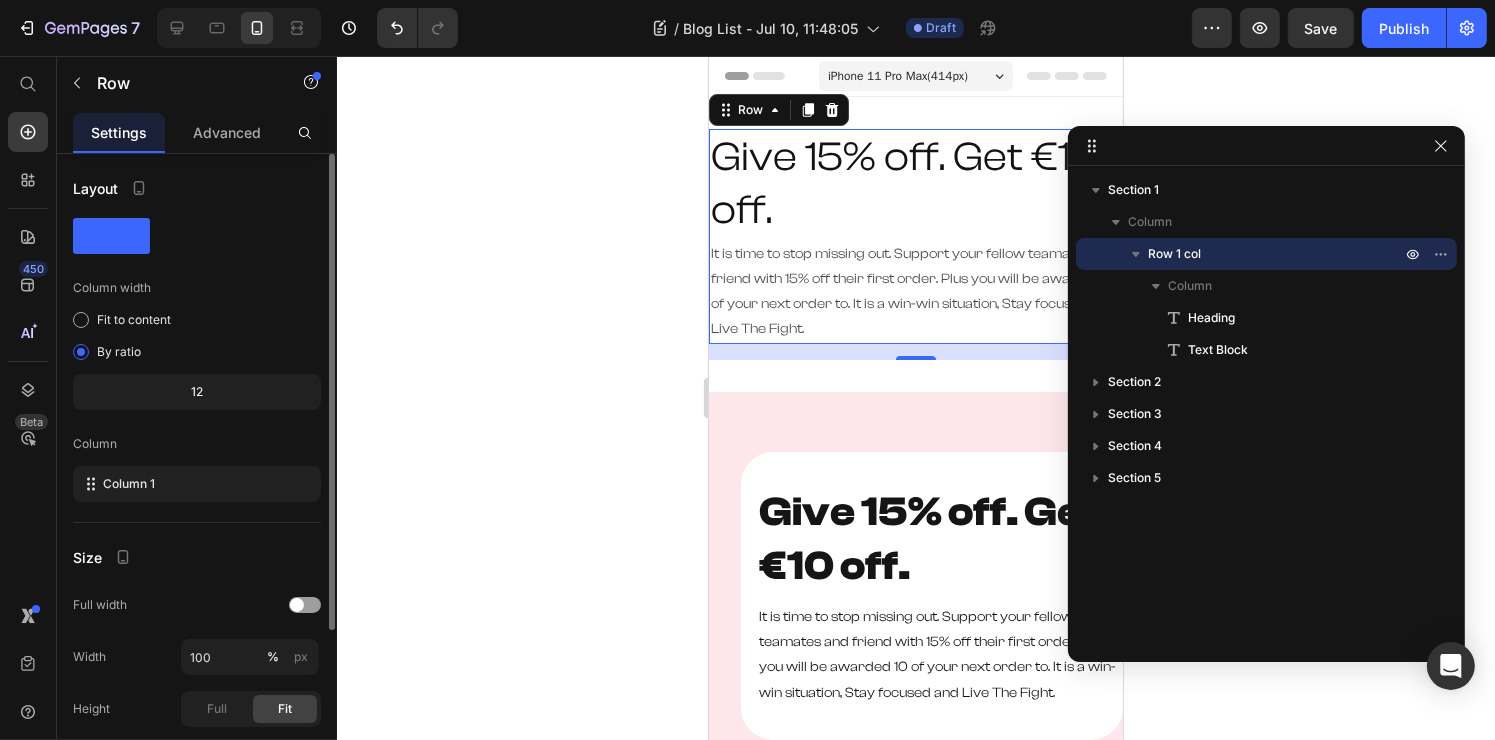 scroll, scrollTop: 223, scrollLeft: 0, axis: vertical 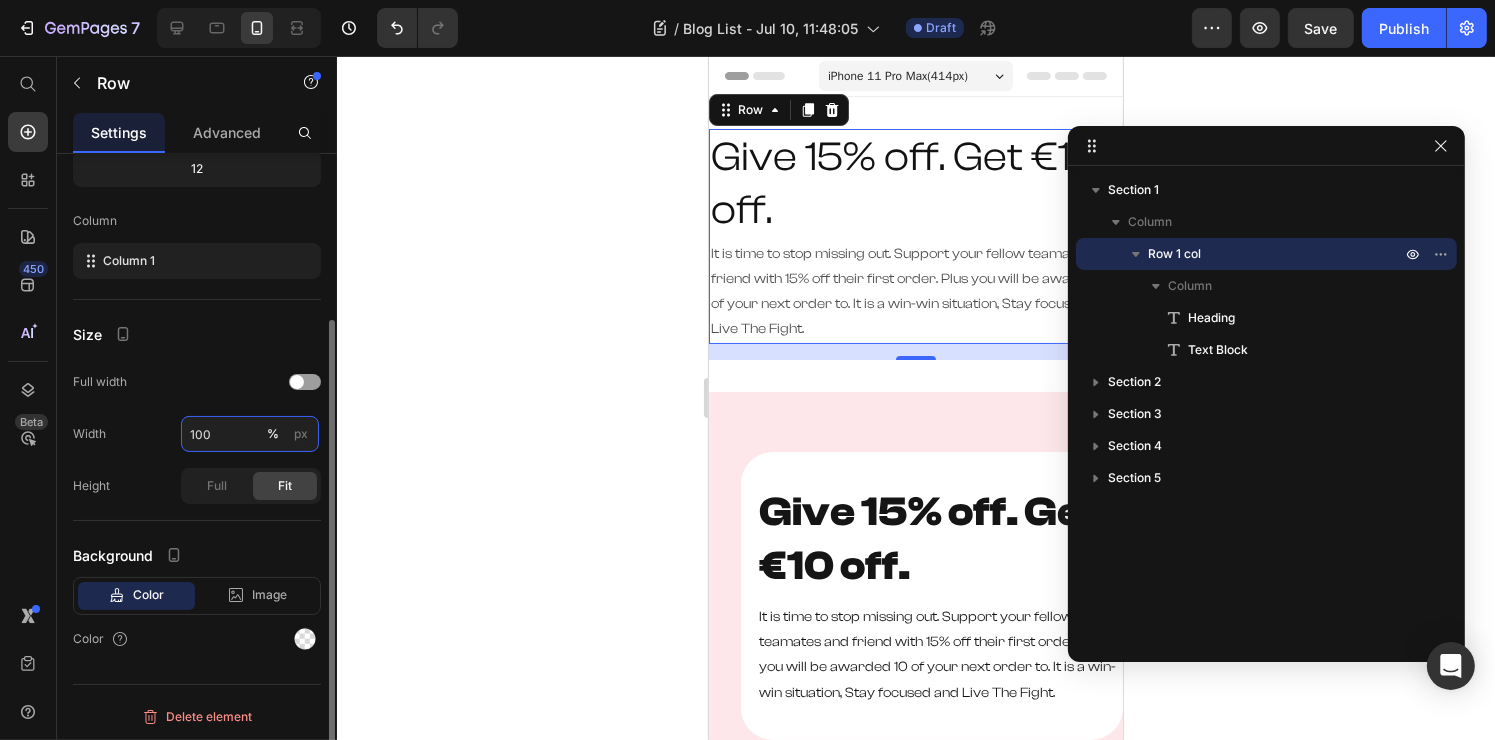 click on "100" at bounding box center [250, 434] 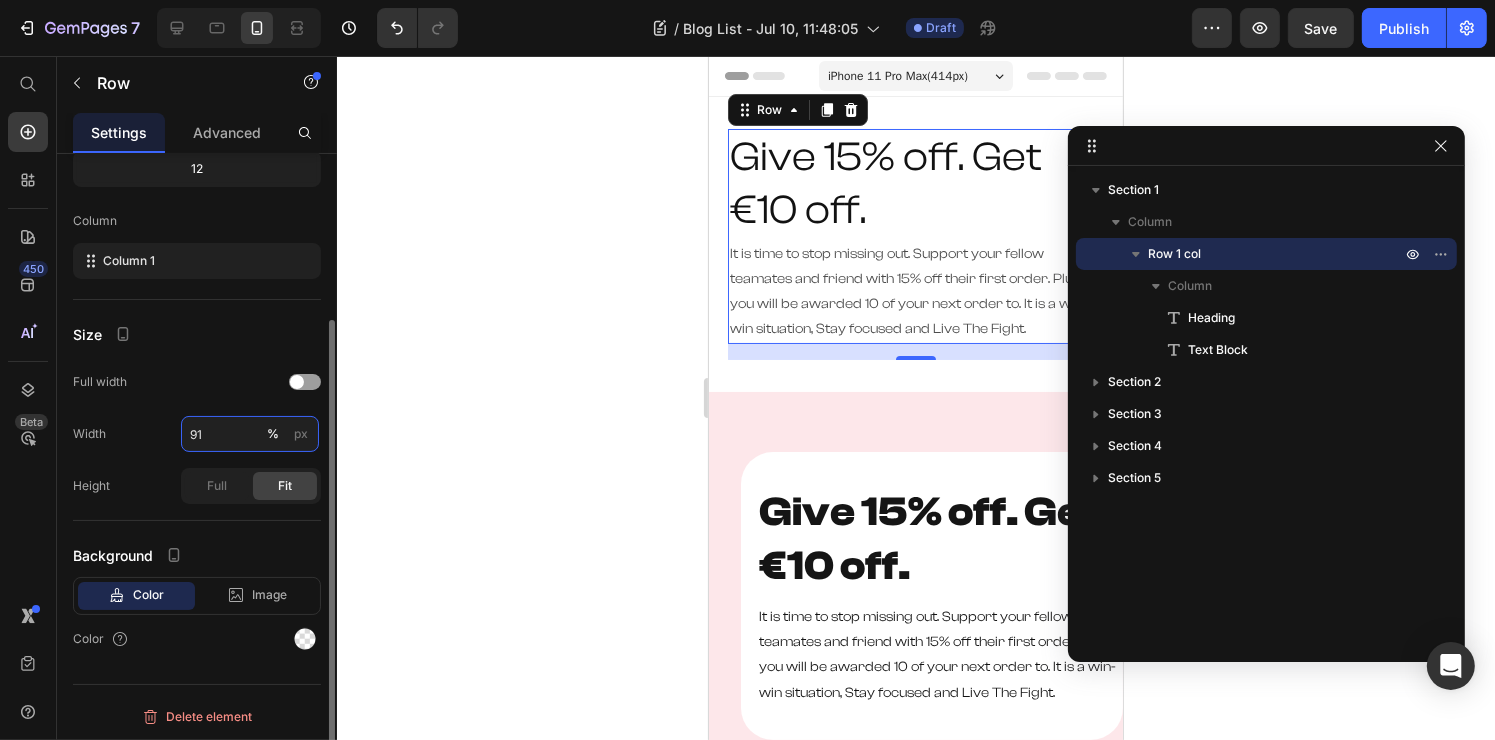 type on "90" 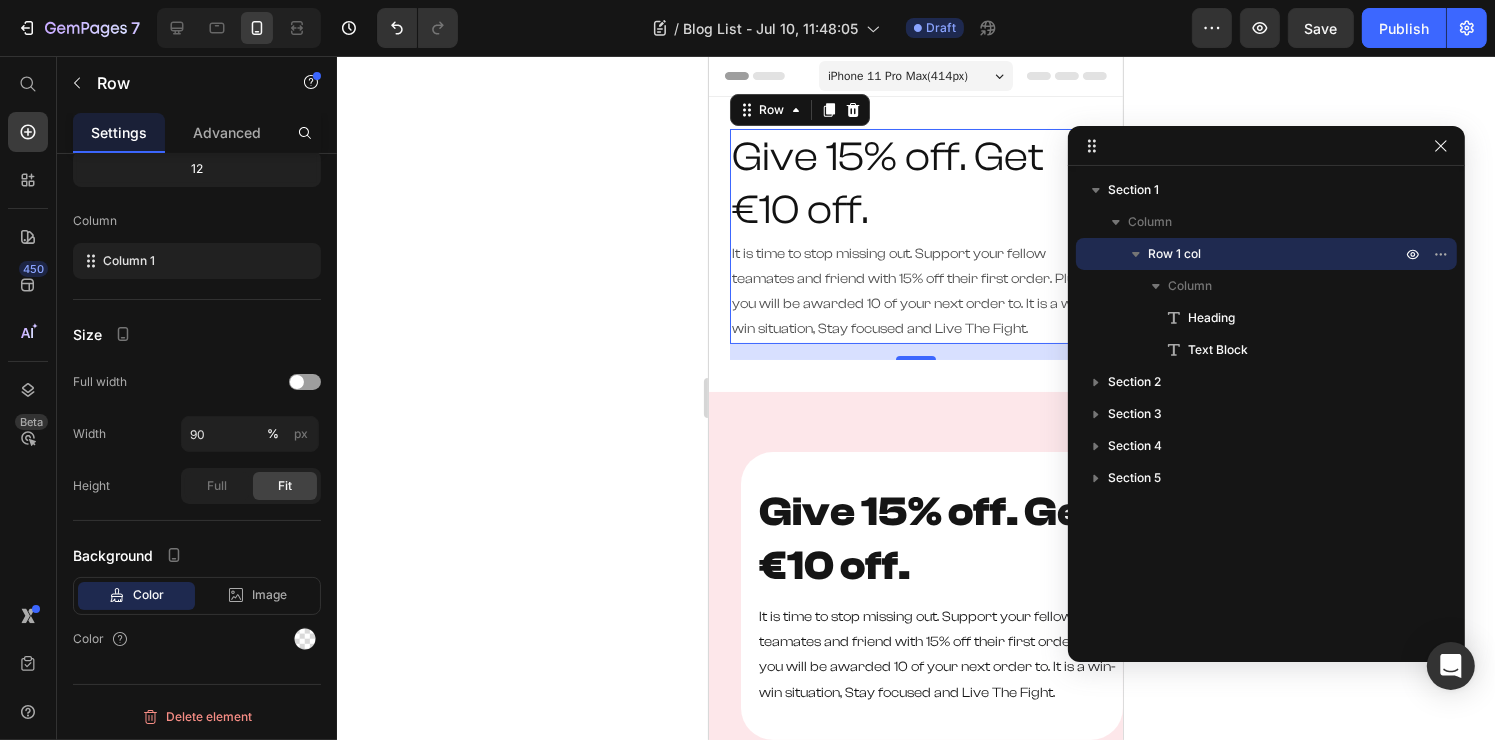 click 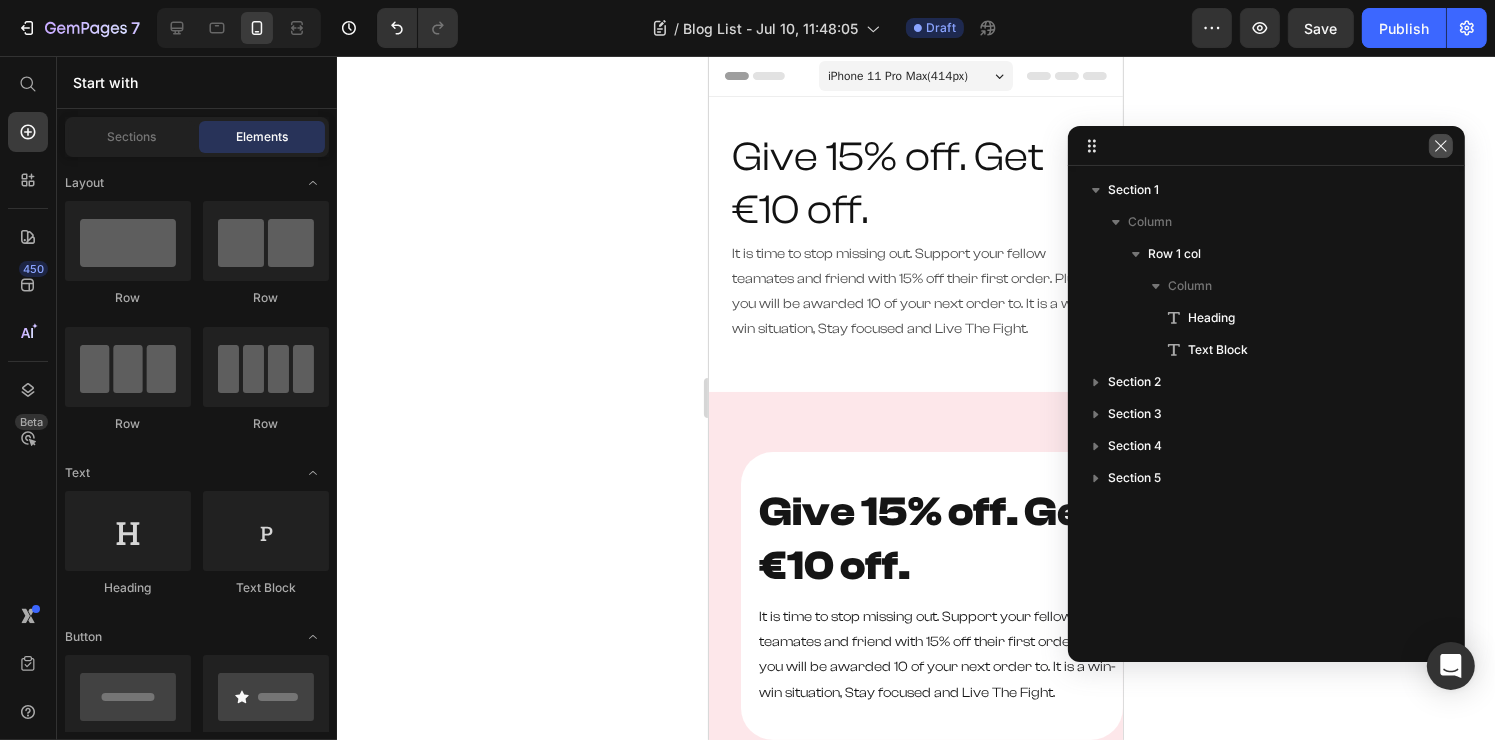 click at bounding box center (1441, 146) 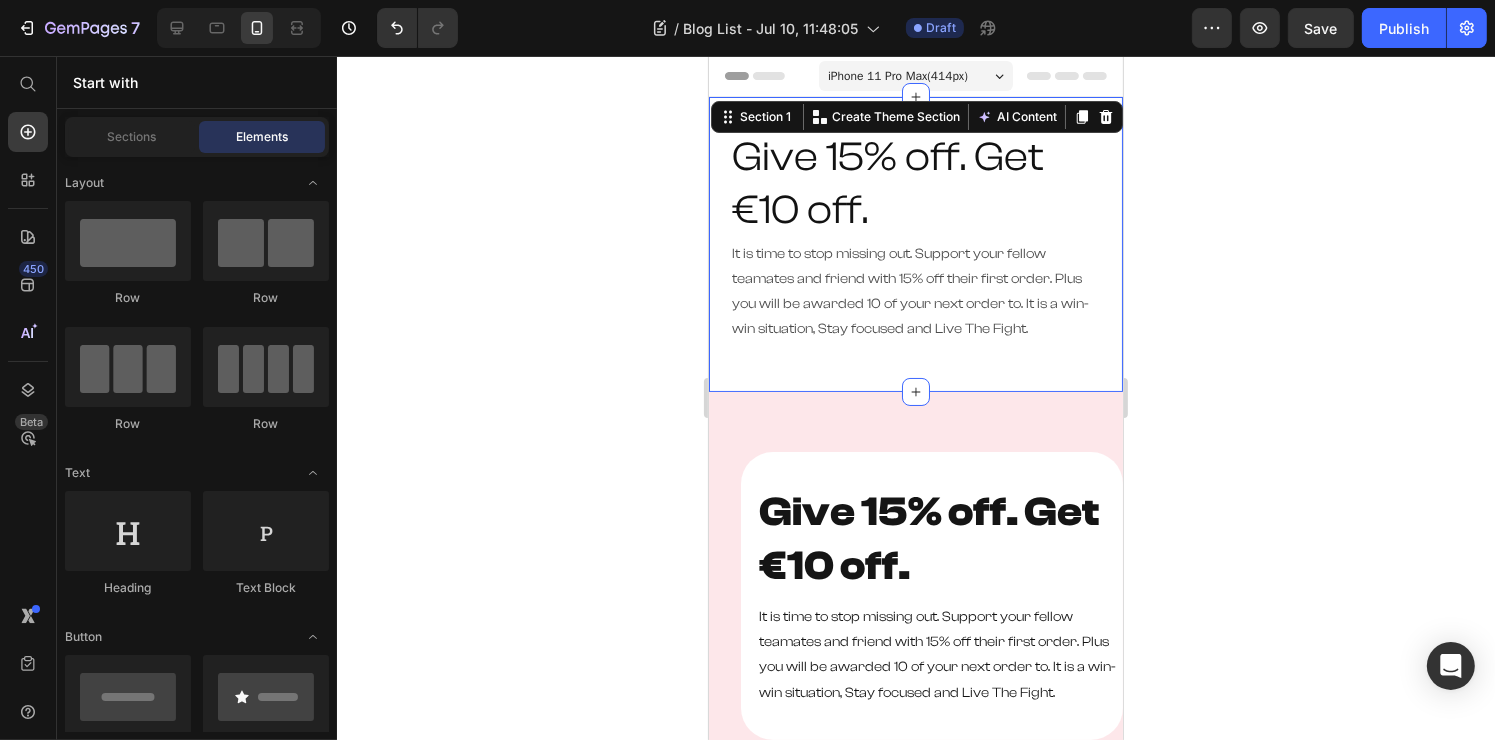 click on "Give 15% off. Get €10 off. Heading It is time to stop missing out. Support your fellow teamates and friend with 15% off their first order. Plus you will be awarded 10 of your next order to. It is a win-win situation, Stay focused and Live The Fight. Text Block Row Section 1   You can create reusable sections Create Theme Section AI Content Write with GemAI What would you like to describe here? Tone and Voice Persuasive Product Getting products... Show more Generate" at bounding box center [915, 244] 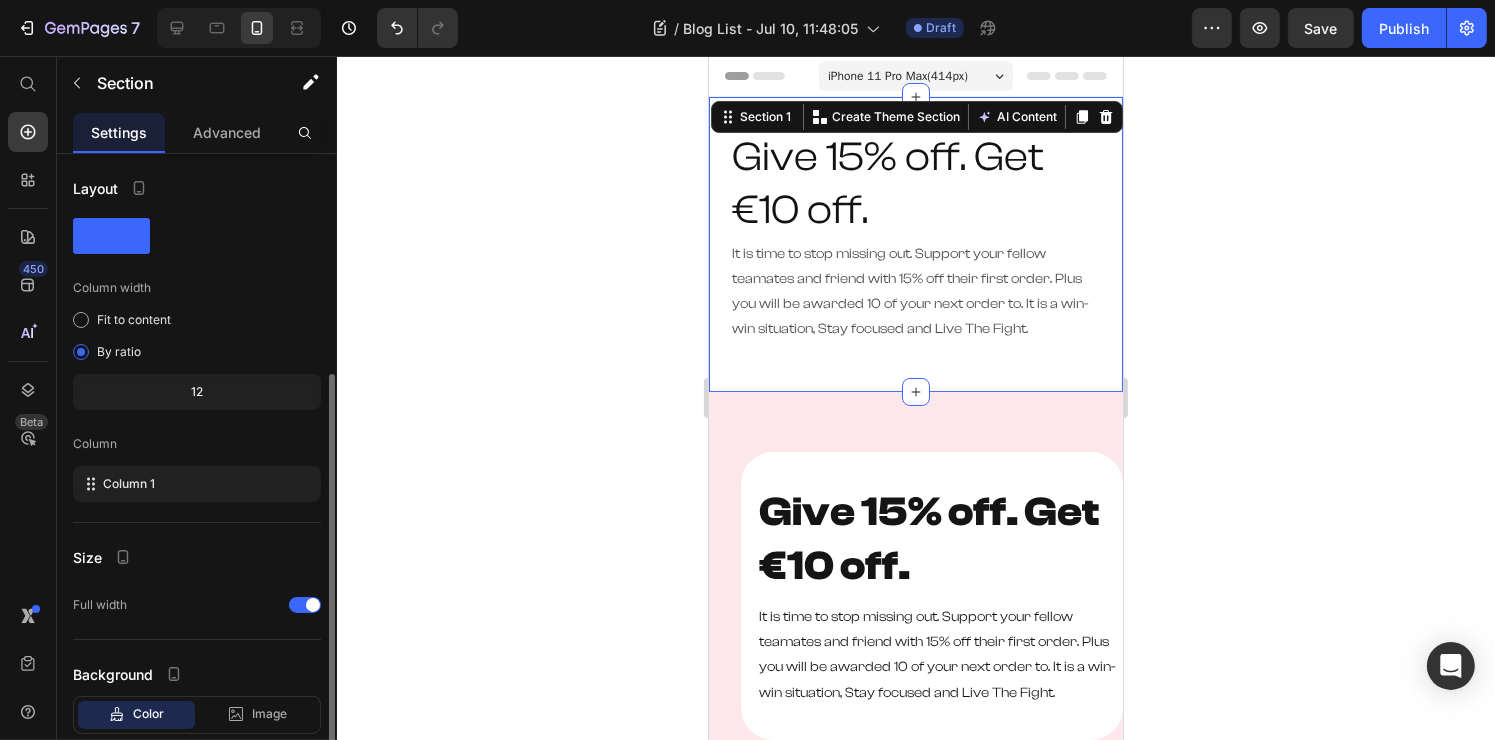 scroll, scrollTop: 119, scrollLeft: 0, axis: vertical 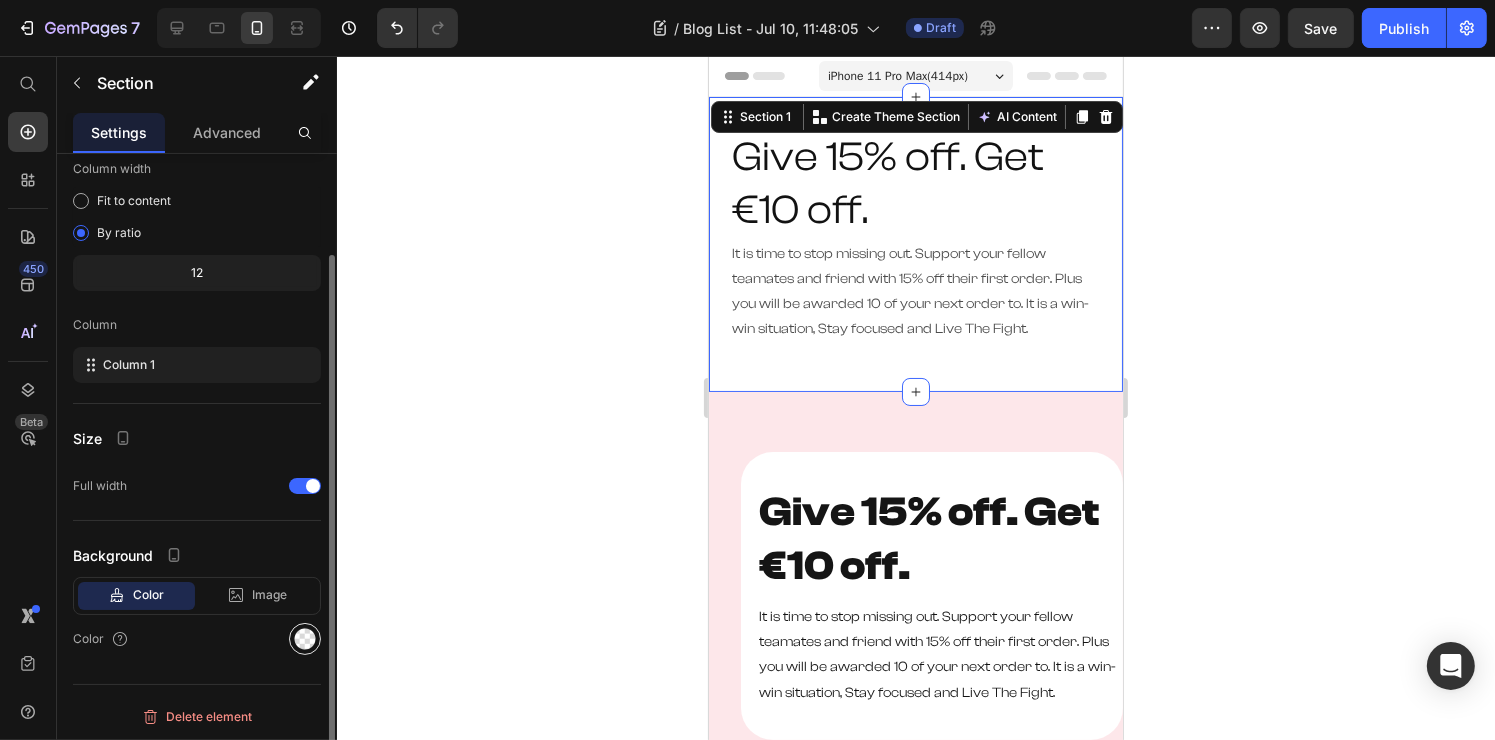 click at bounding box center (305, 639) 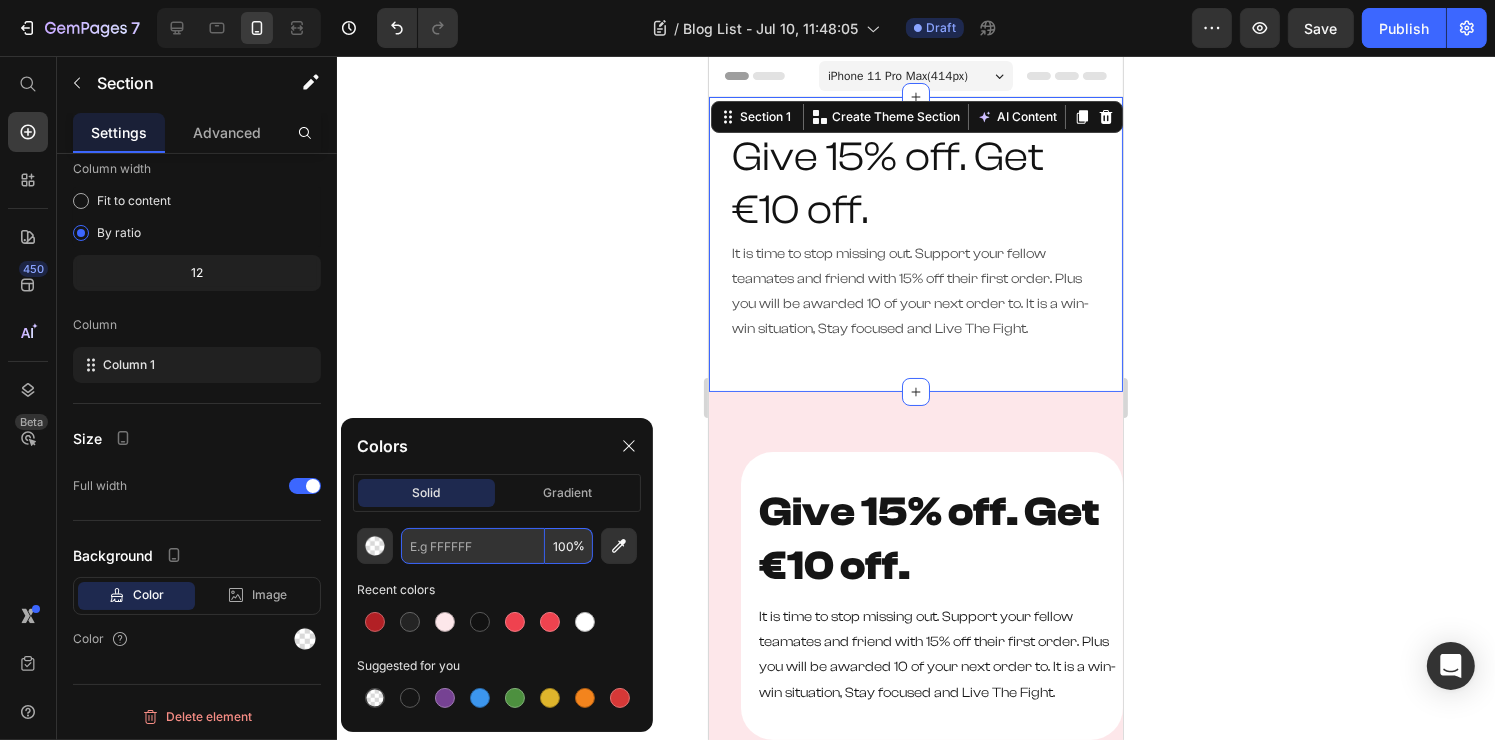 click at bounding box center [473, 546] 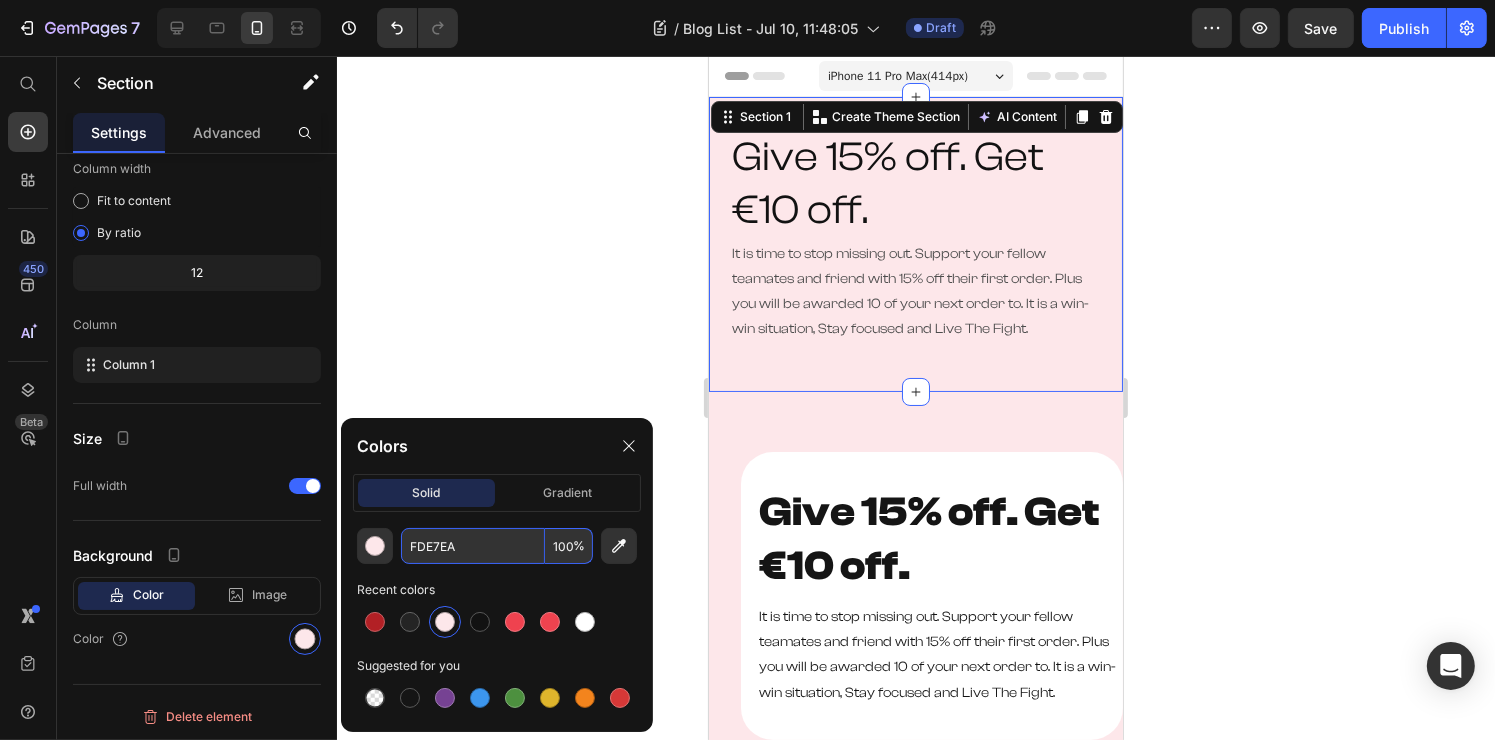 type on "FDE7EA" 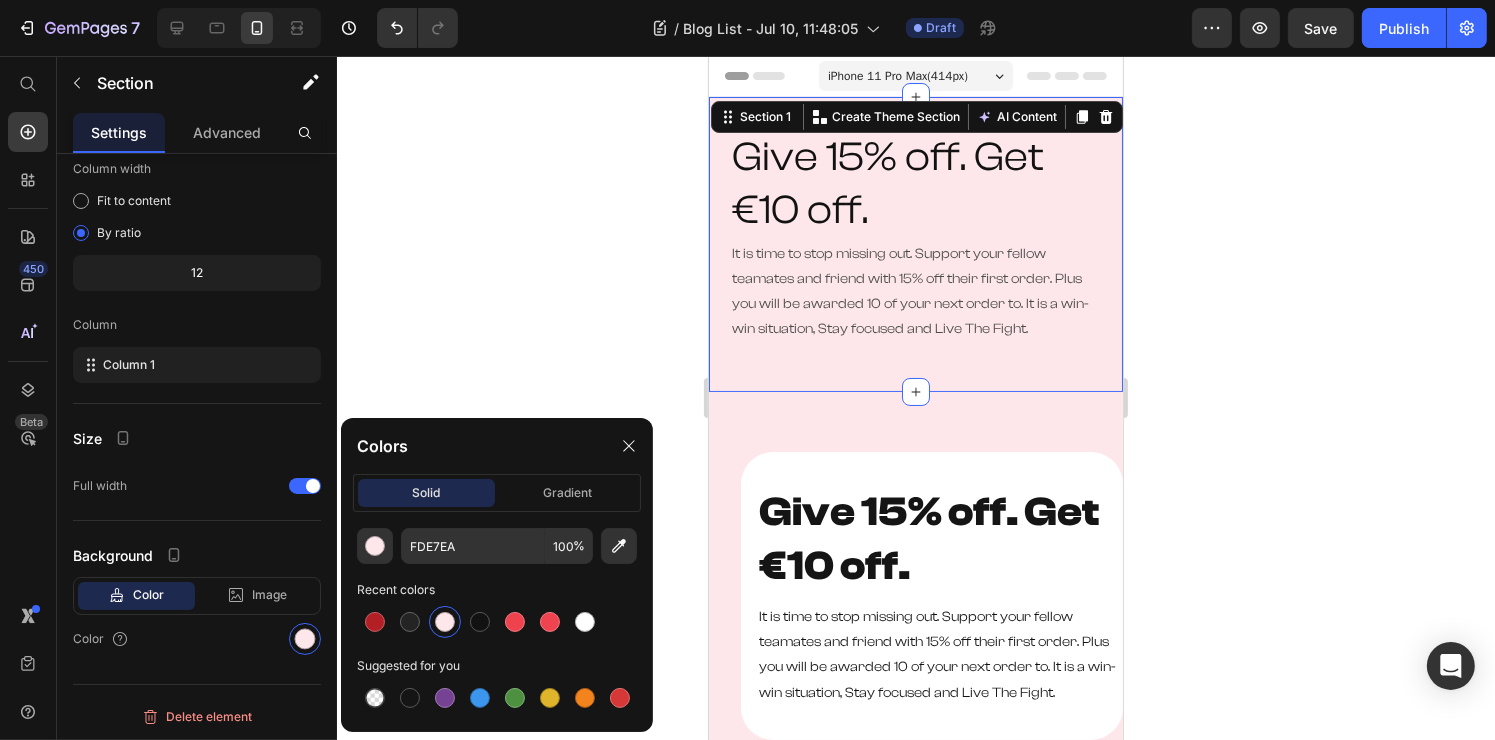 click 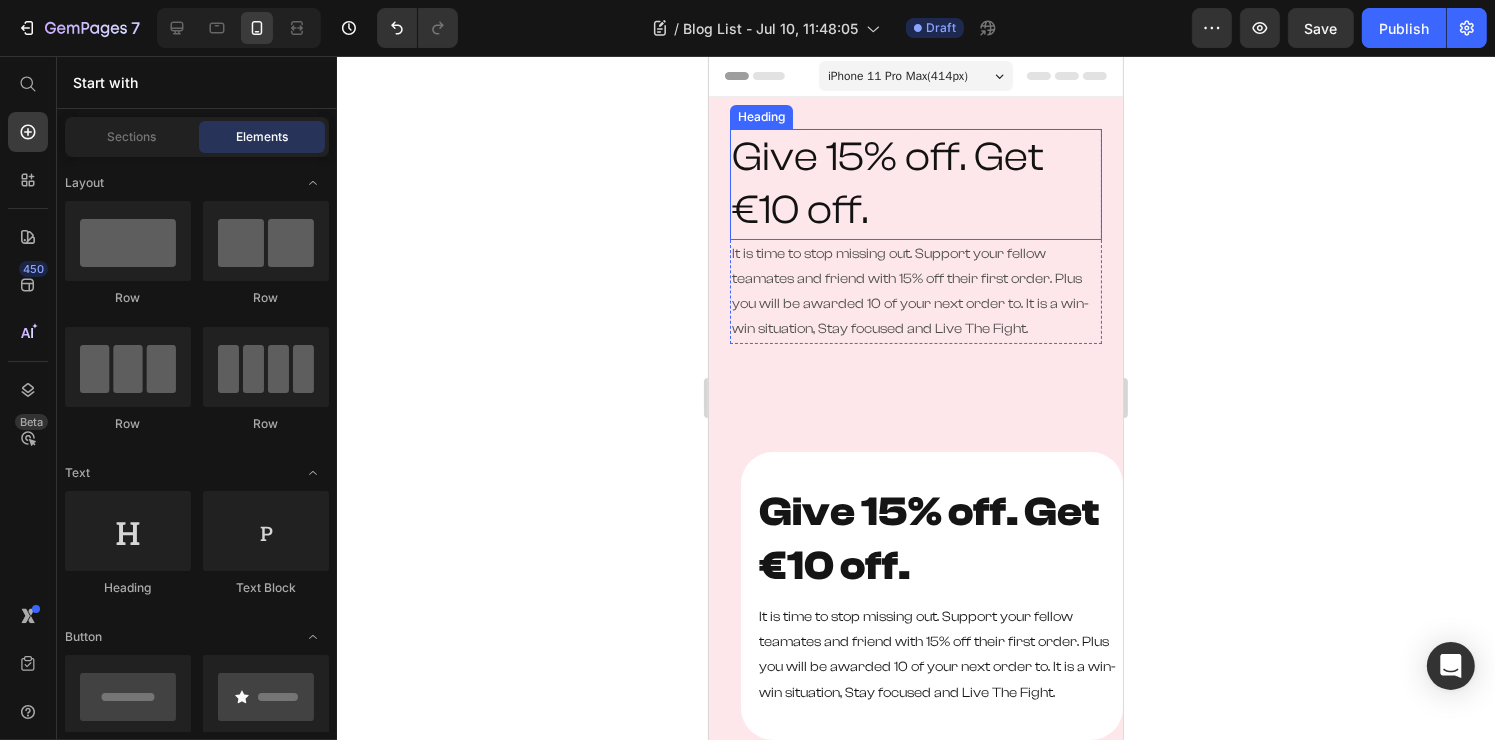 click on "Give 15% off. Get €10 off." at bounding box center [915, 184] 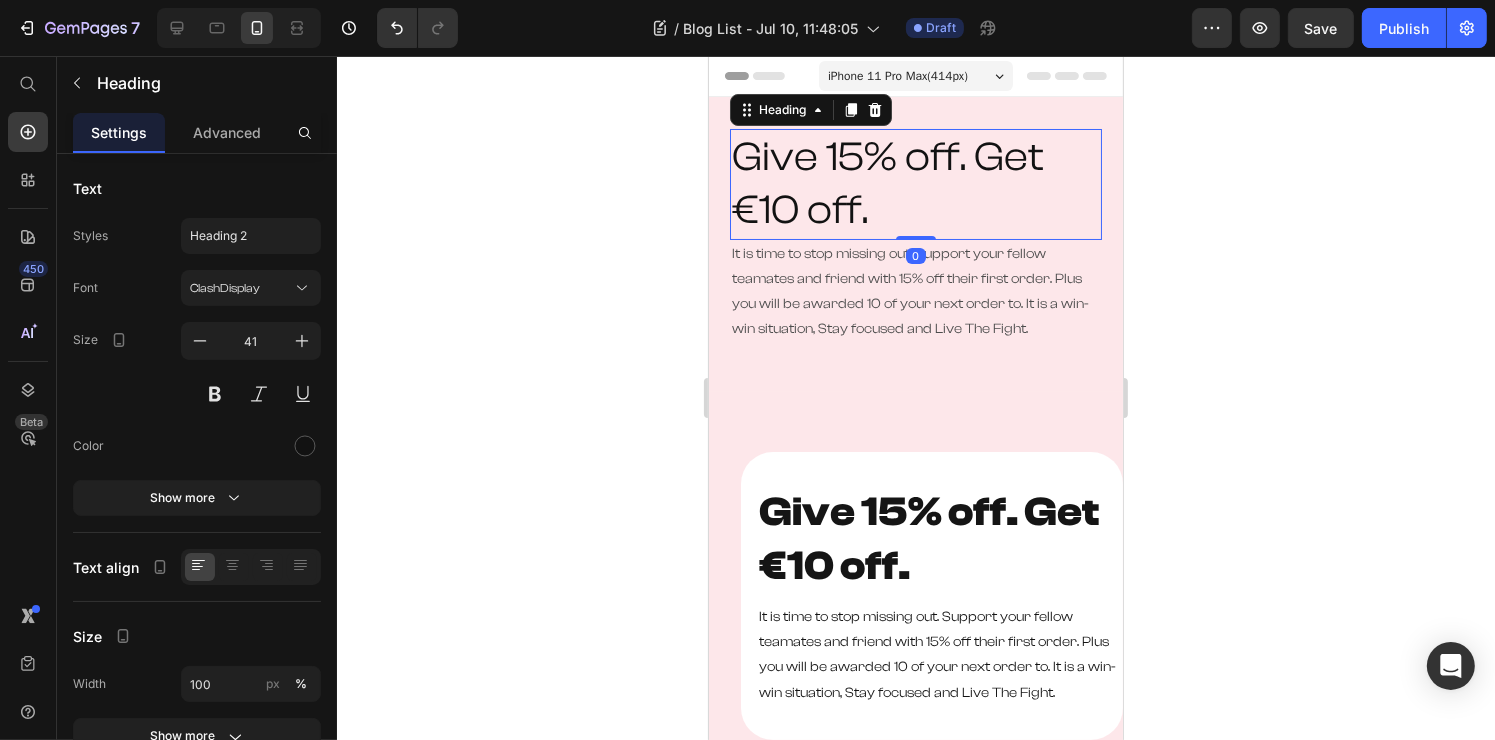 scroll, scrollTop: 366, scrollLeft: 0, axis: vertical 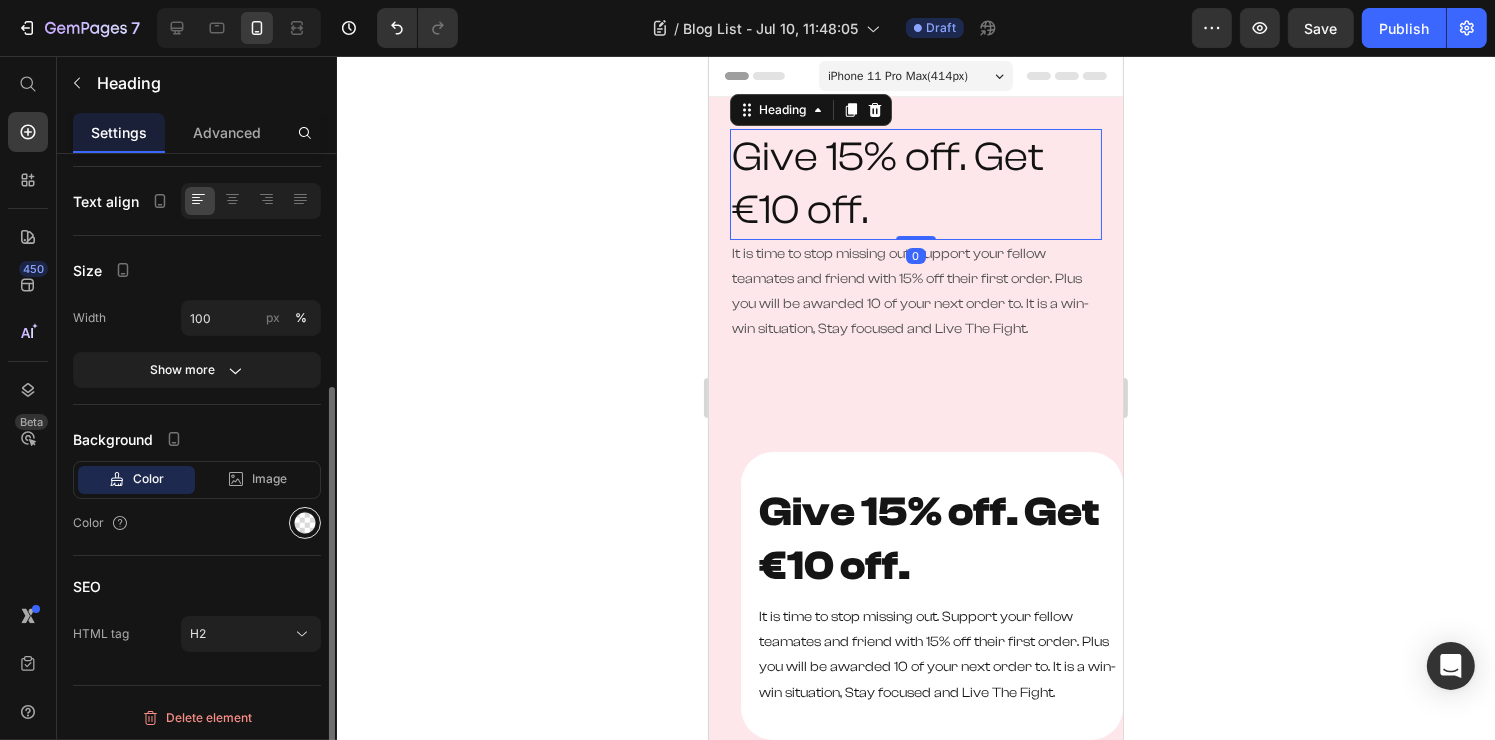 click at bounding box center [305, 523] 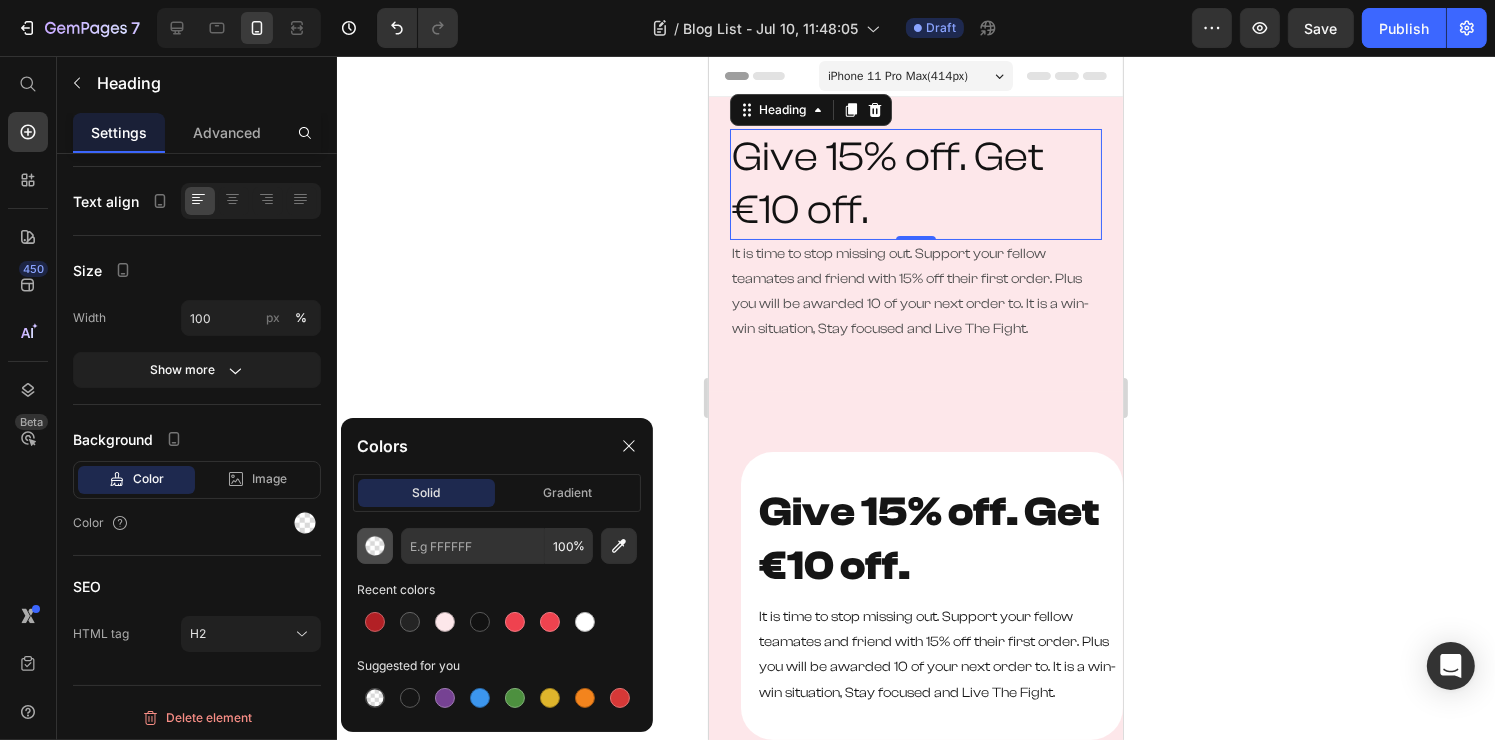 click at bounding box center (375, 546) 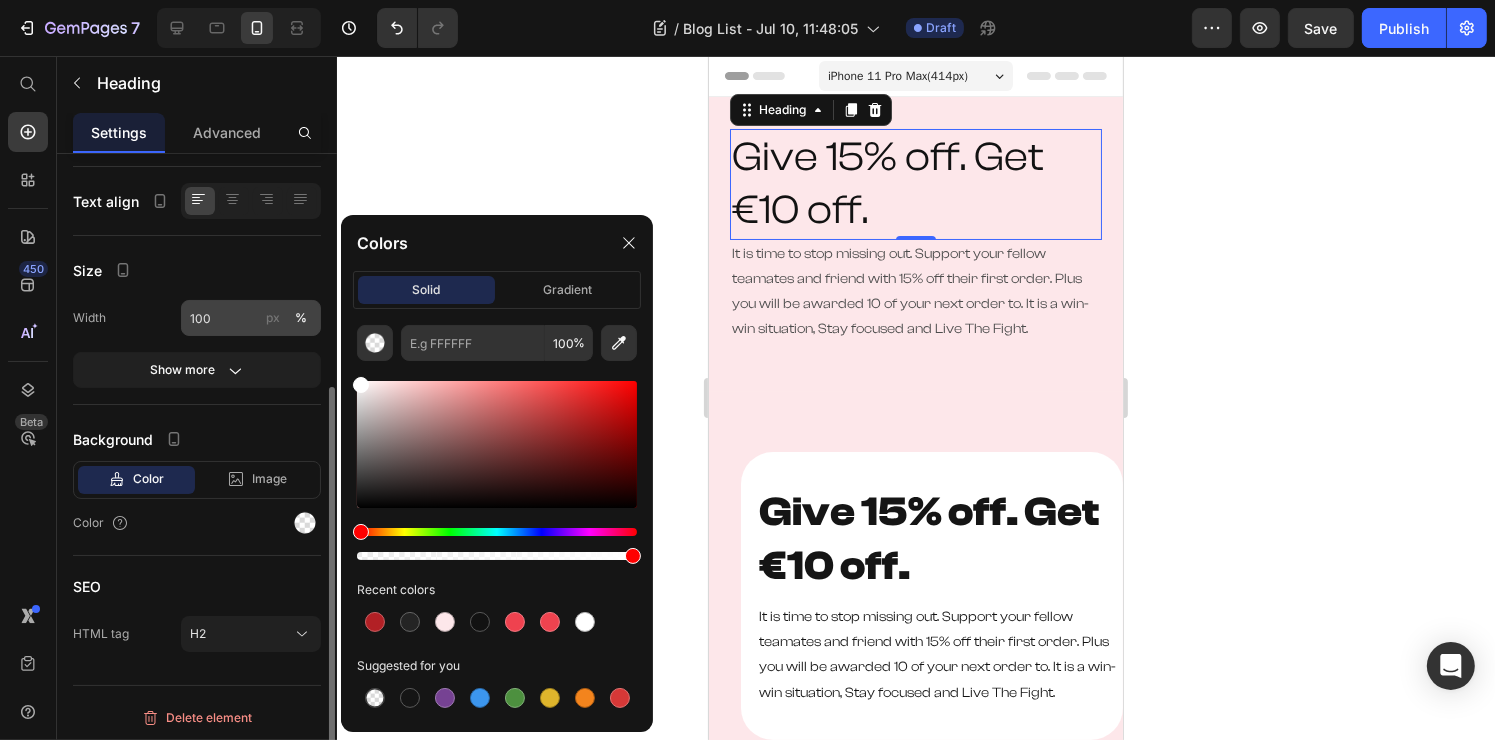 drag, startPoint x: 384, startPoint y: 420, endPoint x: 314, endPoint y: 331, distance: 113.22986 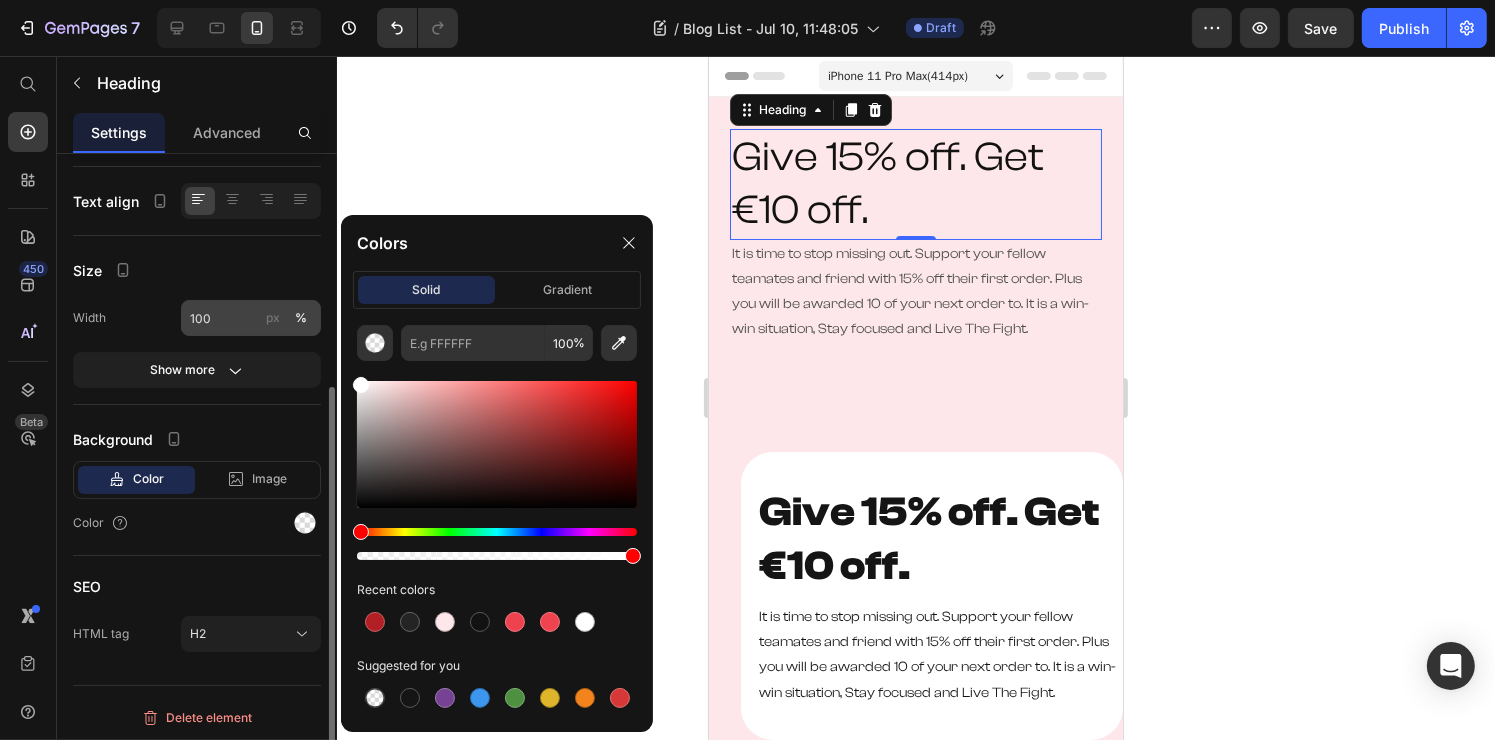 click on "7  Version history  /  Blog List - Jul 10, 11:48:05 Draft Preview  Save   Publish  450 Beta Start with Sections Elements Hero Section Product Detail Brands Trusted Badges Guarantee Product Breakdown How to use Testimonials Compare Bundle FAQs Social Proof Brand Story Product List Collection Blog List Contact Sticky Add to Cart Custom Footer Browse Library 450 Layout
Row
Row
Row
Row Text
Heading
Text Block Button
Button
Button
Sticky Back to top Media
Image" at bounding box center [747, 0] 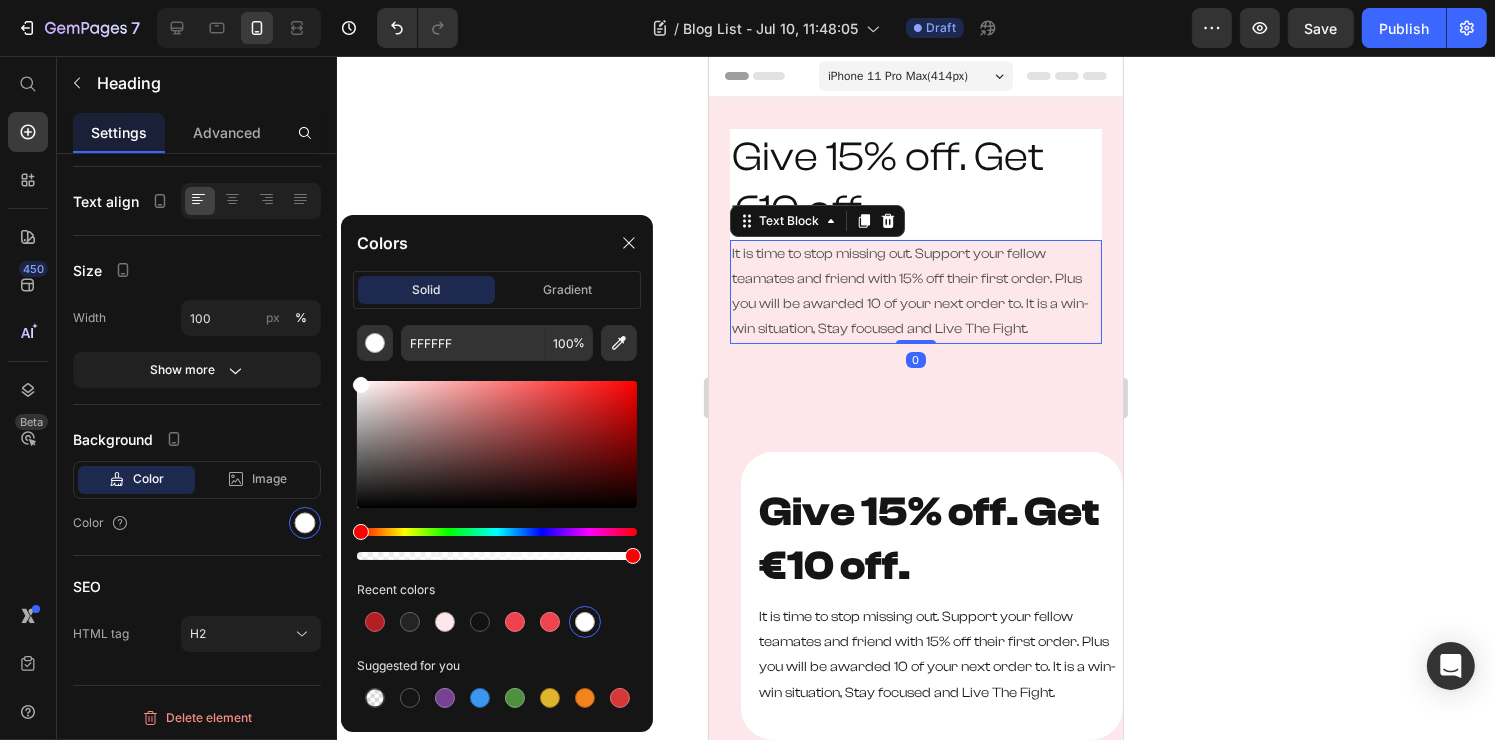 scroll, scrollTop: 0, scrollLeft: 0, axis: both 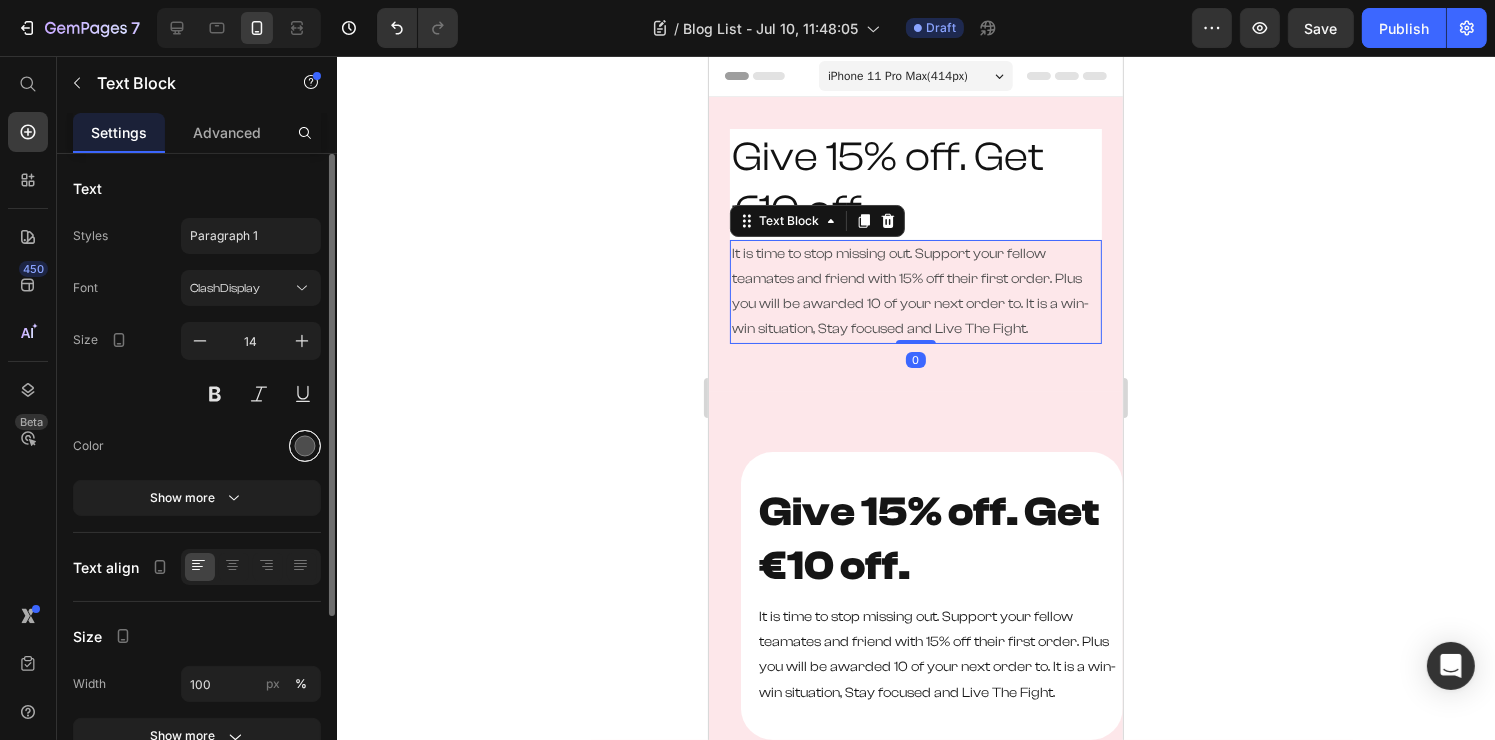 click at bounding box center [305, 446] 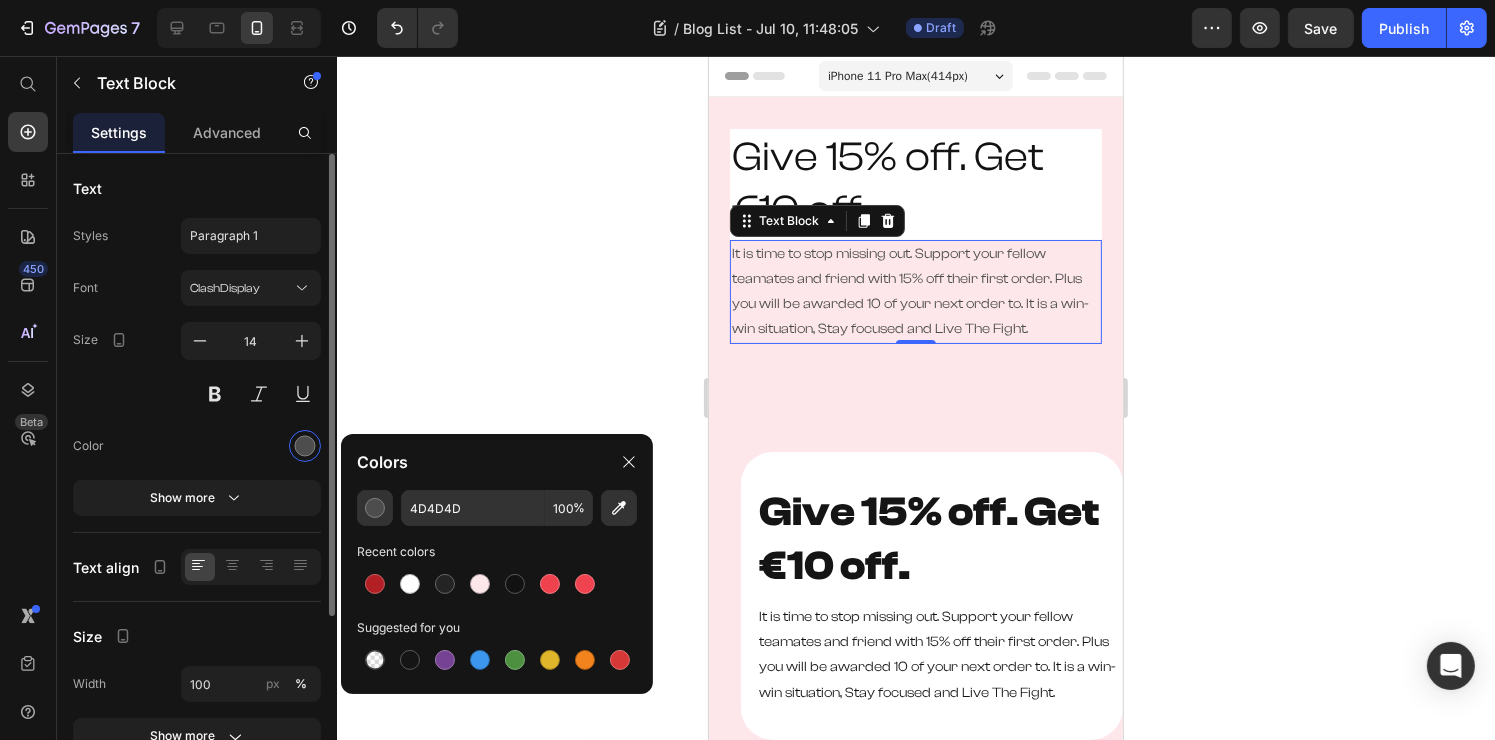 click on "Font ClashDisplay Size 14 Color Show more" at bounding box center (197, 393) 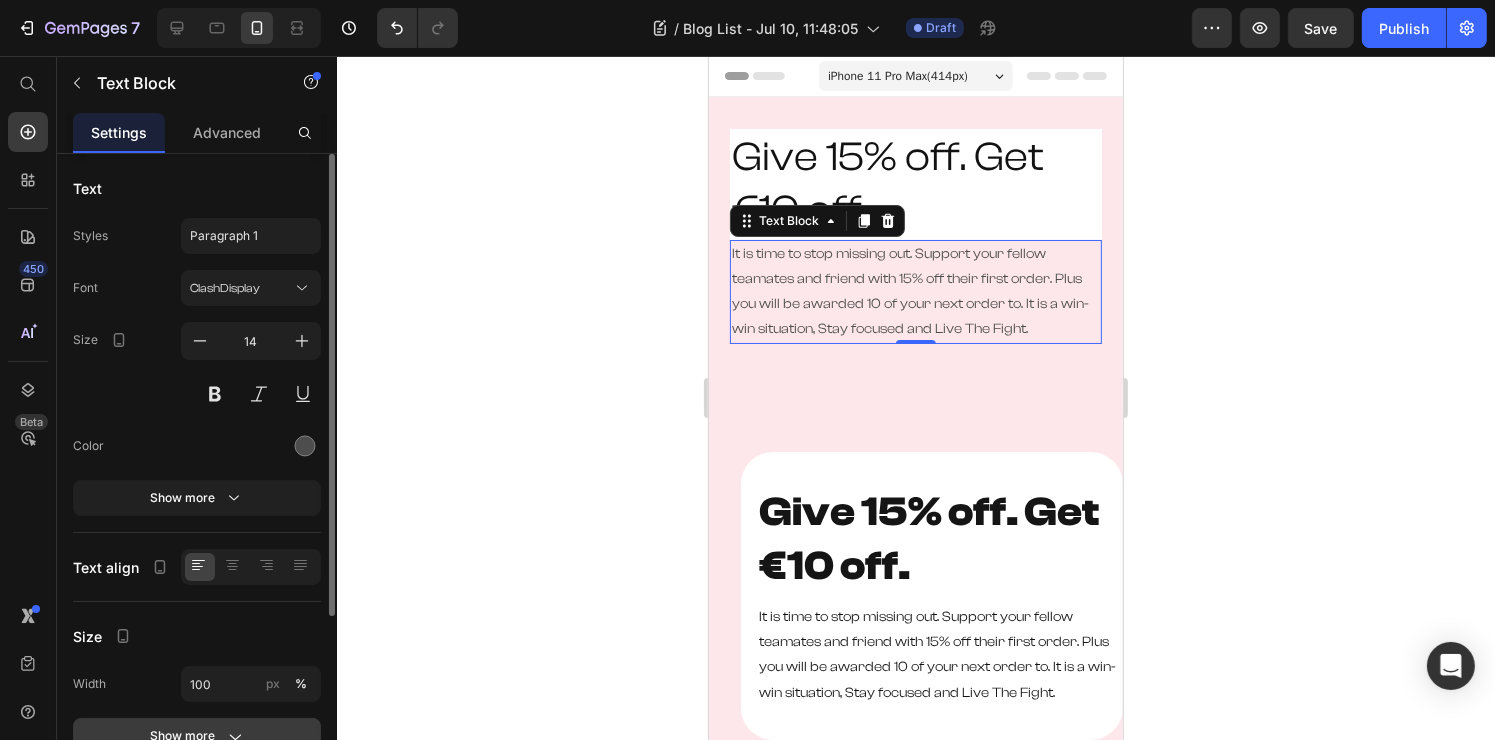 scroll, scrollTop: 249, scrollLeft: 0, axis: vertical 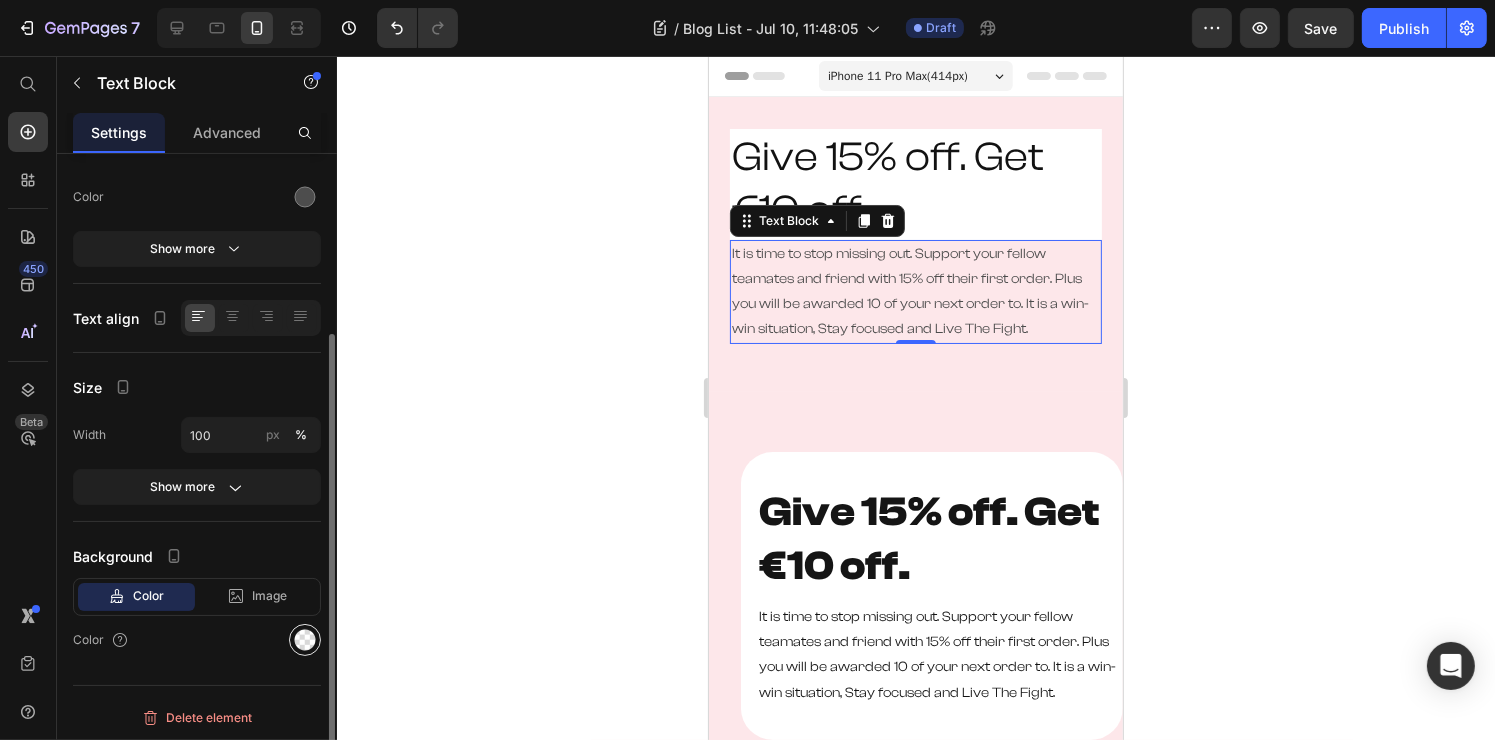 click on "Color" at bounding box center [197, 640] 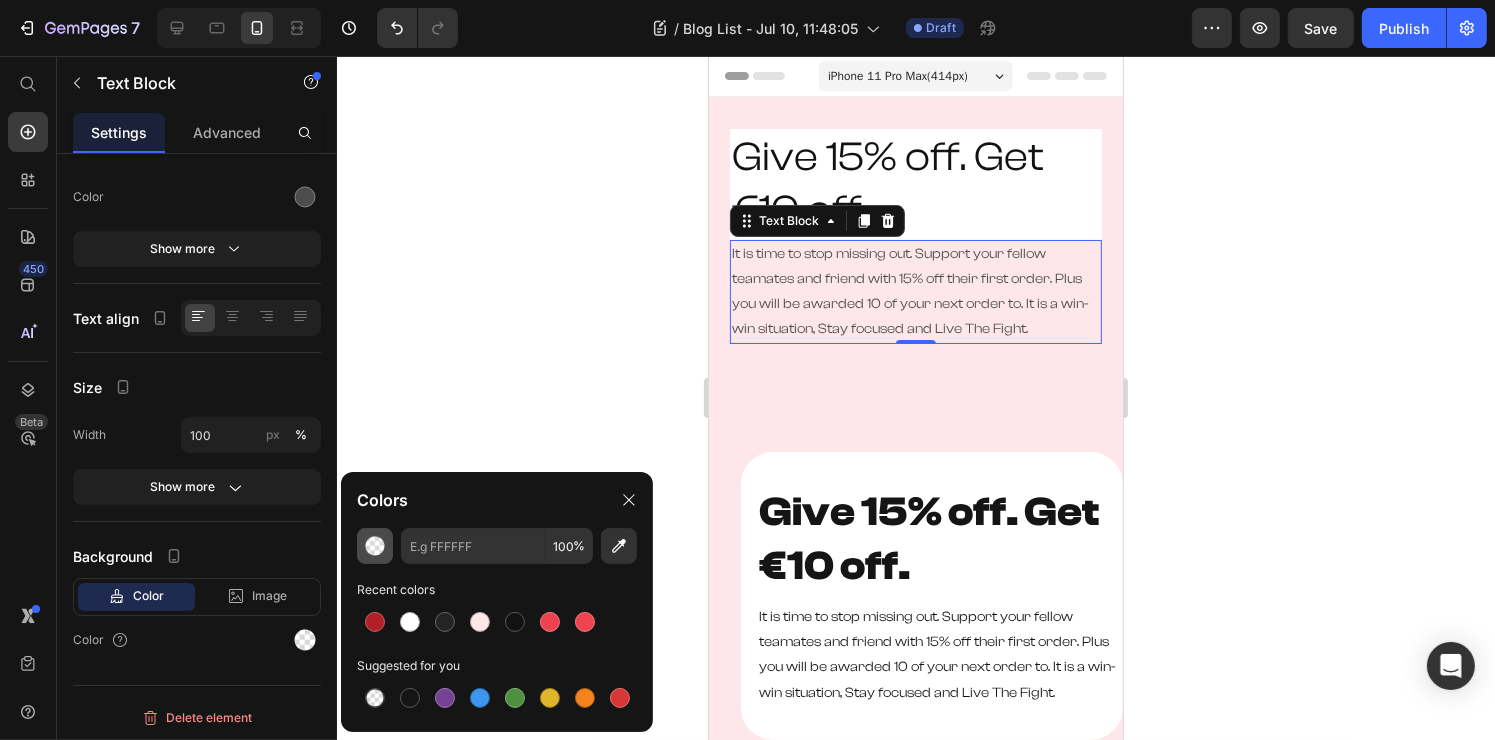 click at bounding box center [375, 546] 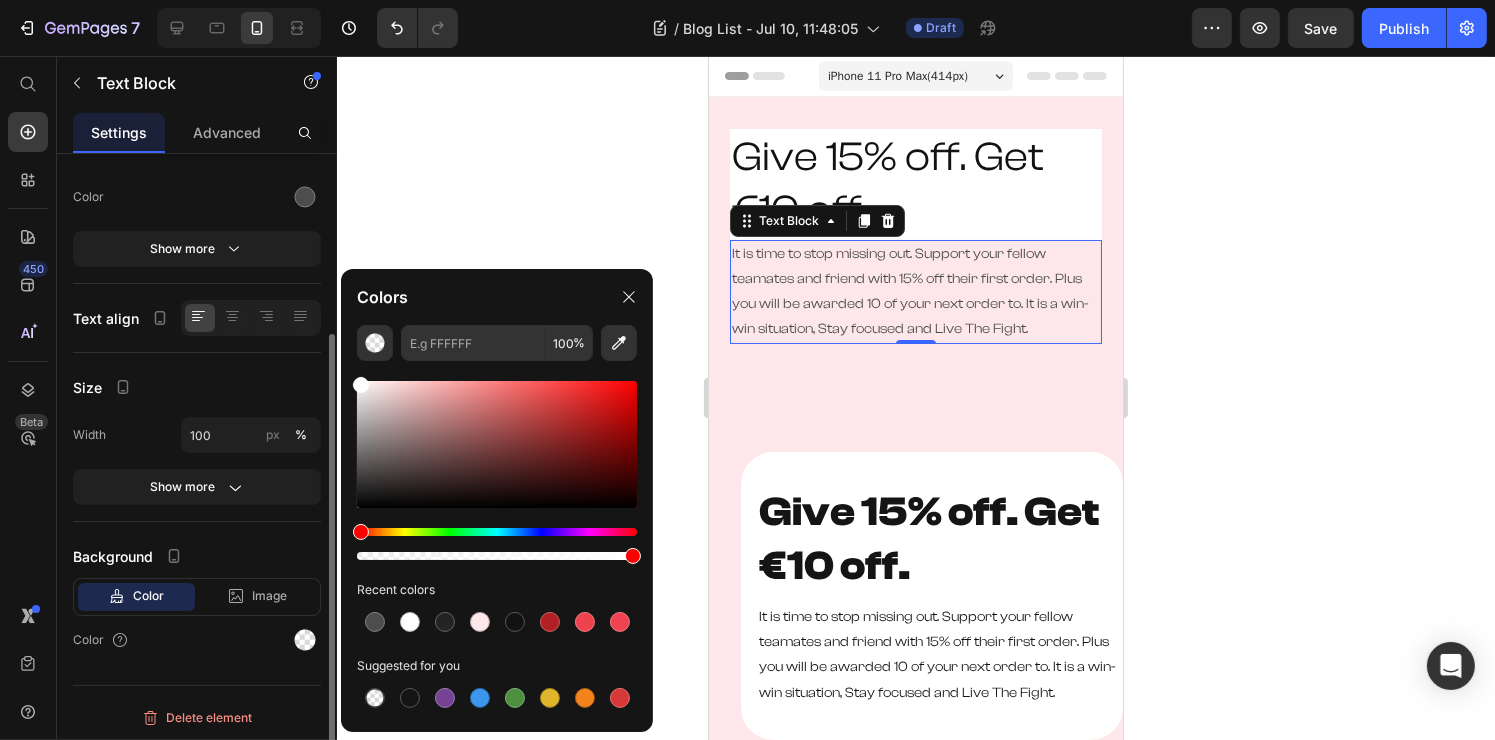 drag, startPoint x: 267, startPoint y: 348, endPoint x: 255, endPoint y: 332, distance: 20 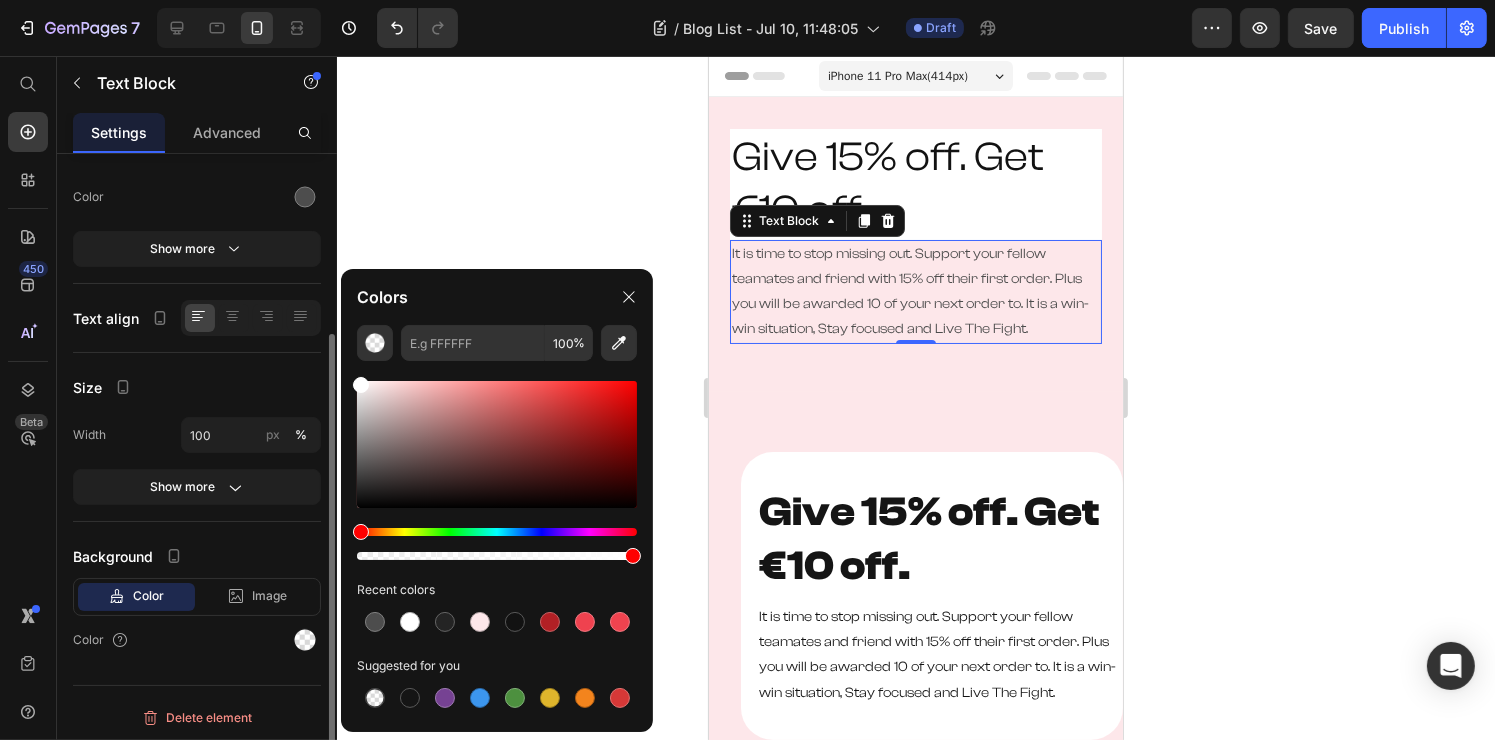 click on "7  Version history  /  Blog List - Jul 10, 11:48:05 Draft Preview  Save   Publish  450 Beta Start with Sections Elements Hero Section Product Detail Brands Trusted Badges Guarantee Product Breakdown How to use Testimonials Compare Bundle FAQs Social Proof Brand Story Product List Collection Blog List Contact Sticky Add to Cart Custom Footer Browse Library 450 Layout
Row
Row
Row
Row Text
Heading
Text Block Button
Button
Button
Sticky Back to top Media
Image" at bounding box center [747, 0] 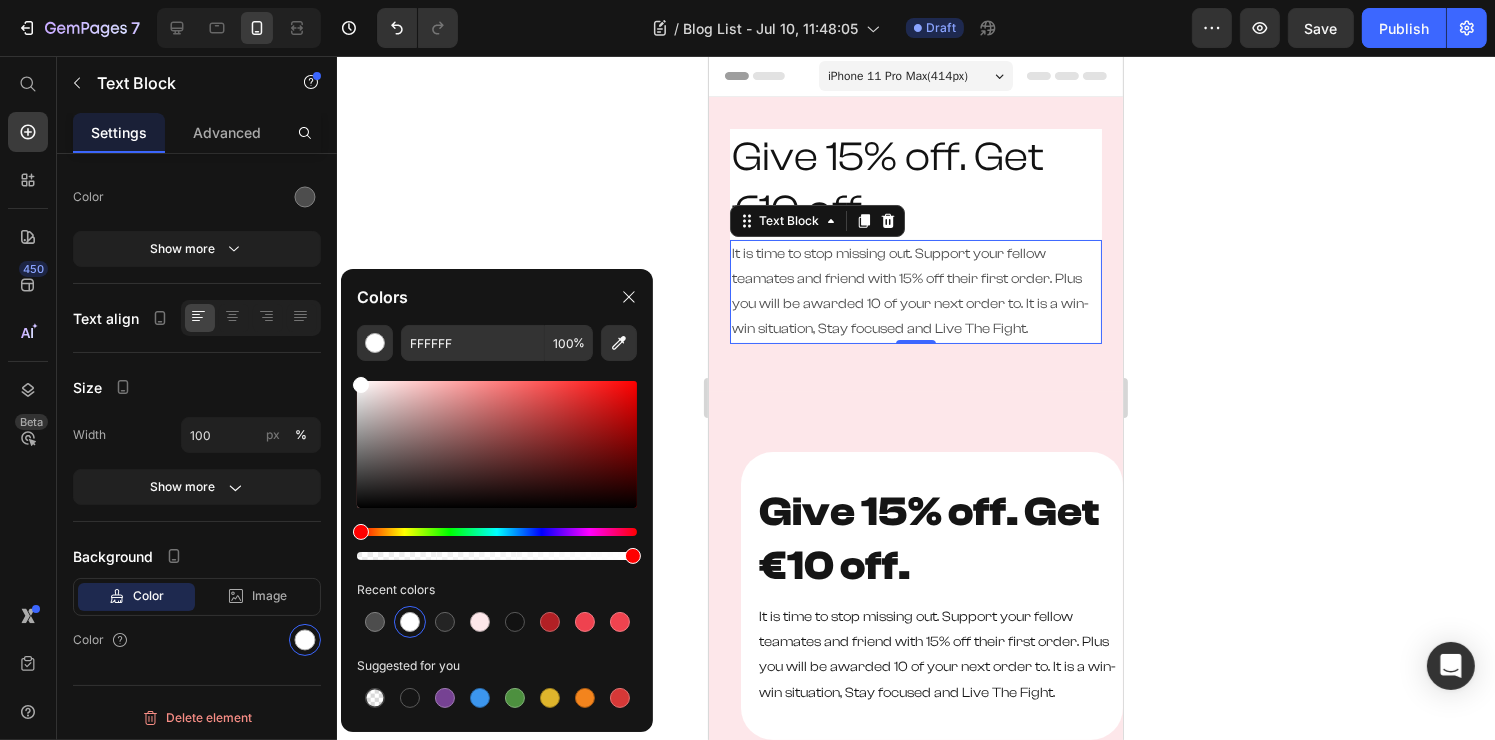 click 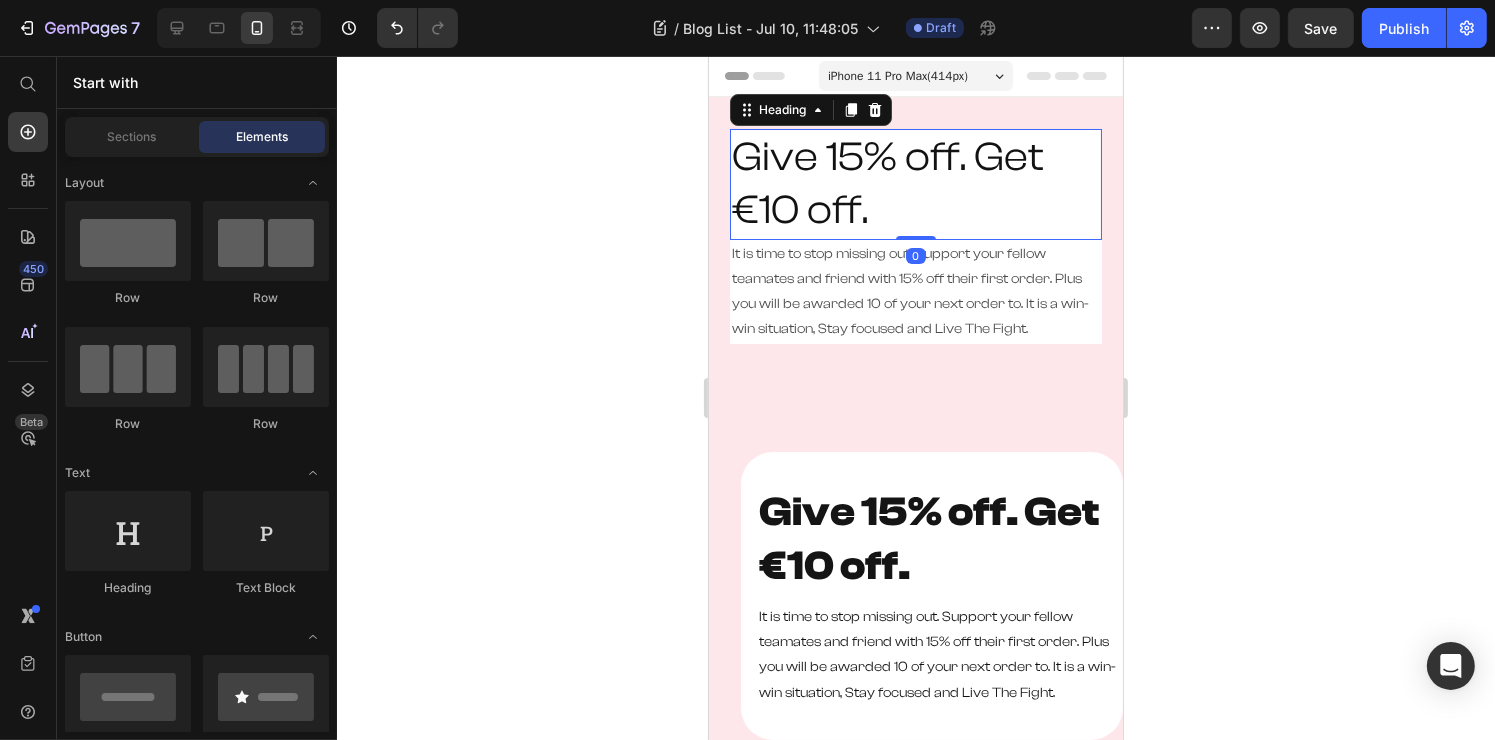 scroll, scrollTop: 0, scrollLeft: 0, axis: both 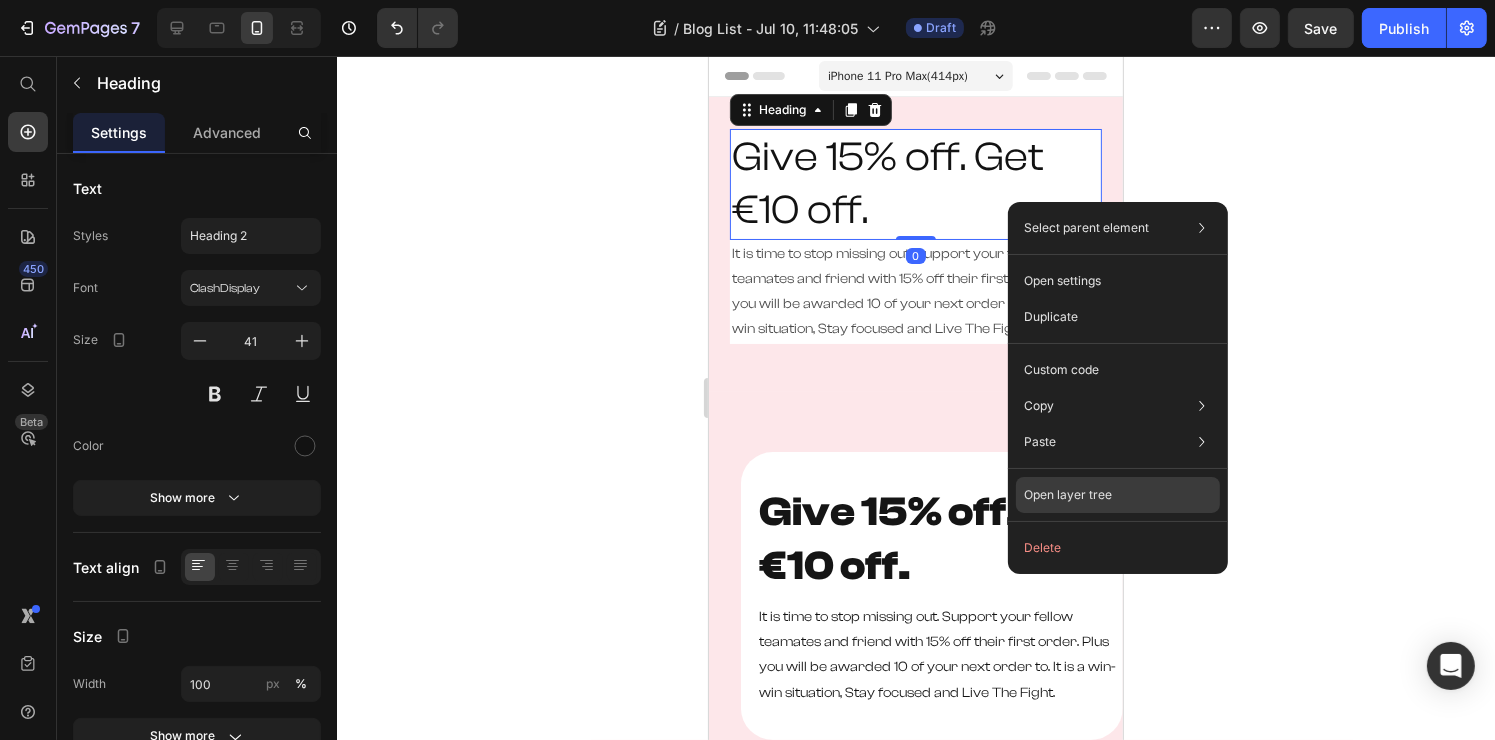 click on "Open layer tree" at bounding box center (1068, 495) 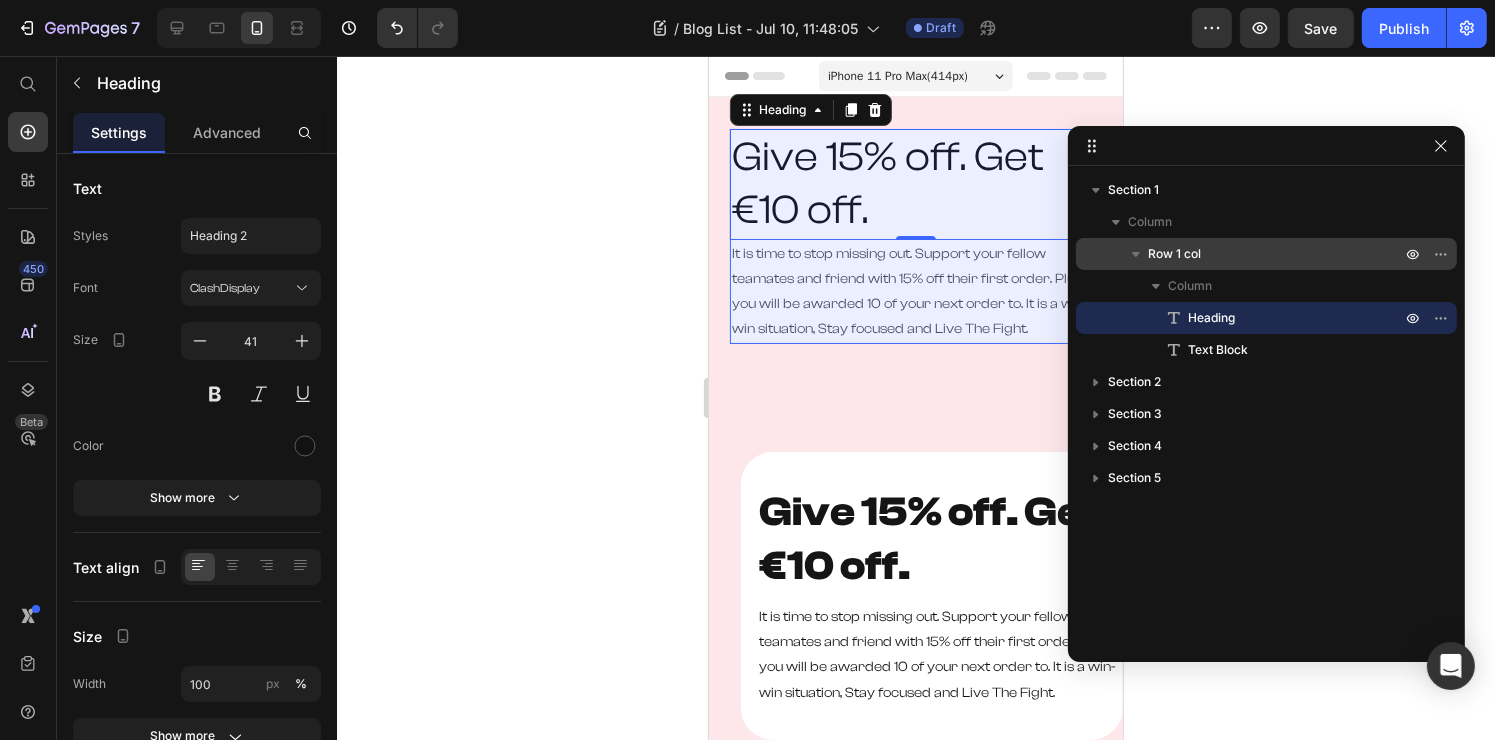 click on "Row 1 col" at bounding box center (1174, 254) 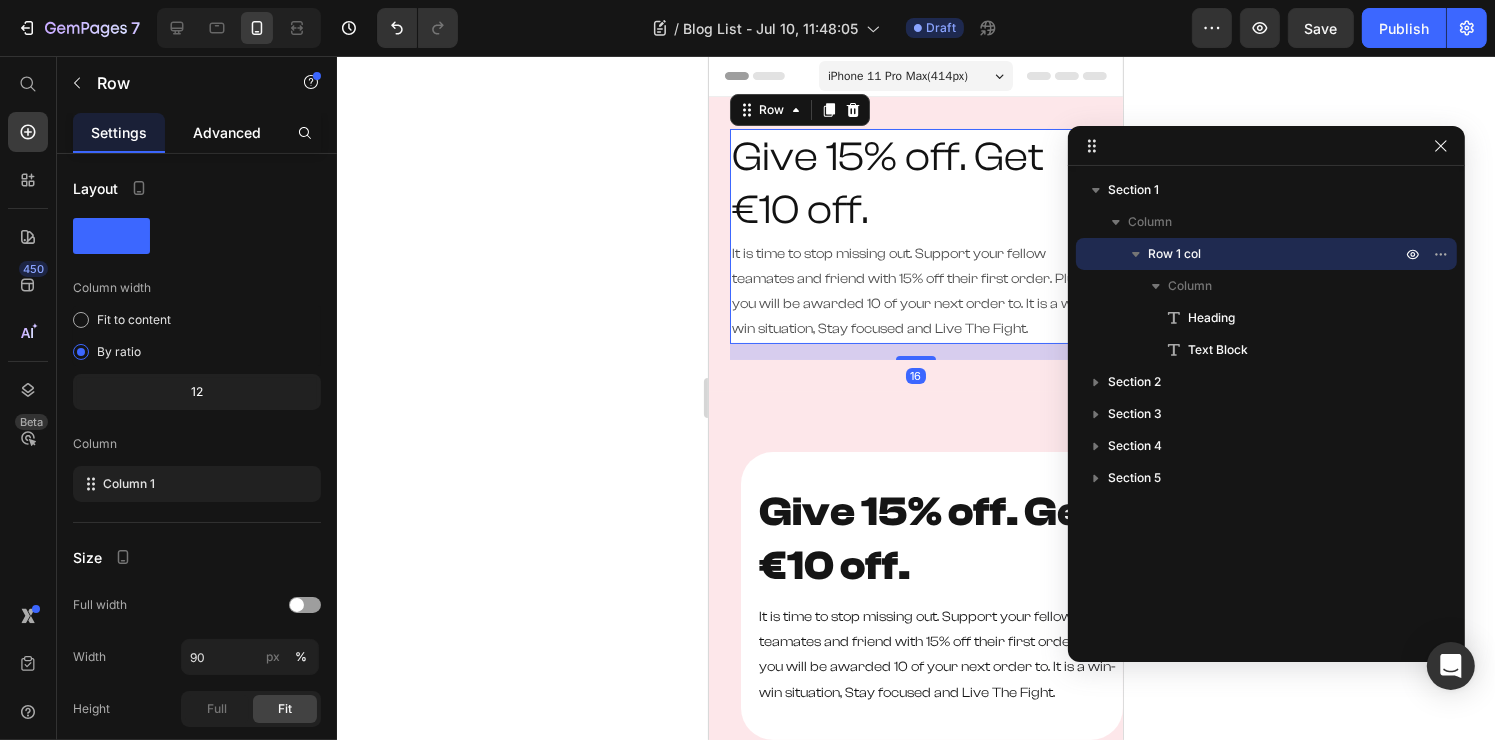 click on "Advanced" at bounding box center (227, 132) 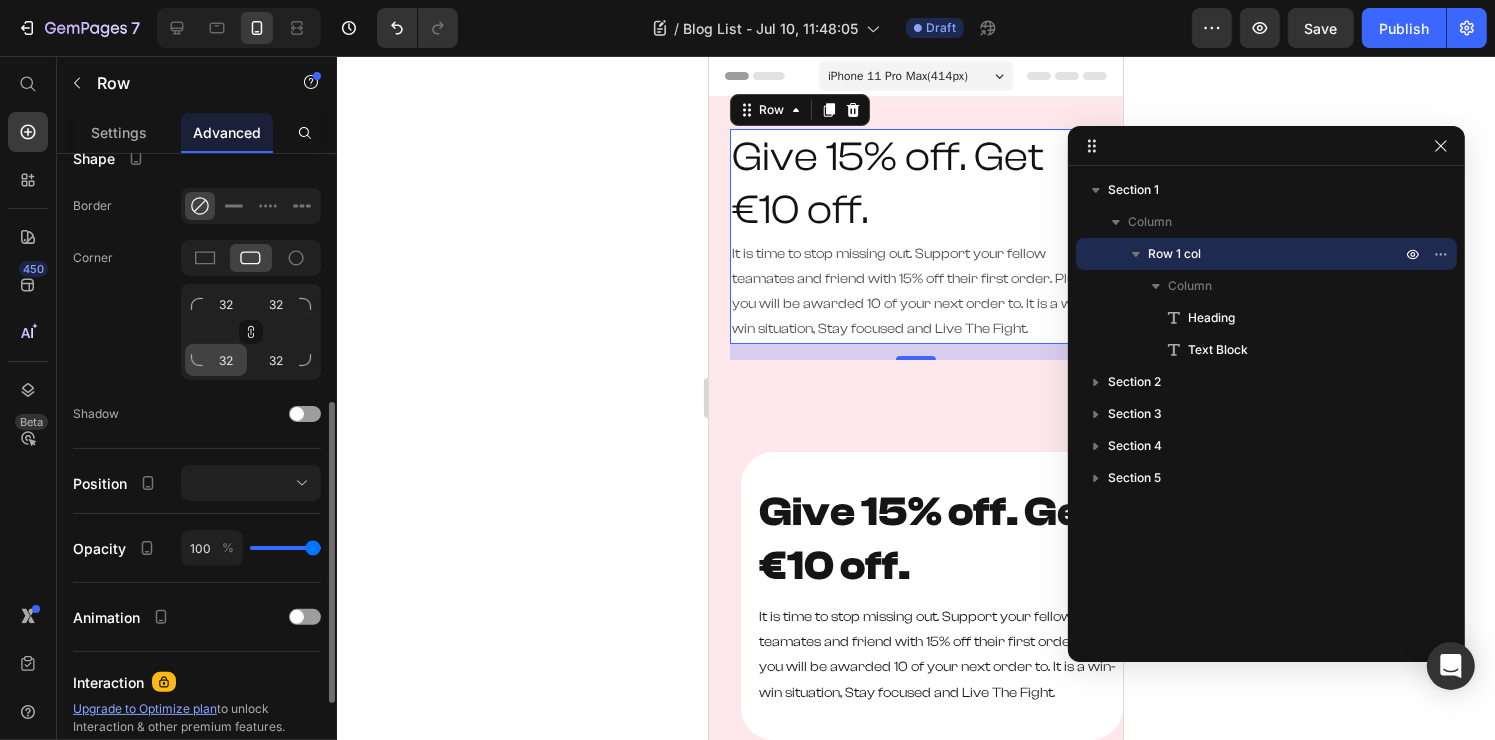 scroll, scrollTop: 428, scrollLeft: 0, axis: vertical 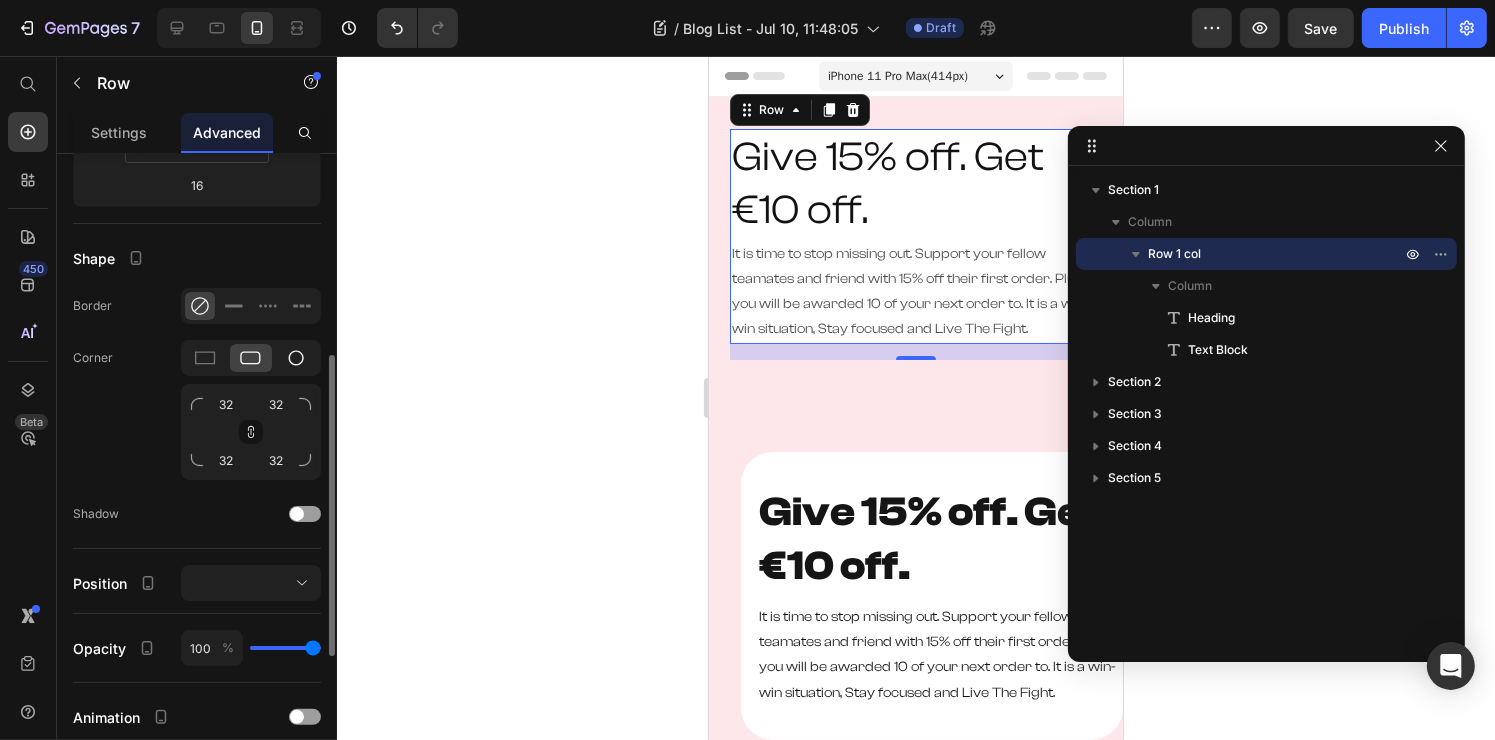 click 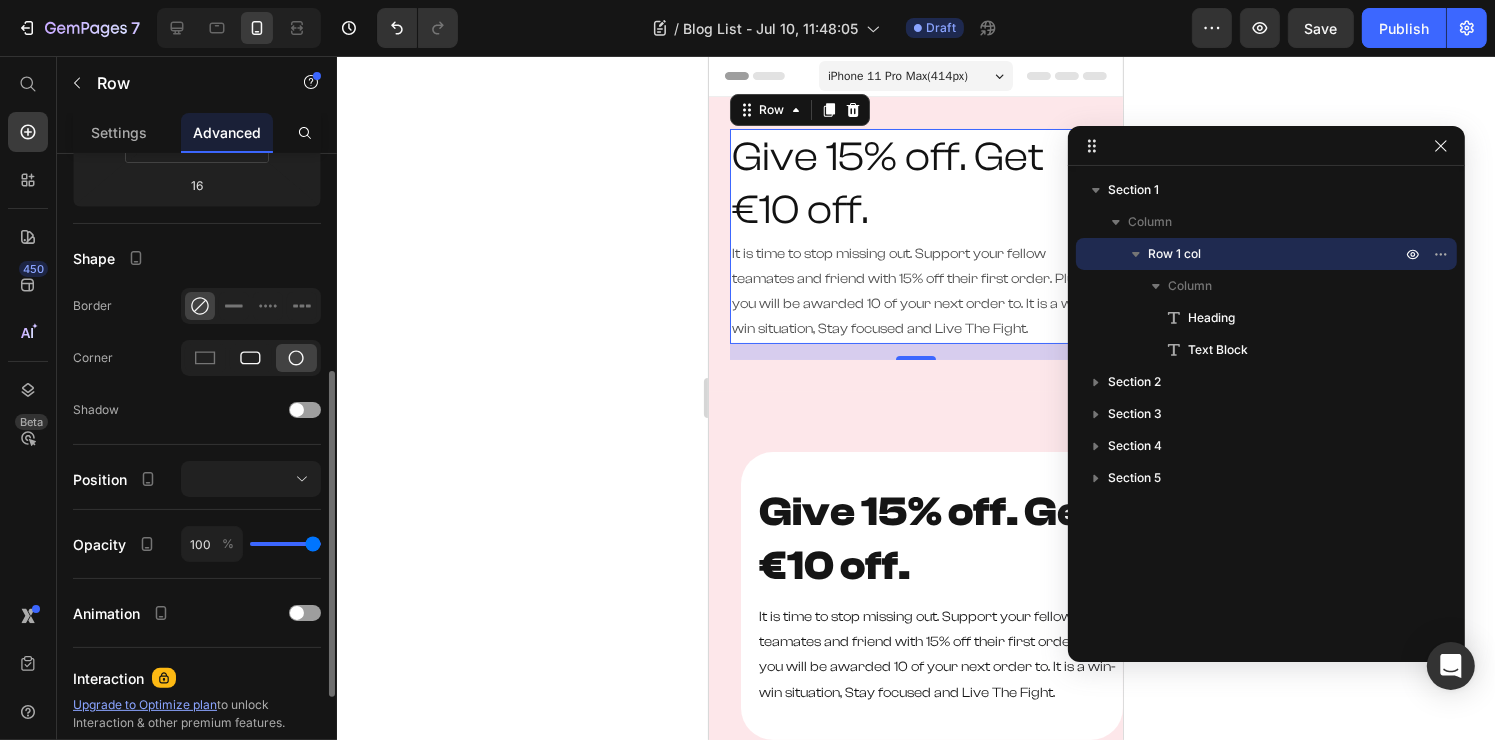 click 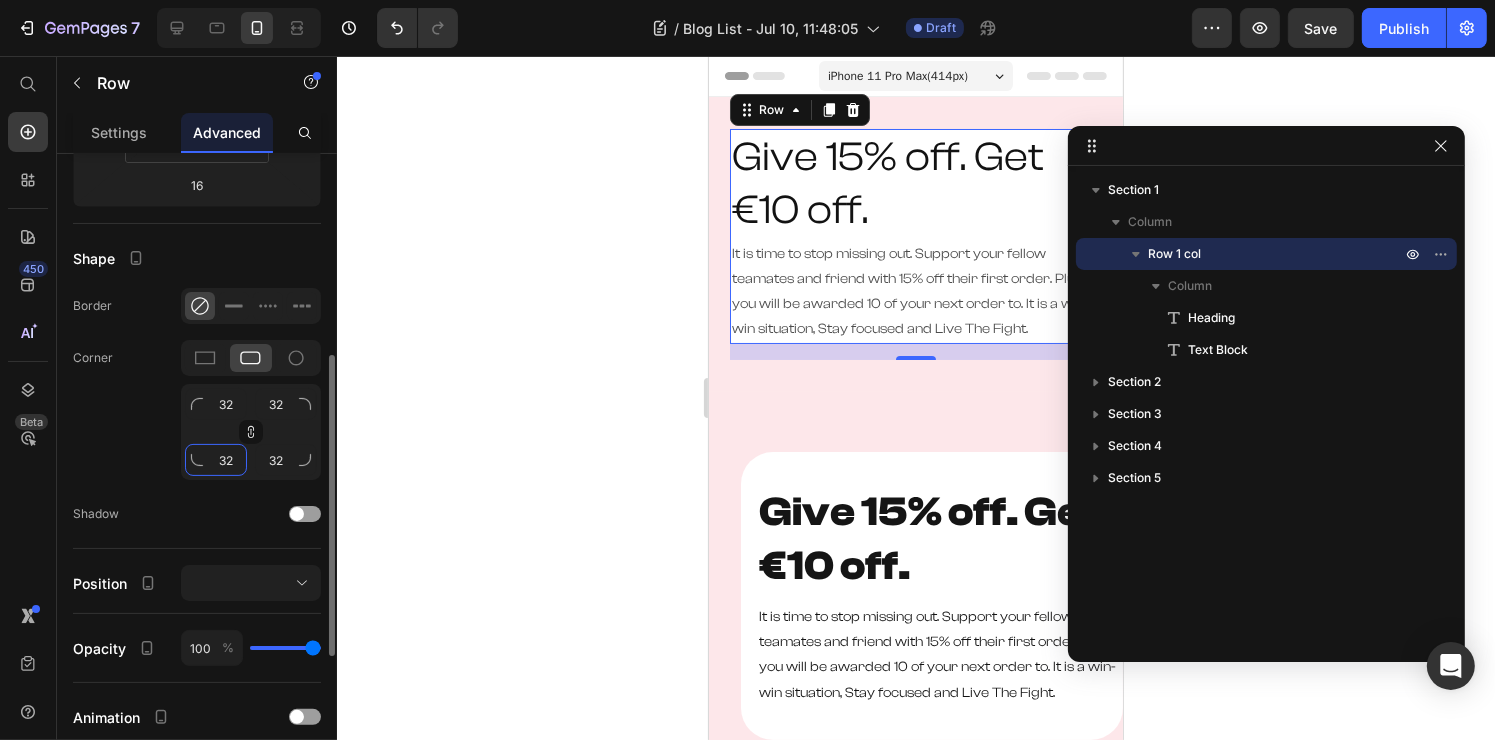 click on "32" 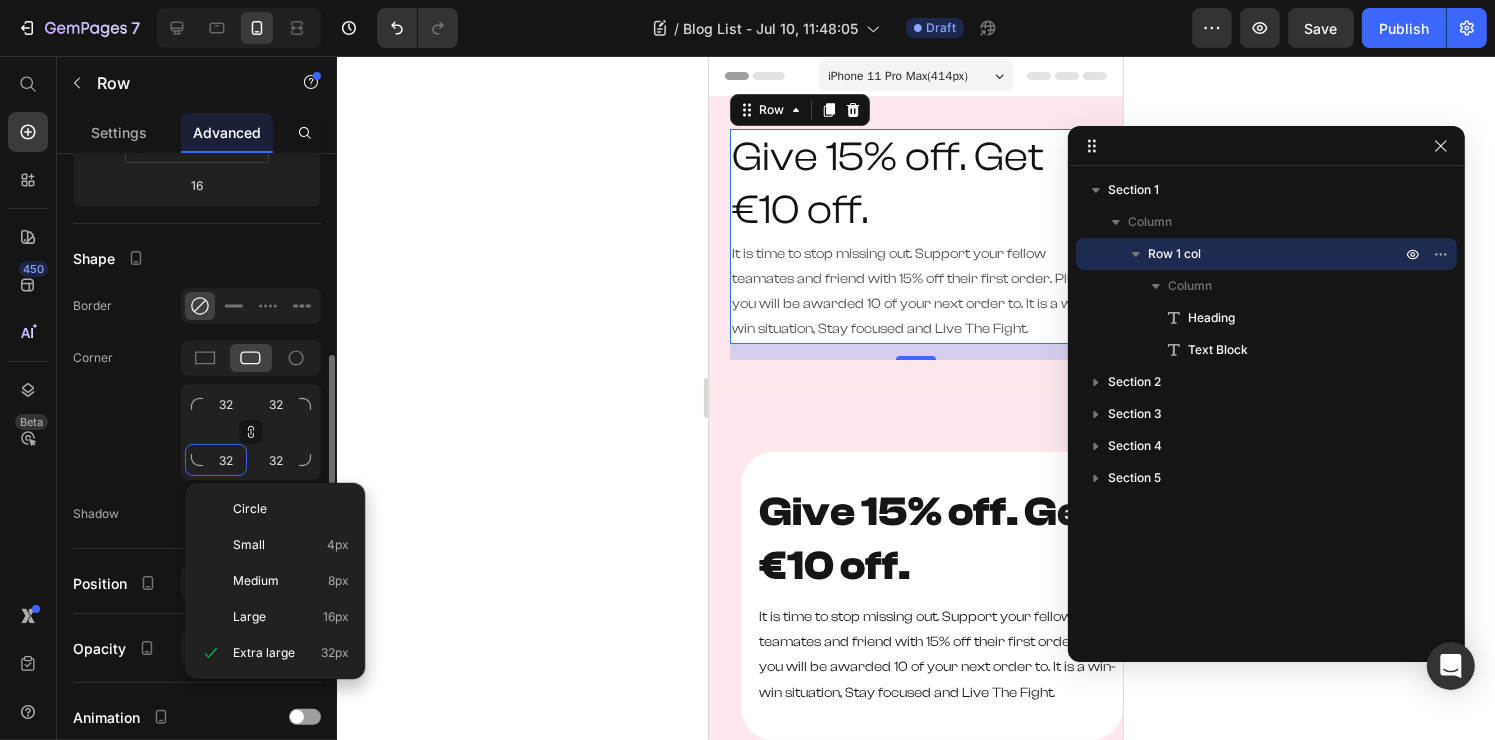 type on "31" 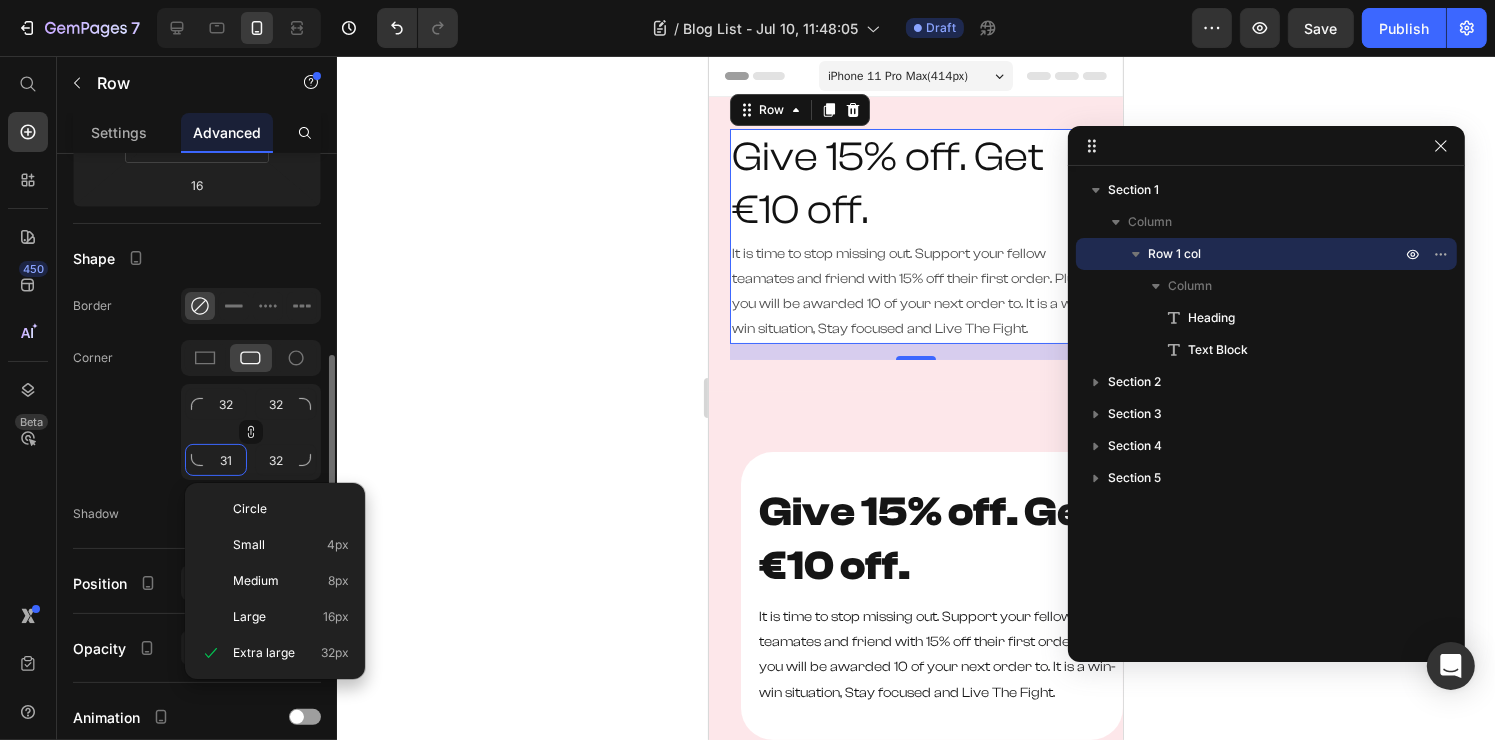 type on "31" 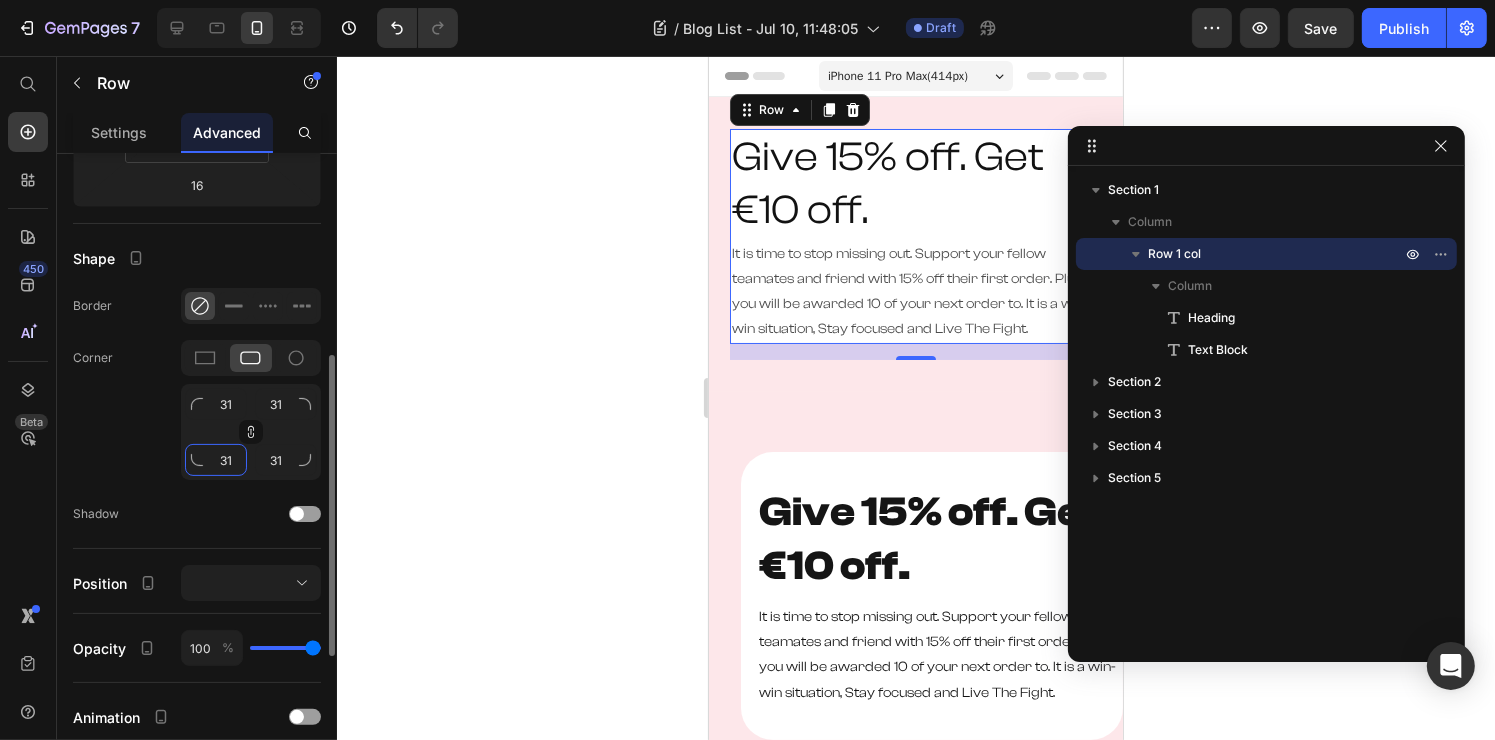 type on "30" 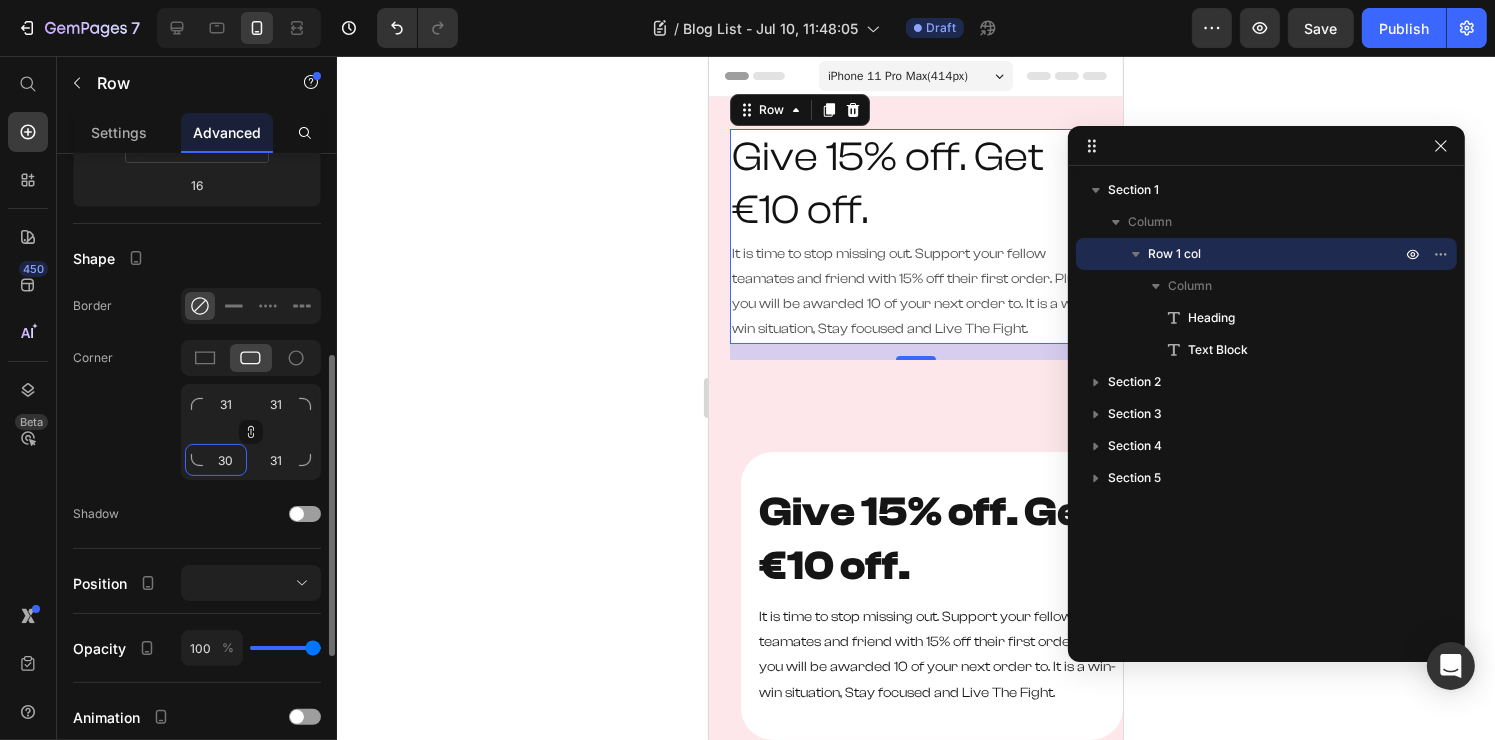 type on "30" 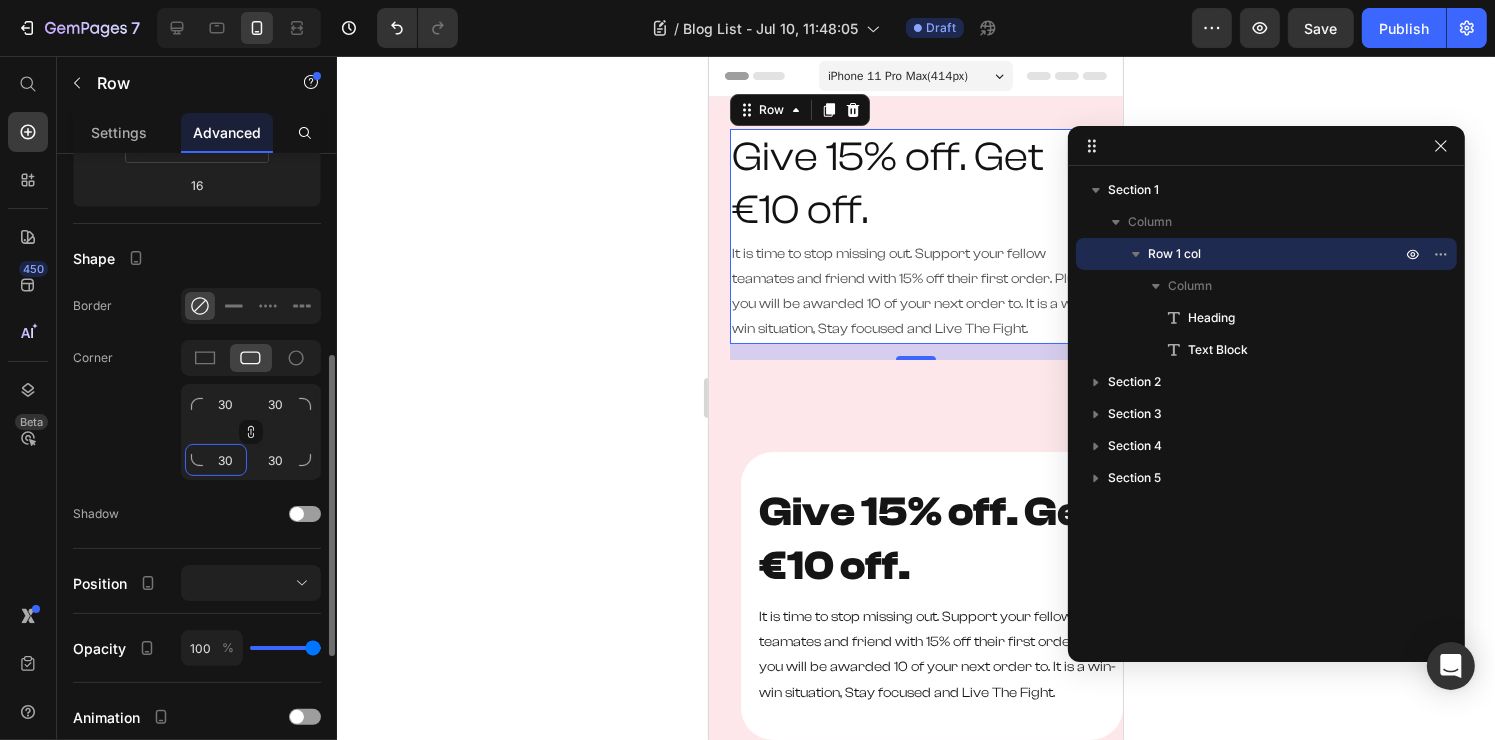 type on "31" 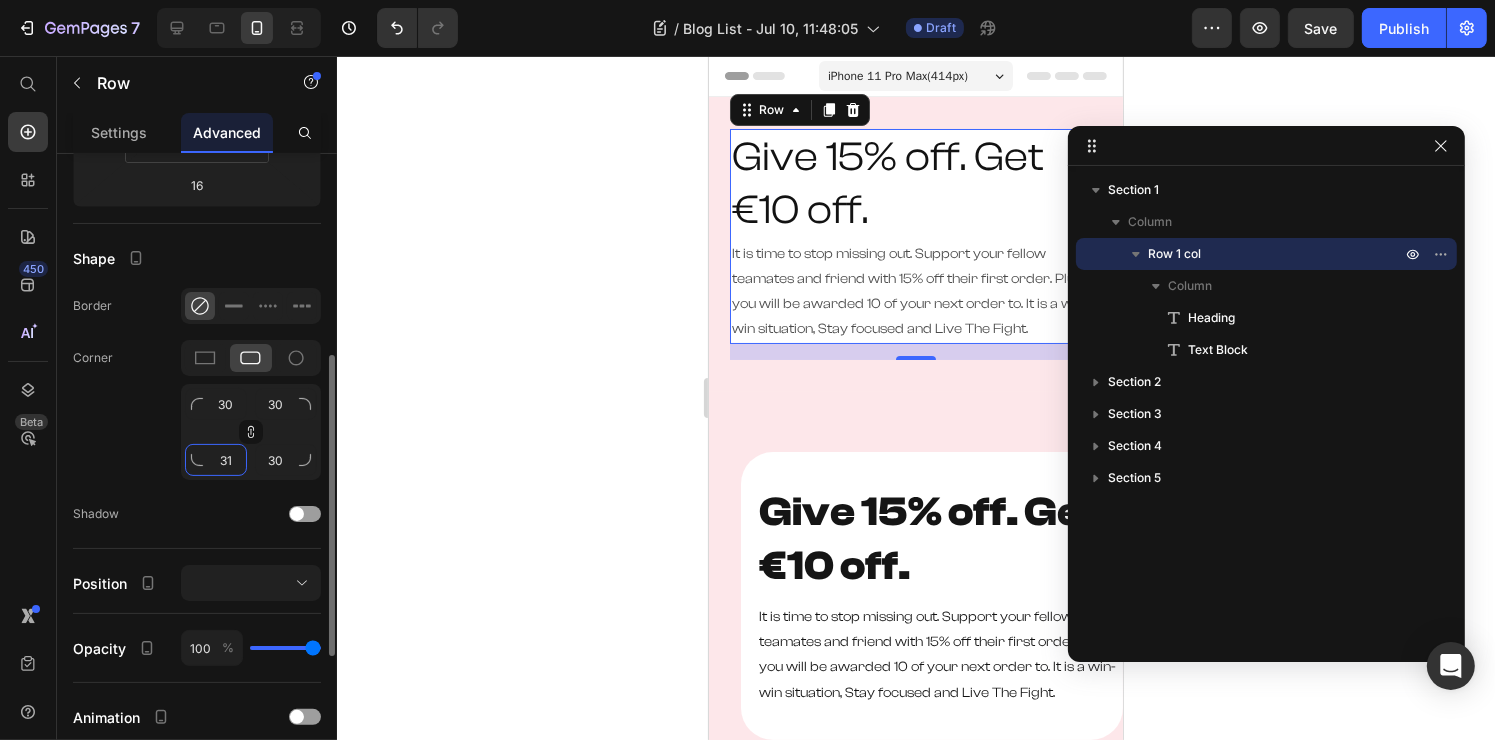 type on "31" 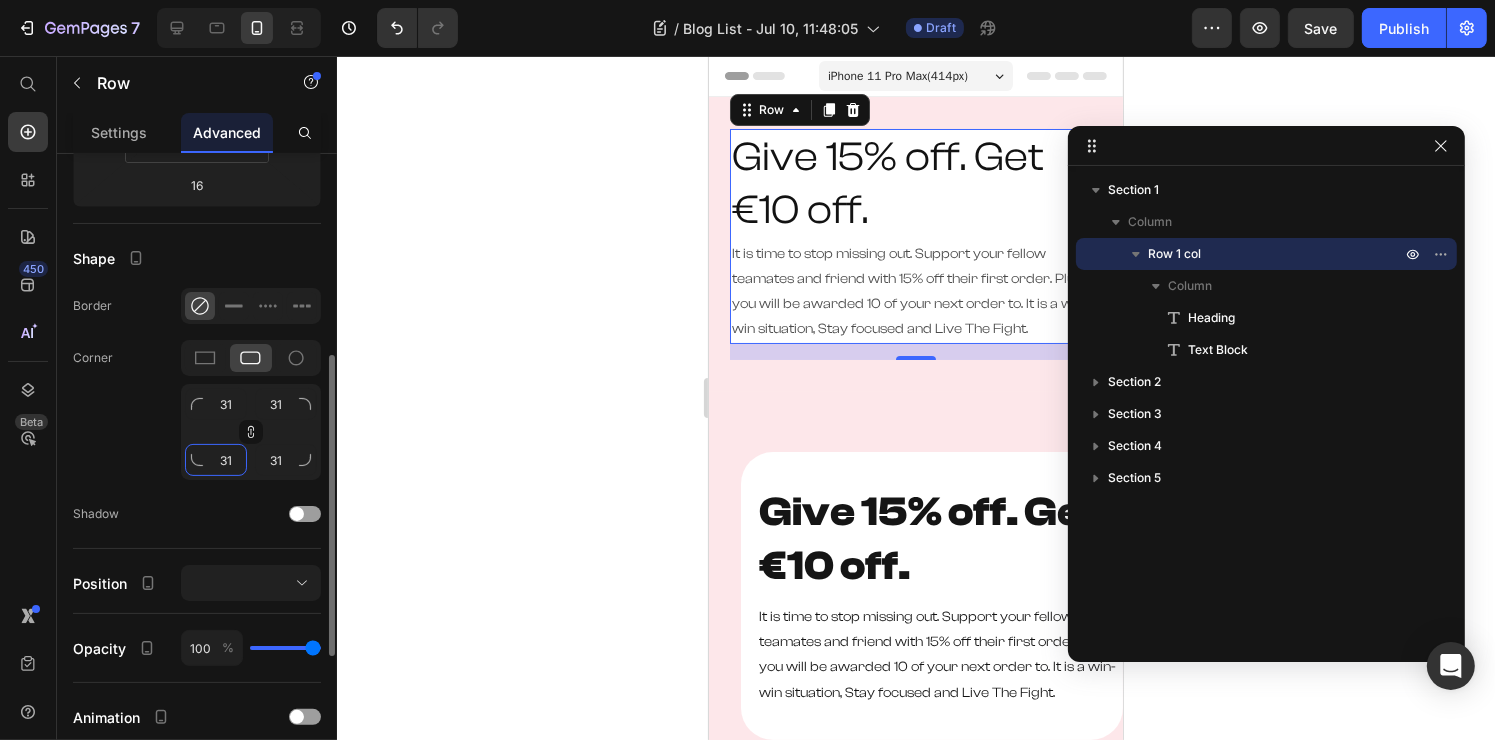type on "32" 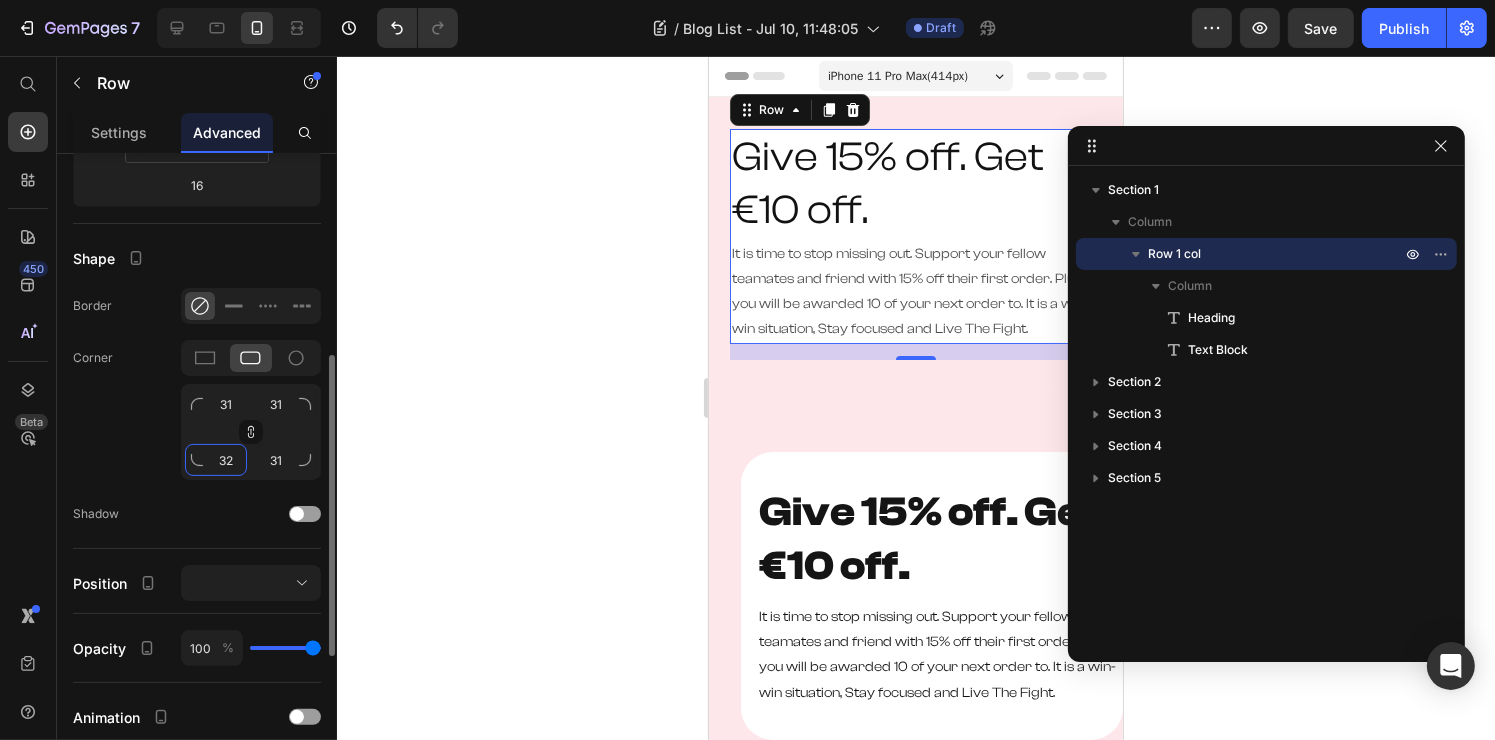 type on "32" 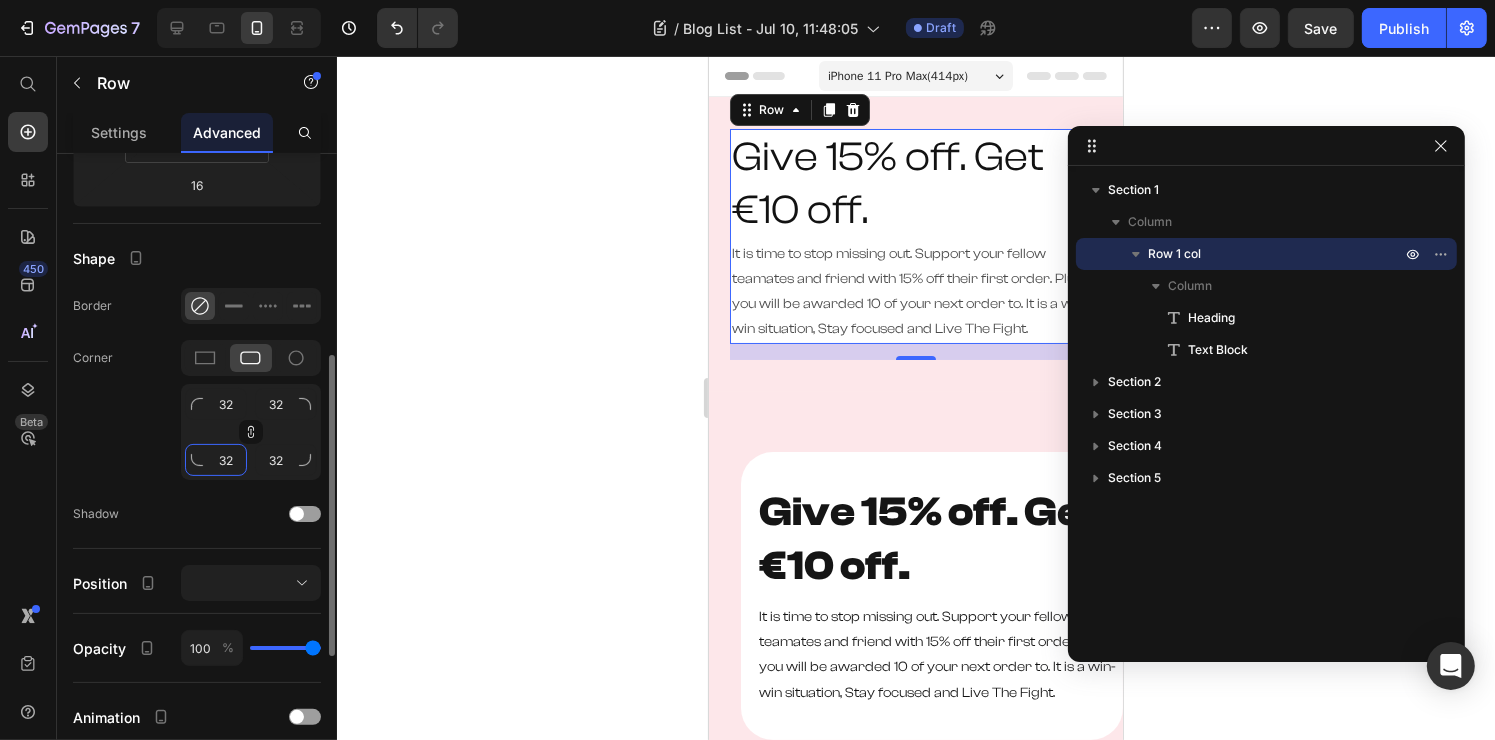 type on "31" 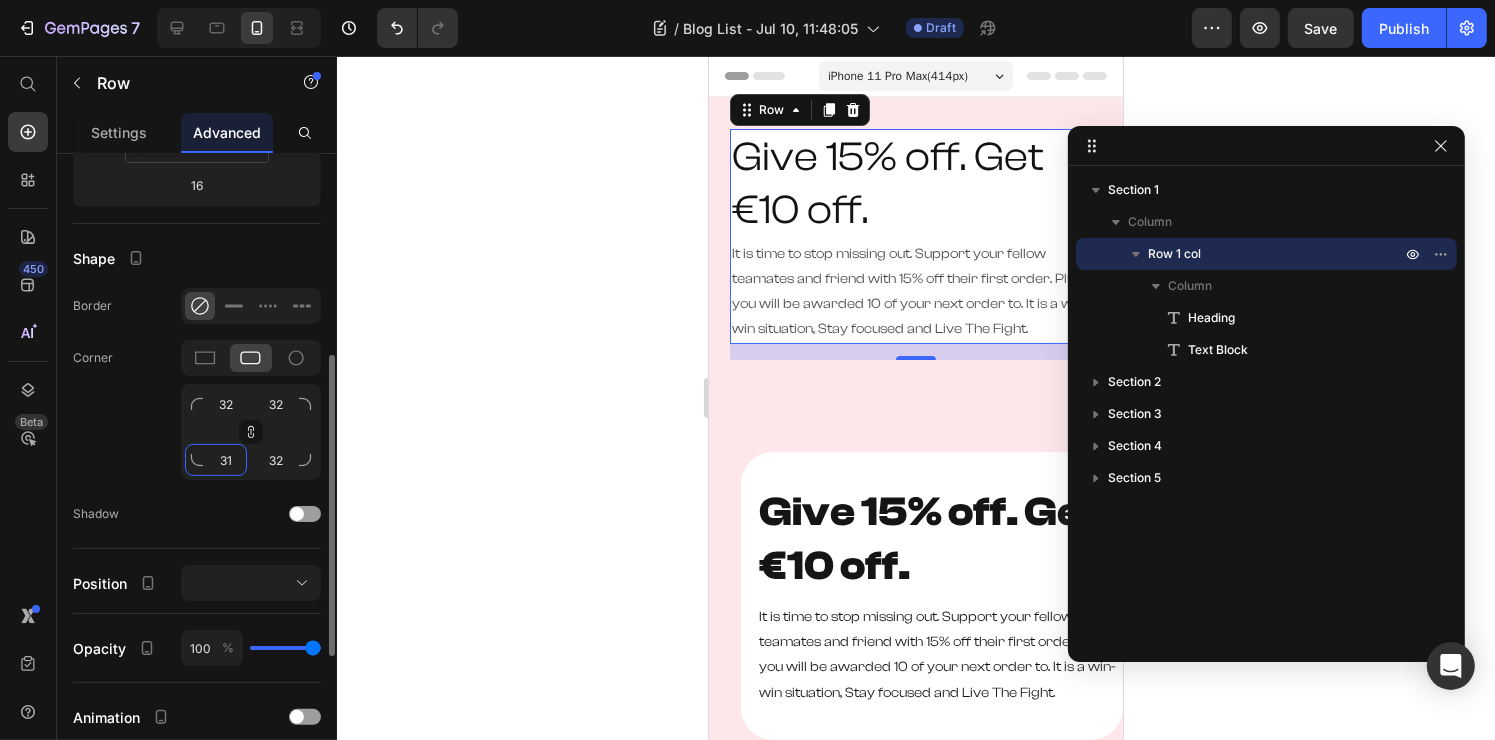 type on "31" 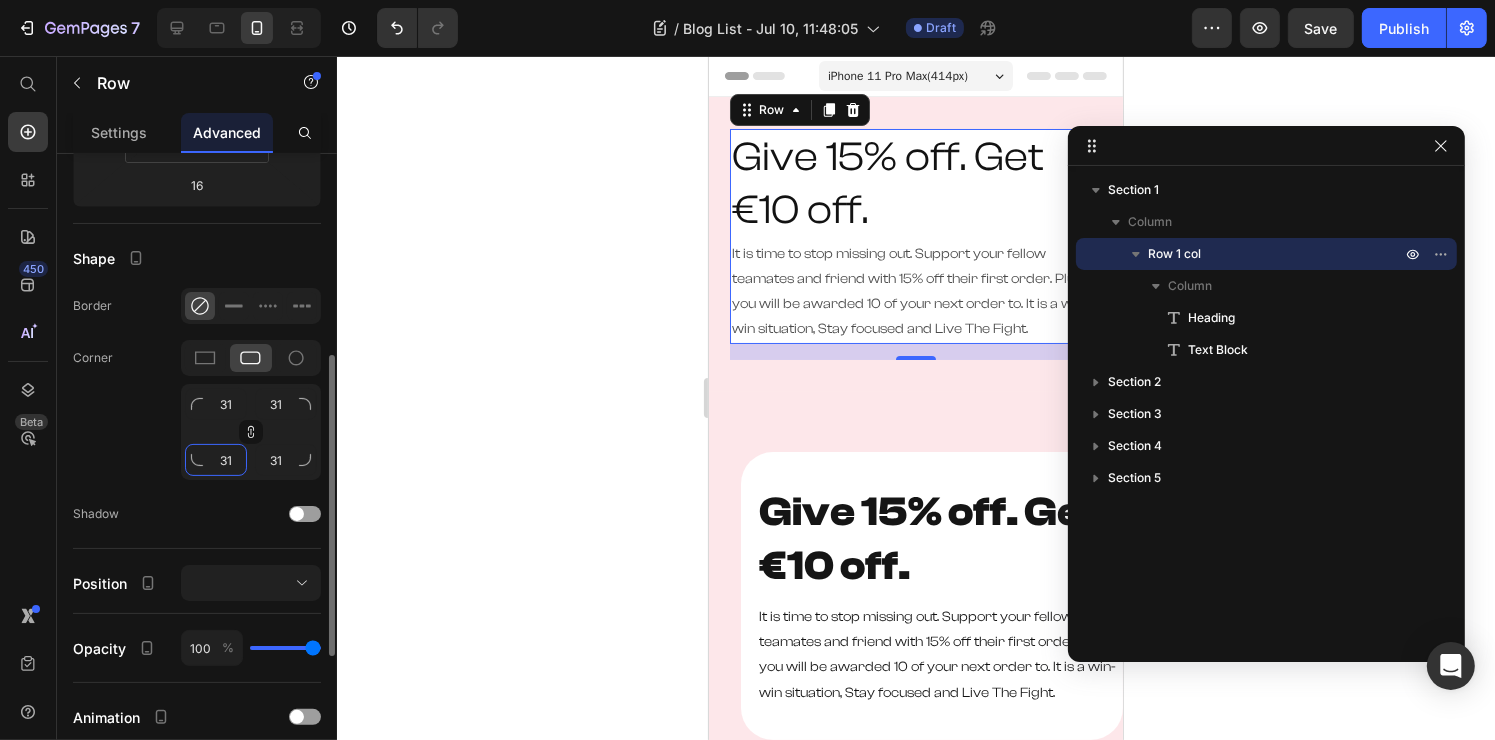 type on "32" 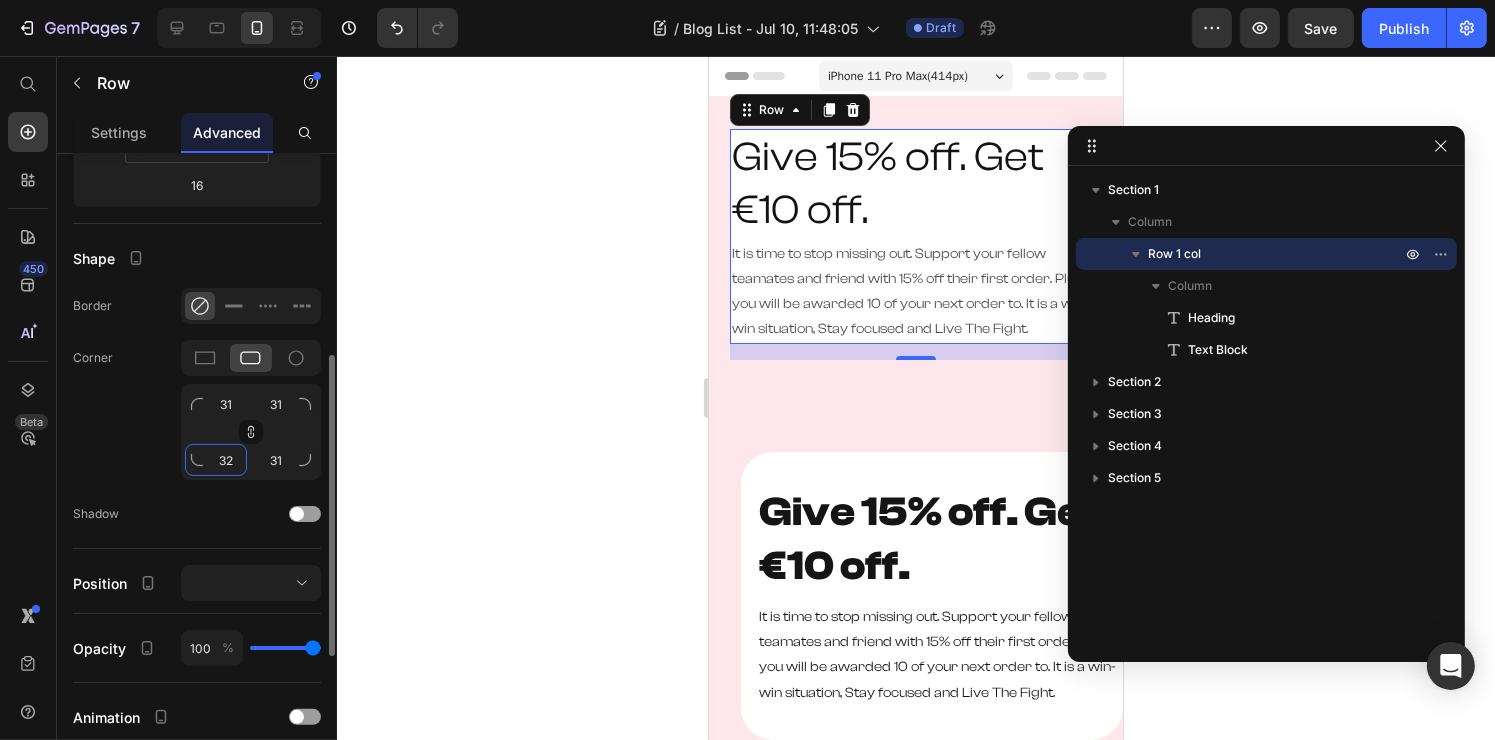 type on "32" 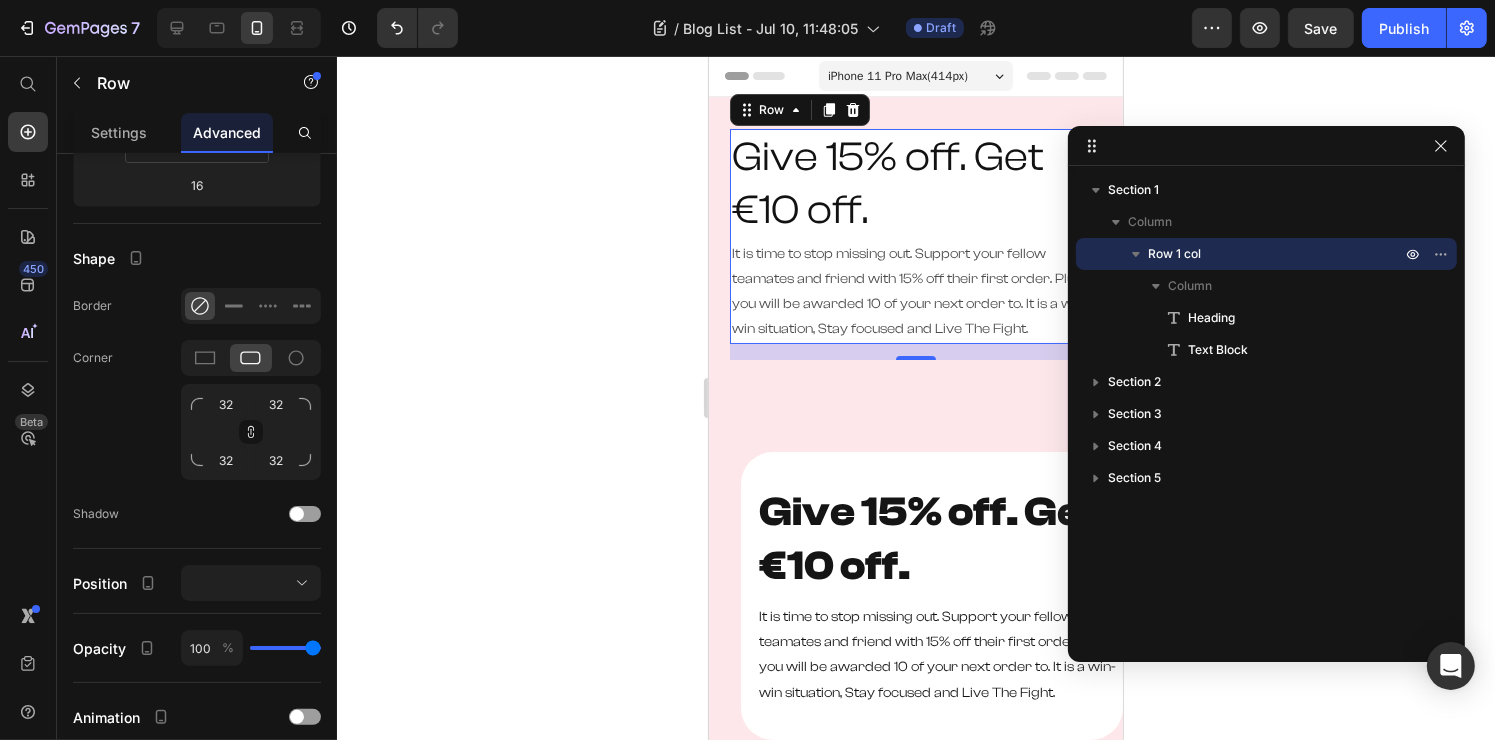 click 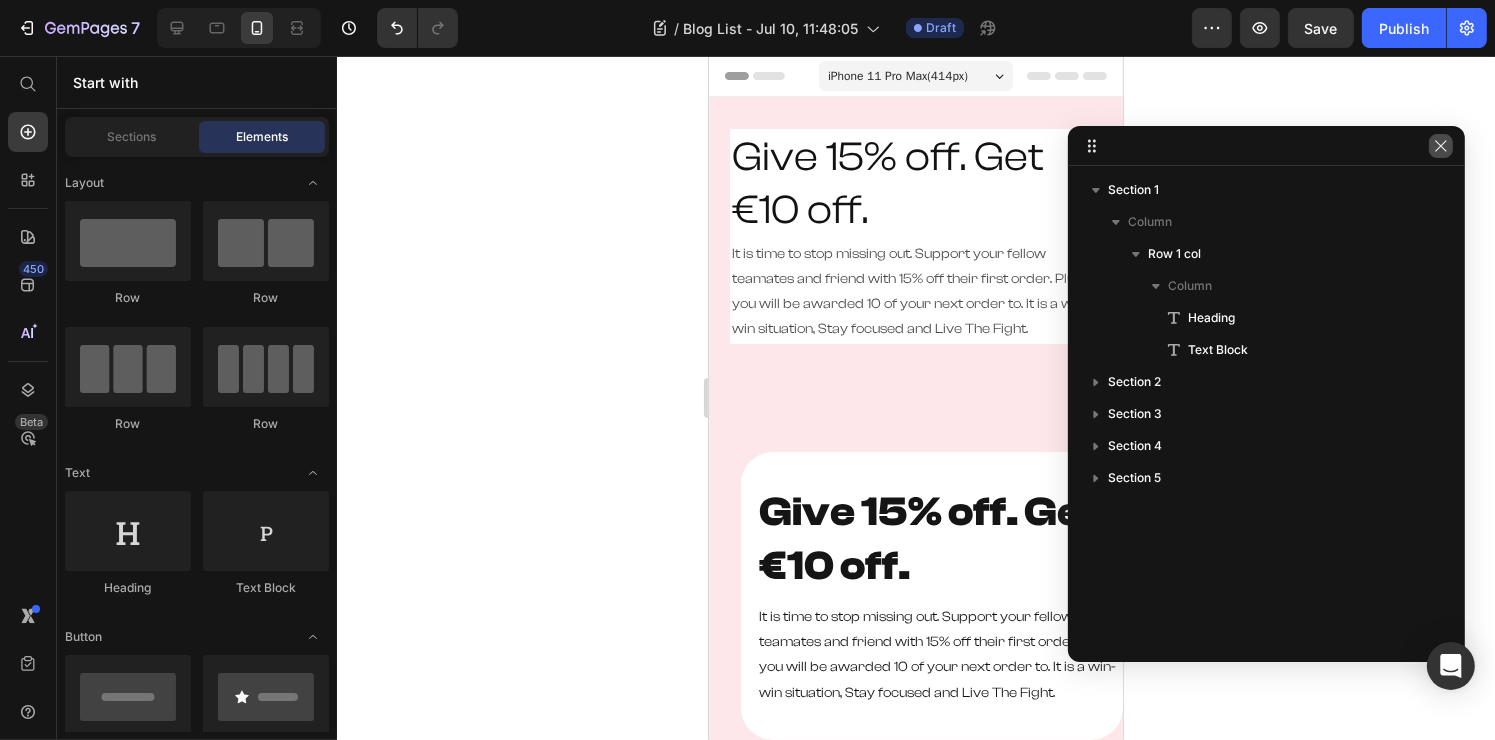 click at bounding box center (1441, 146) 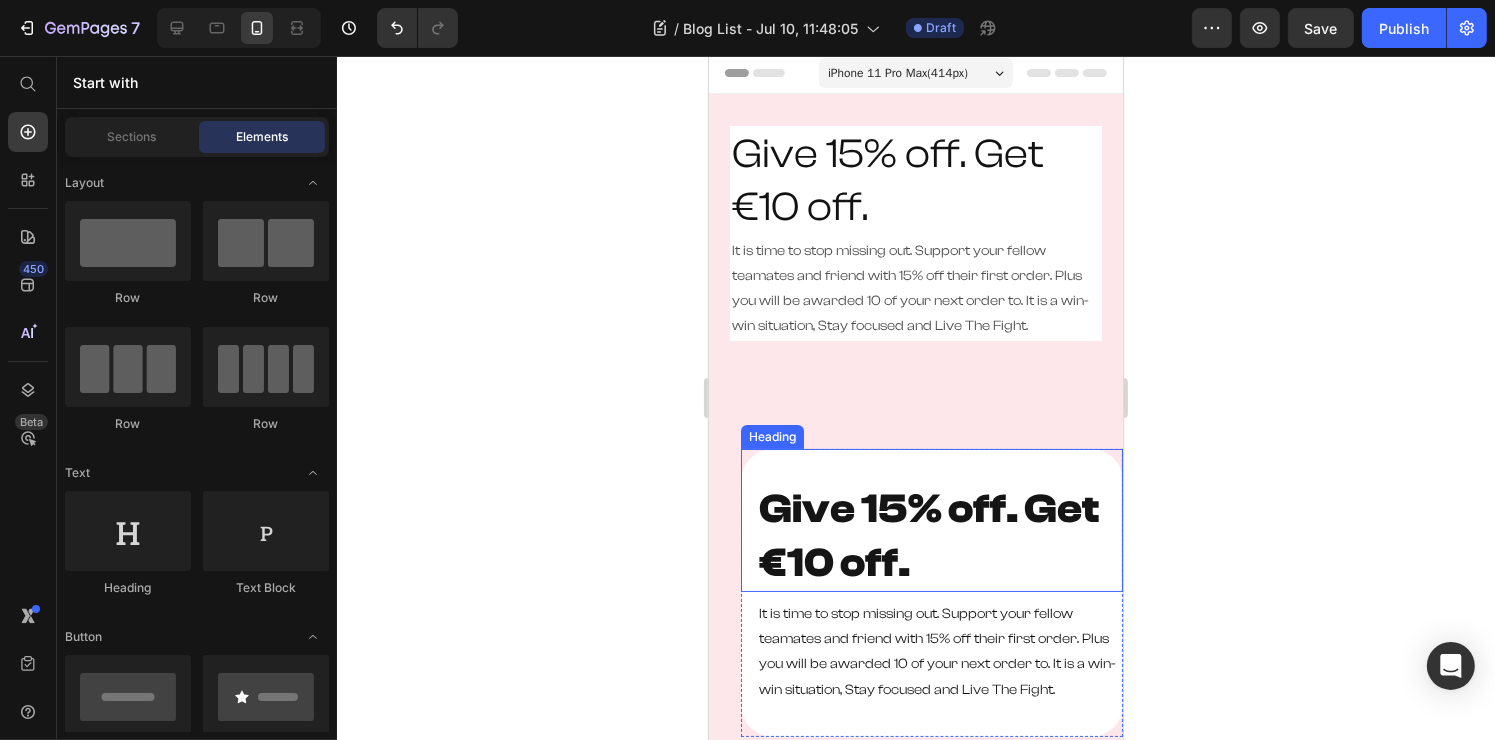 scroll, scrollTop: 0, scrollLeft: 0, axis: both 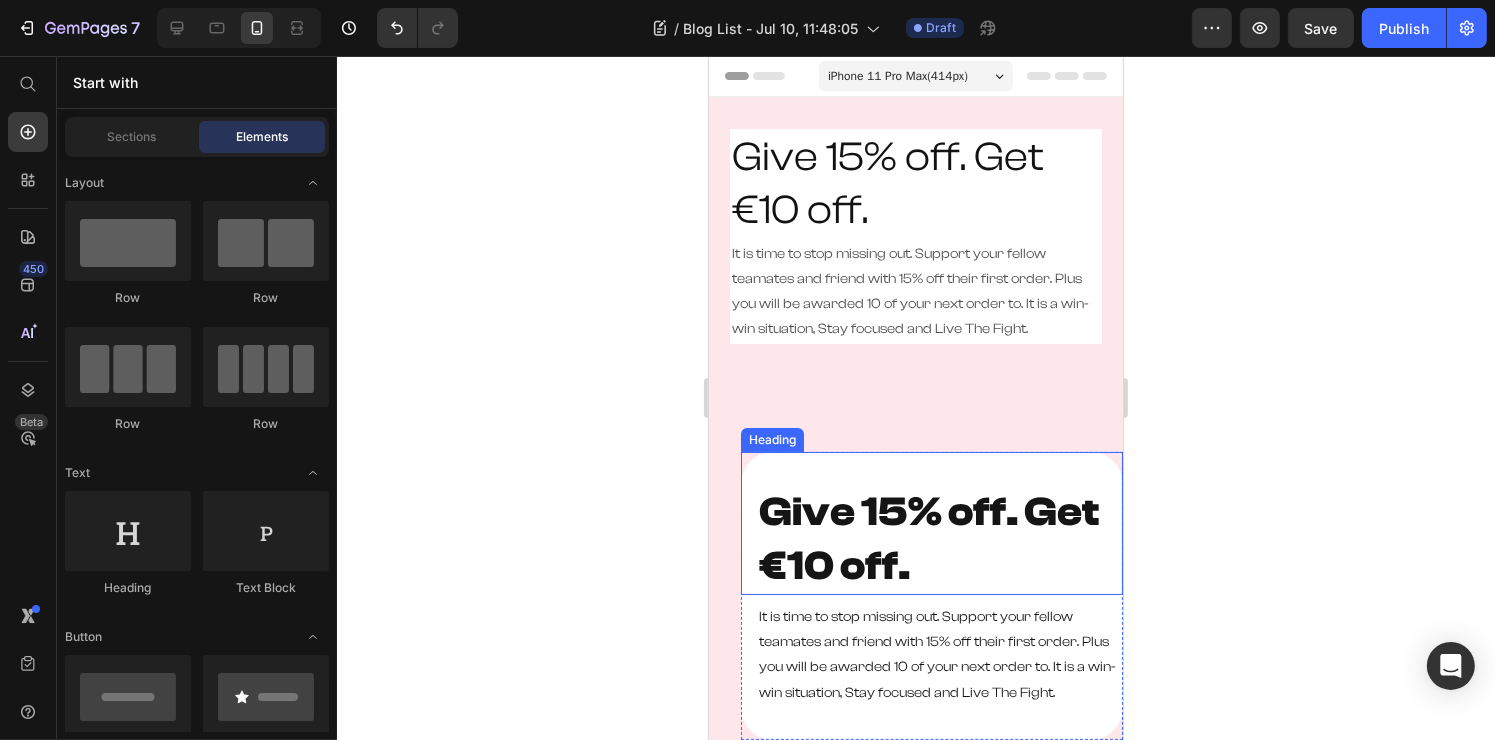 click on "Give 15% off. Get €10 off." at bounding box center (939, 539) 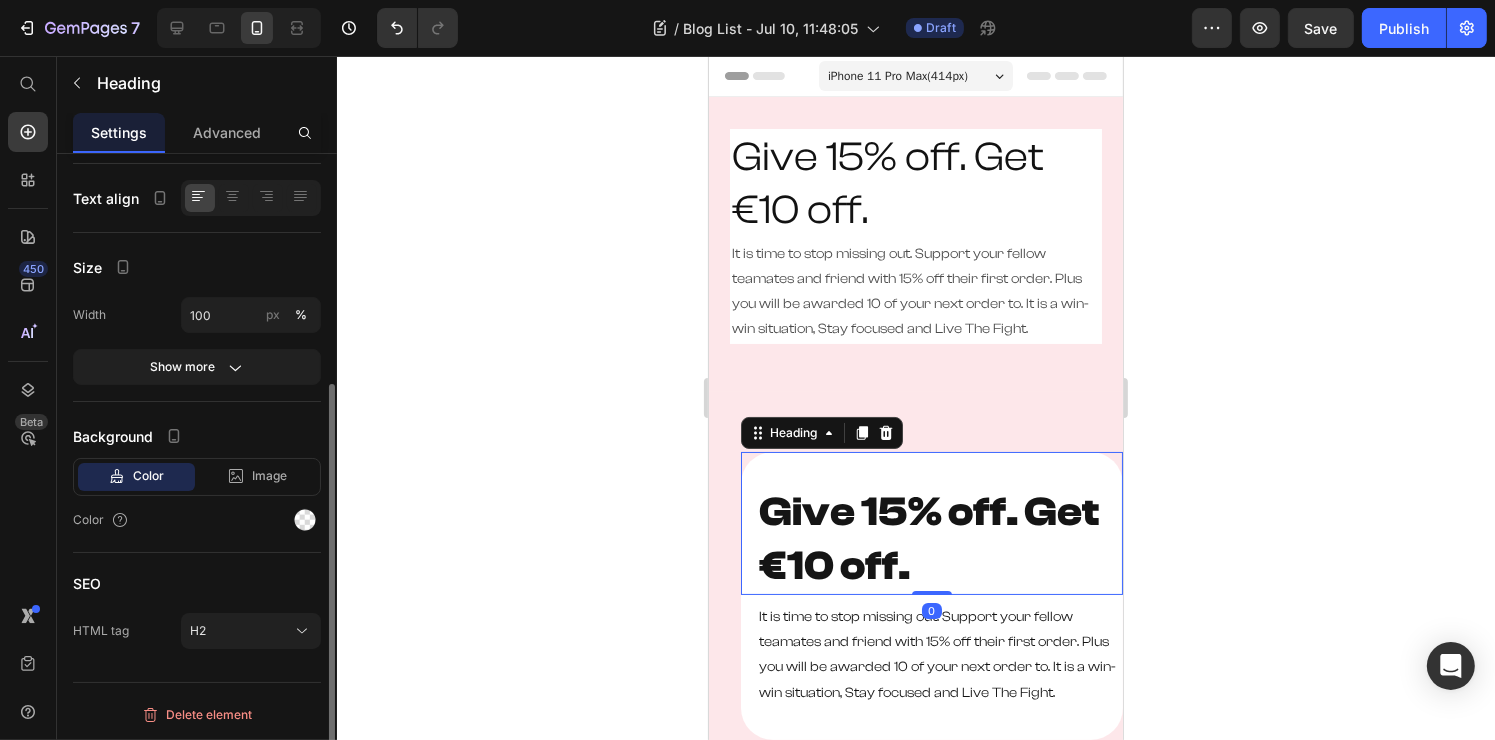 scroll, scrollTop: 0, scrollLeft: 0, axis: both 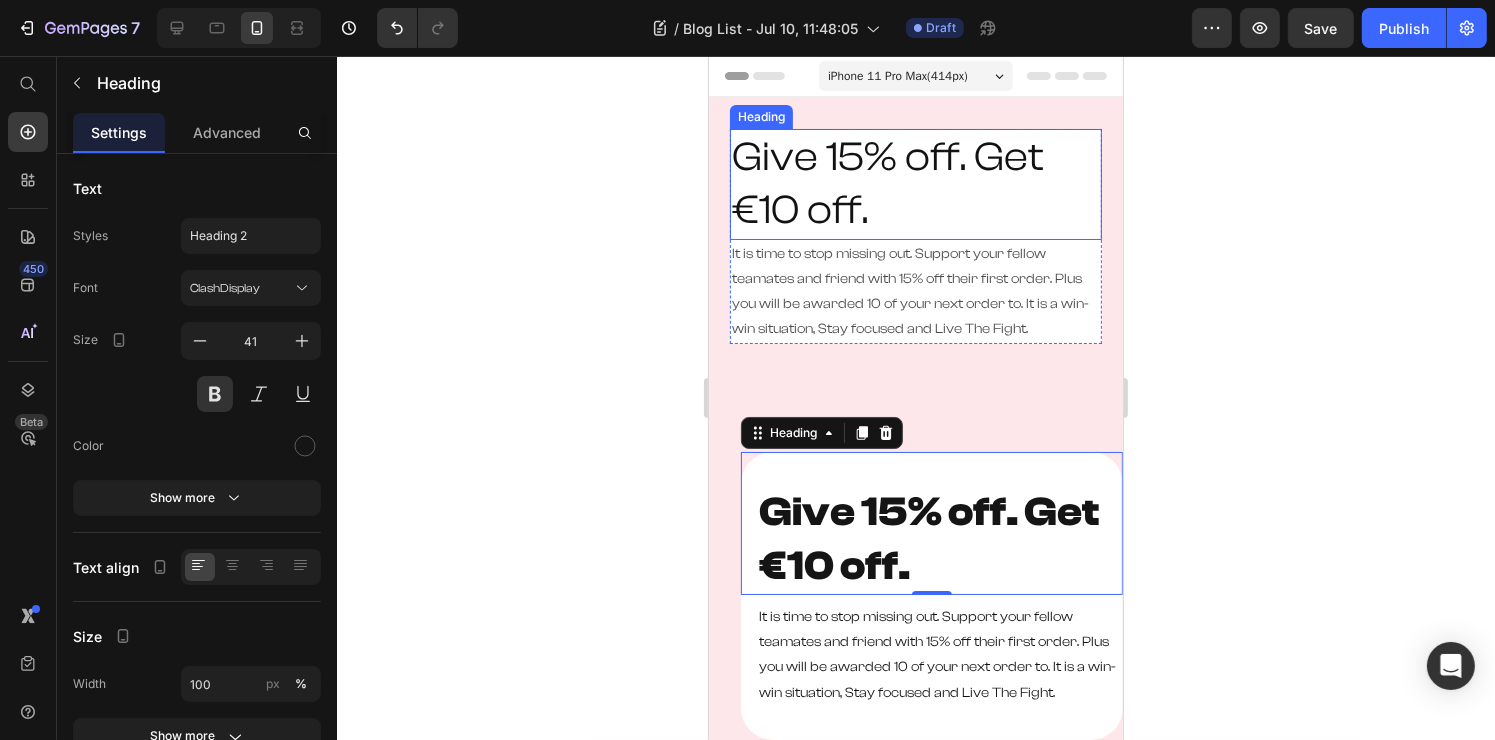 click on "Give 15% off. Get €10 off." at bounding box center [915, 184] 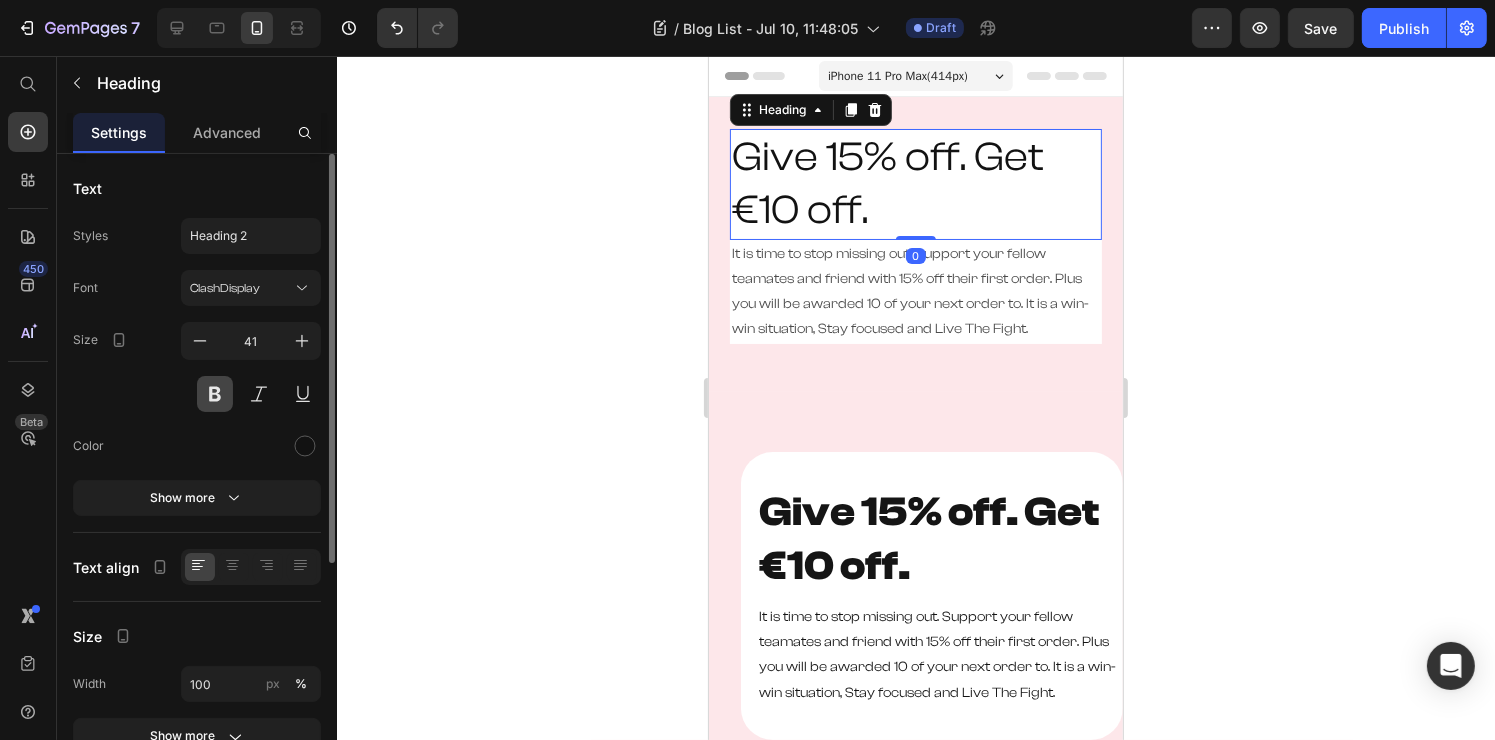 click at bounding box center (215, 394) 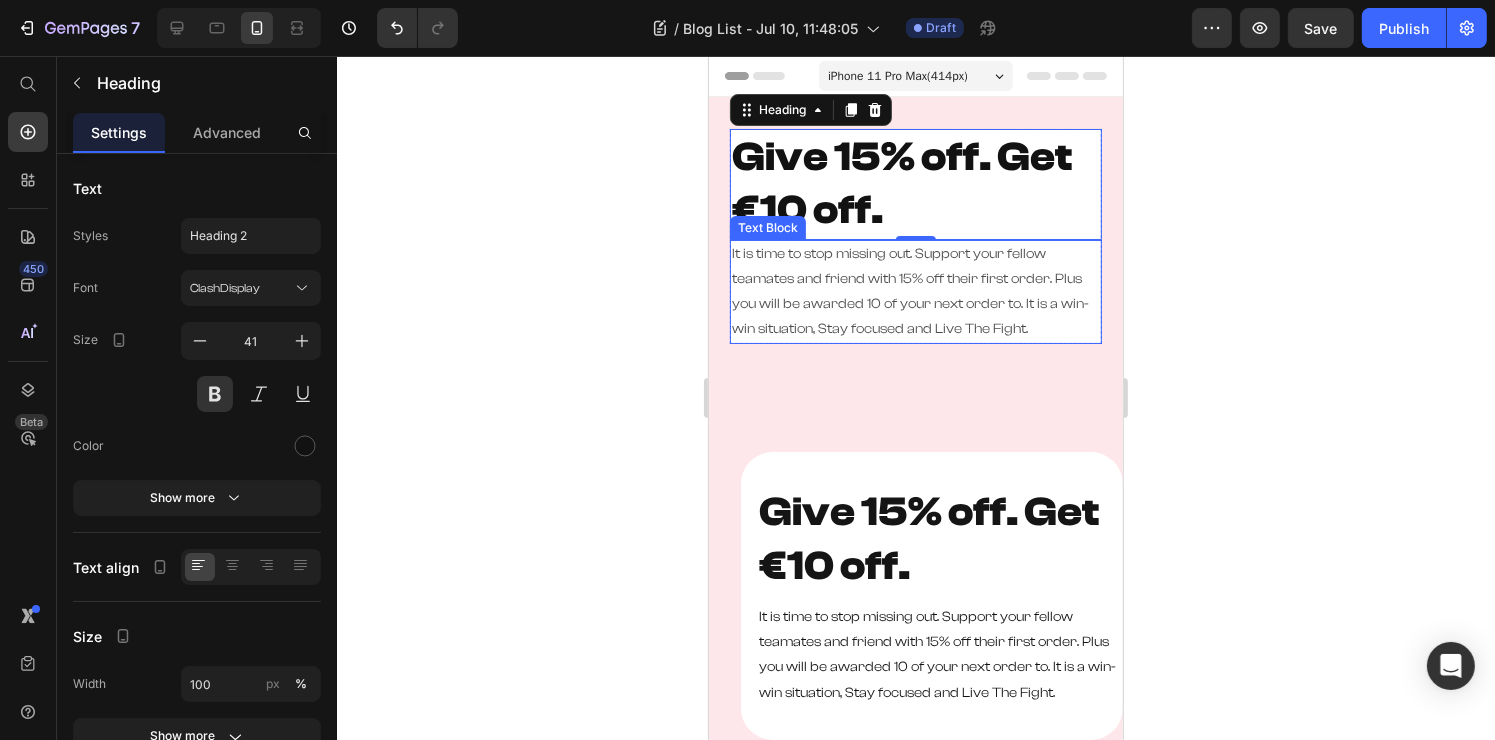 click on "It is time to stop missing out. Support your fellow teamates and friend with 15% off their first order. Plus you will be awarded 10 of your next order to. It is a win-win situation, Stay focused and Live The Fight." at bounding box center (915, 292) 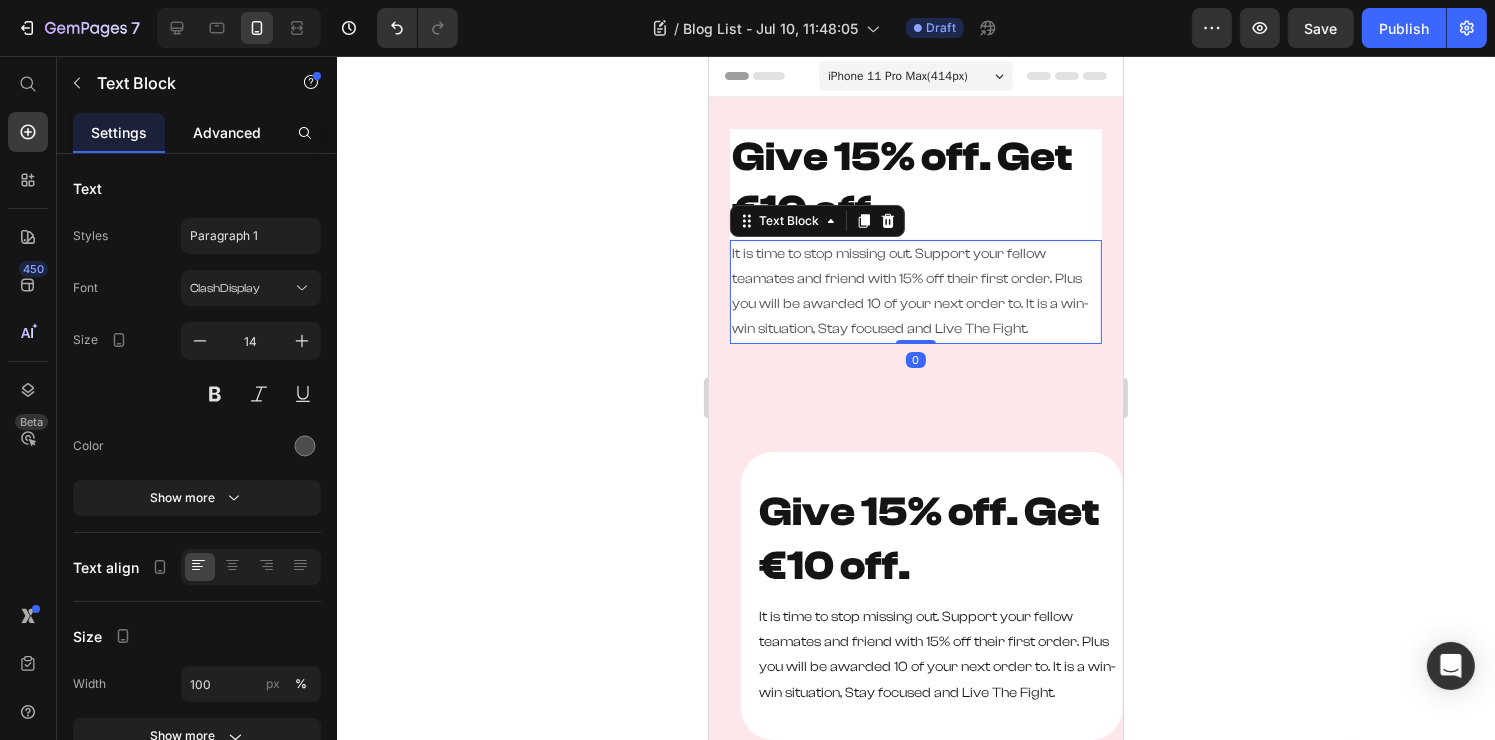 click on "Advanced" 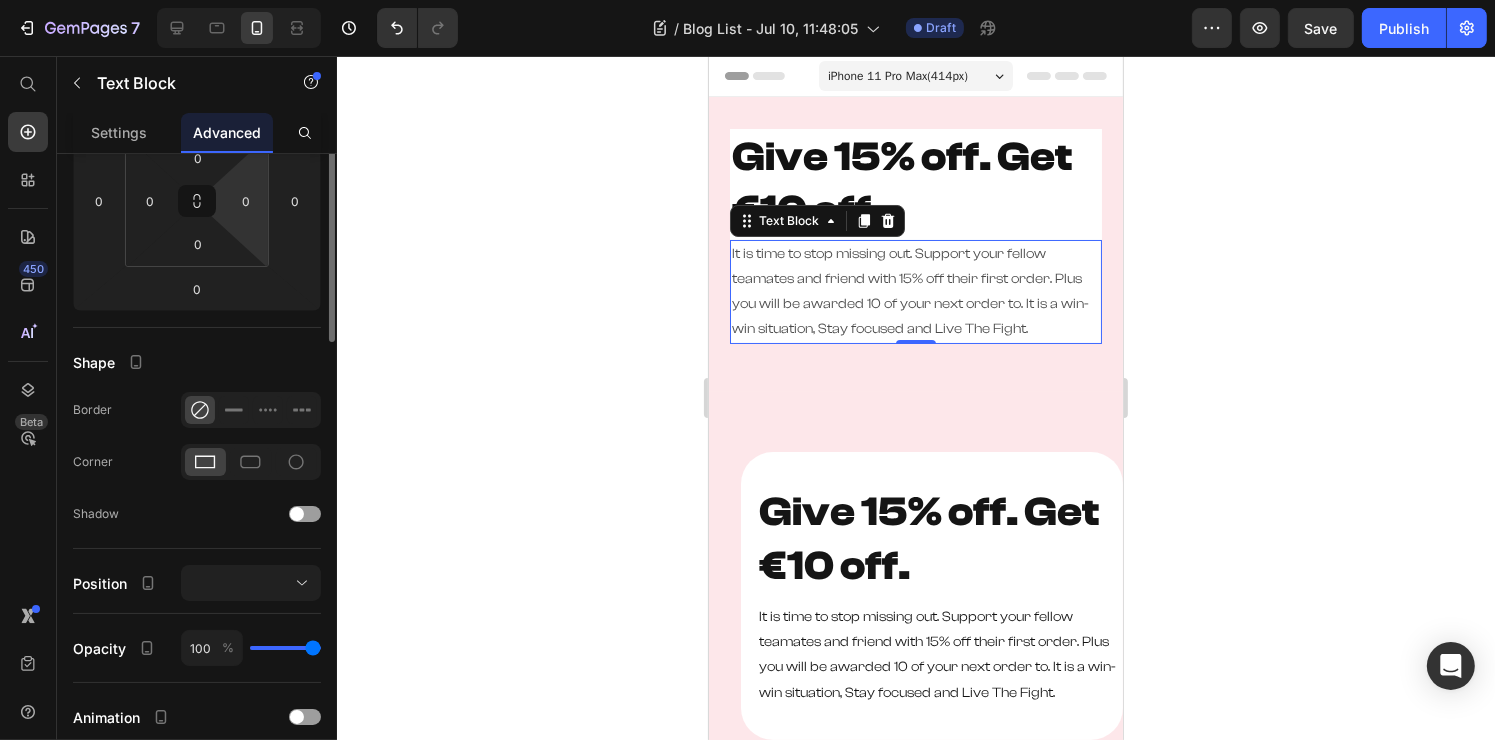 scroll, scrollTop: 124, scrollLeft: 0, axis: vertical 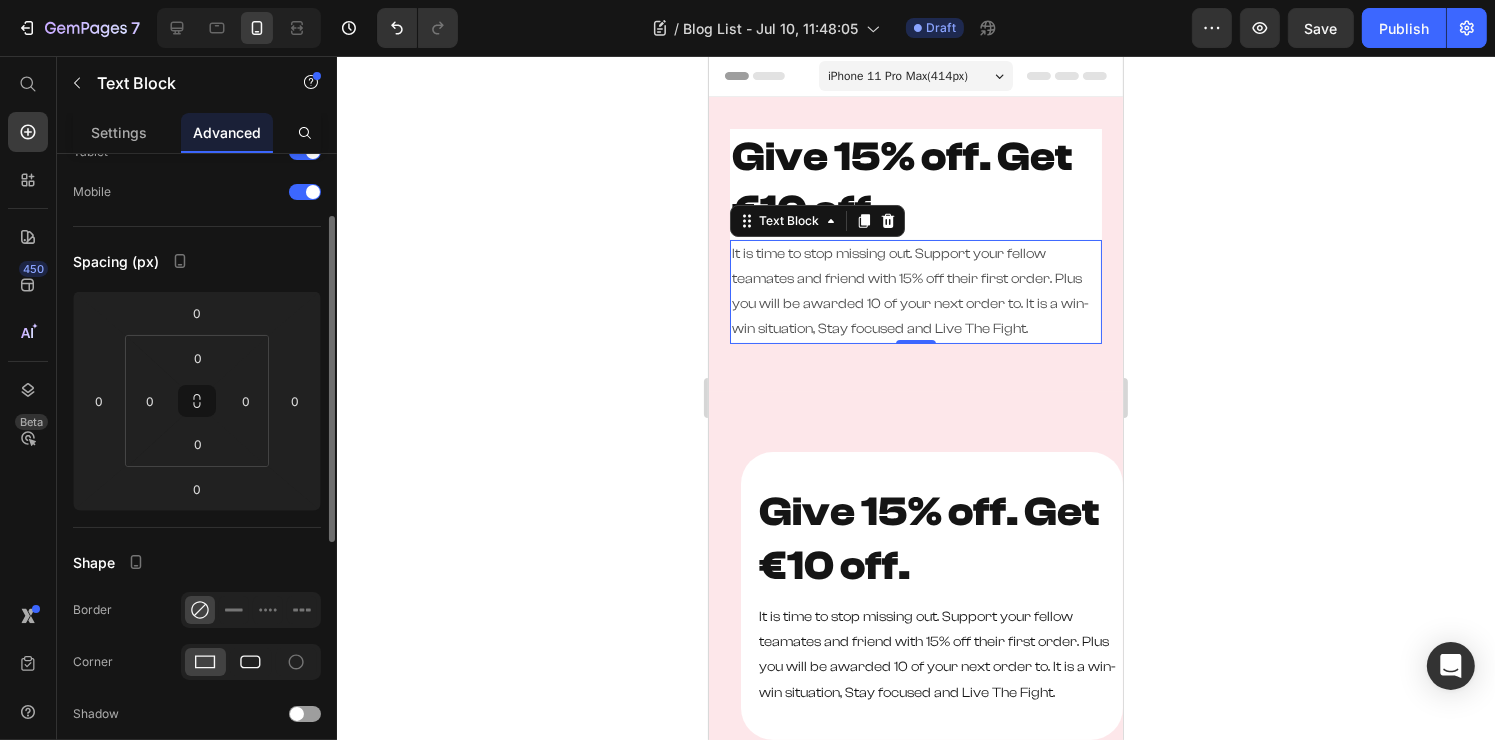 click 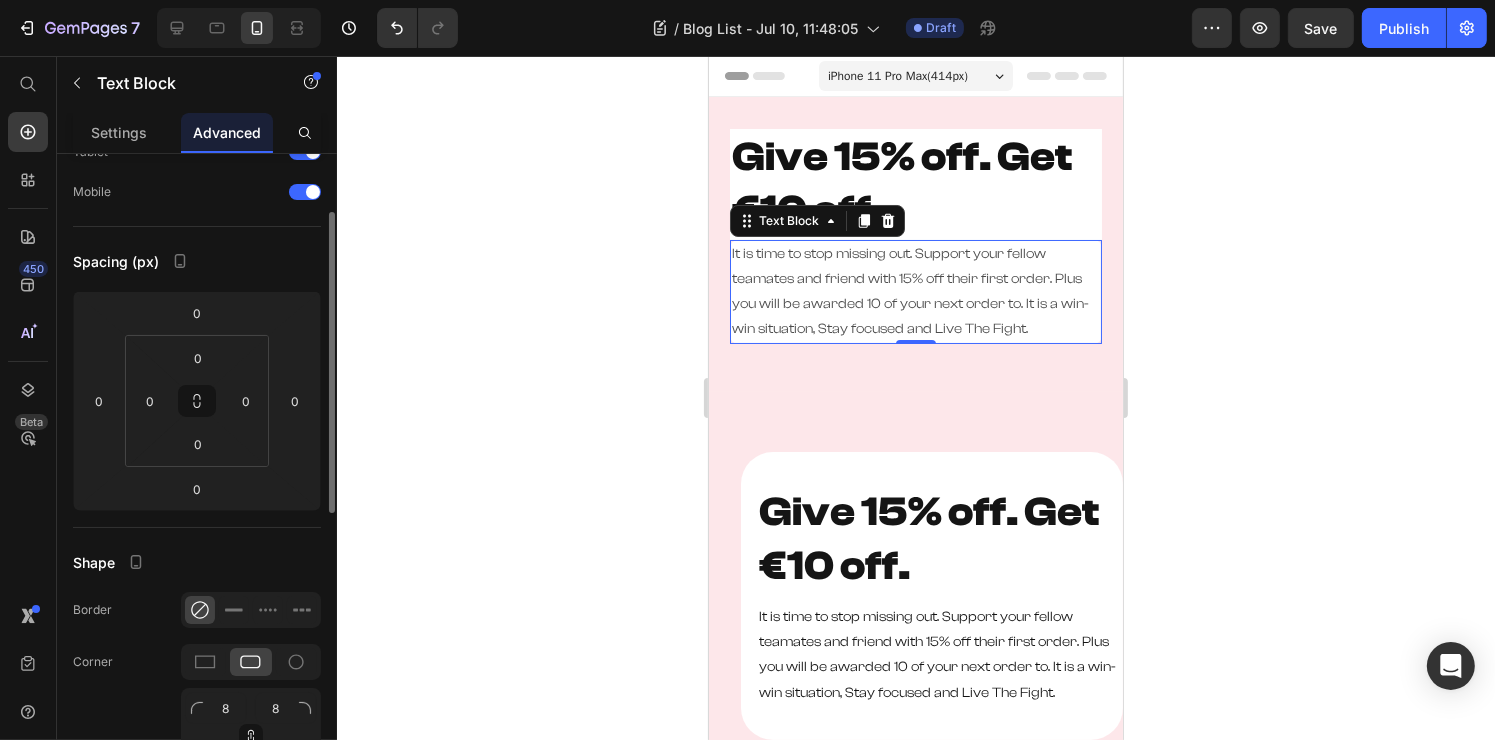 scroll, scrollTop: 324, scrollLeft: 0, axis: vertical 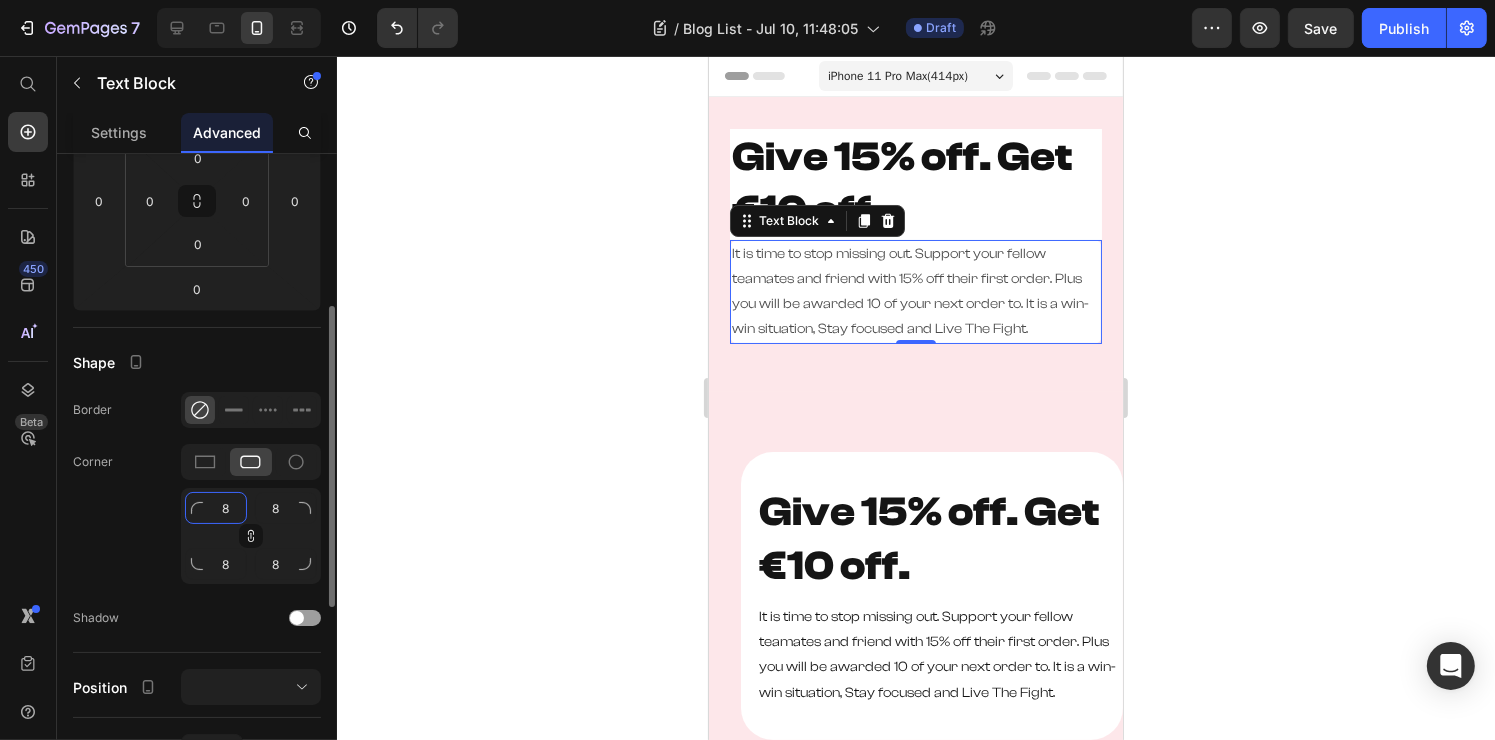 click on "8" 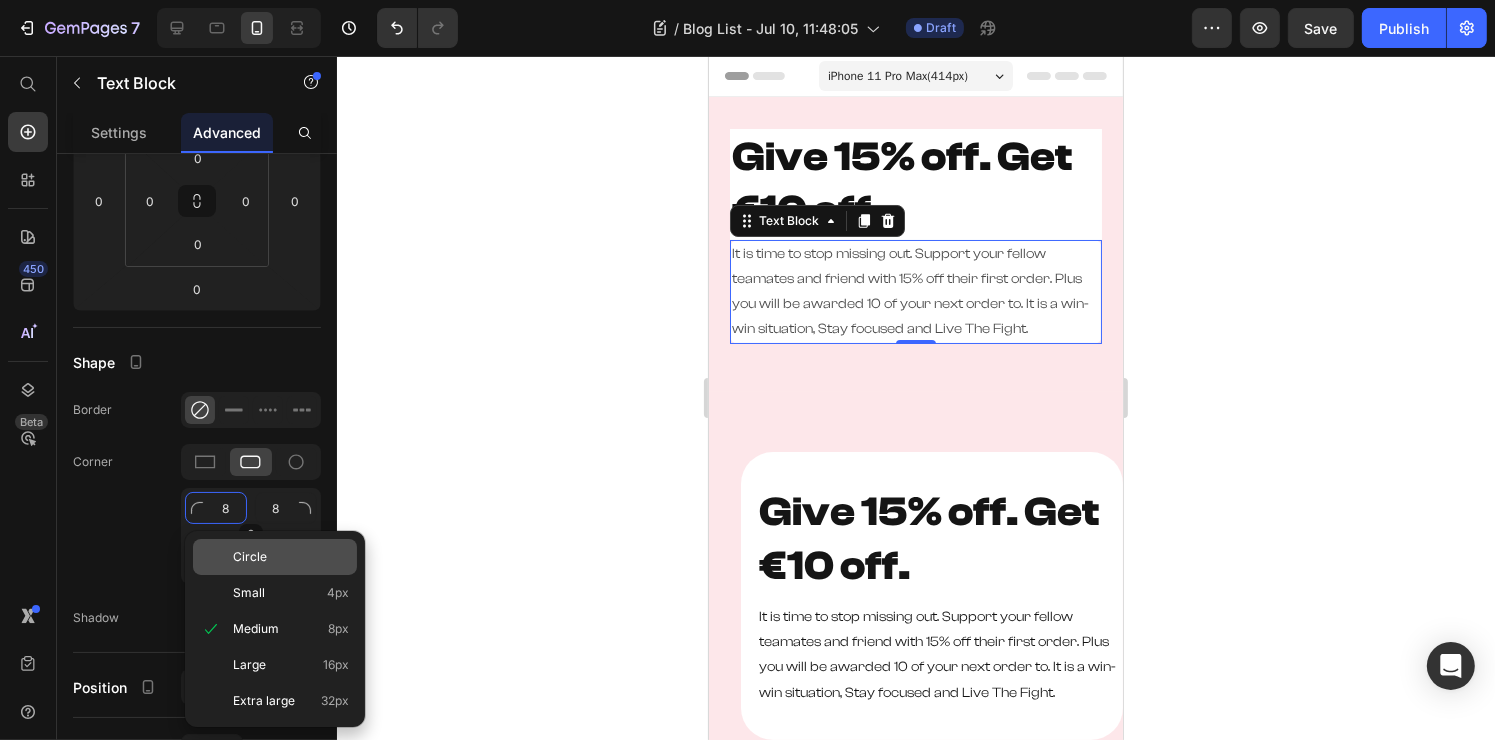 type on "3" 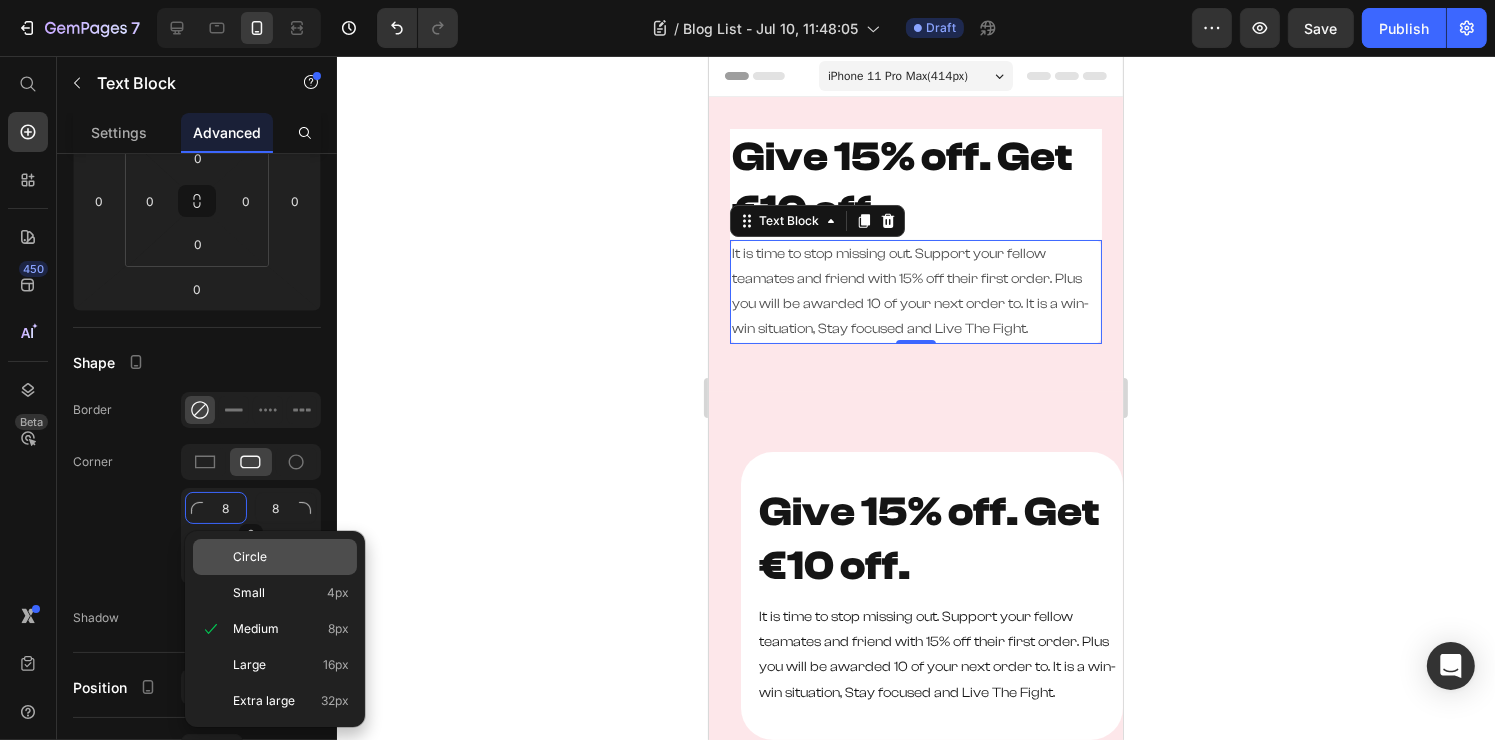 type on "3" 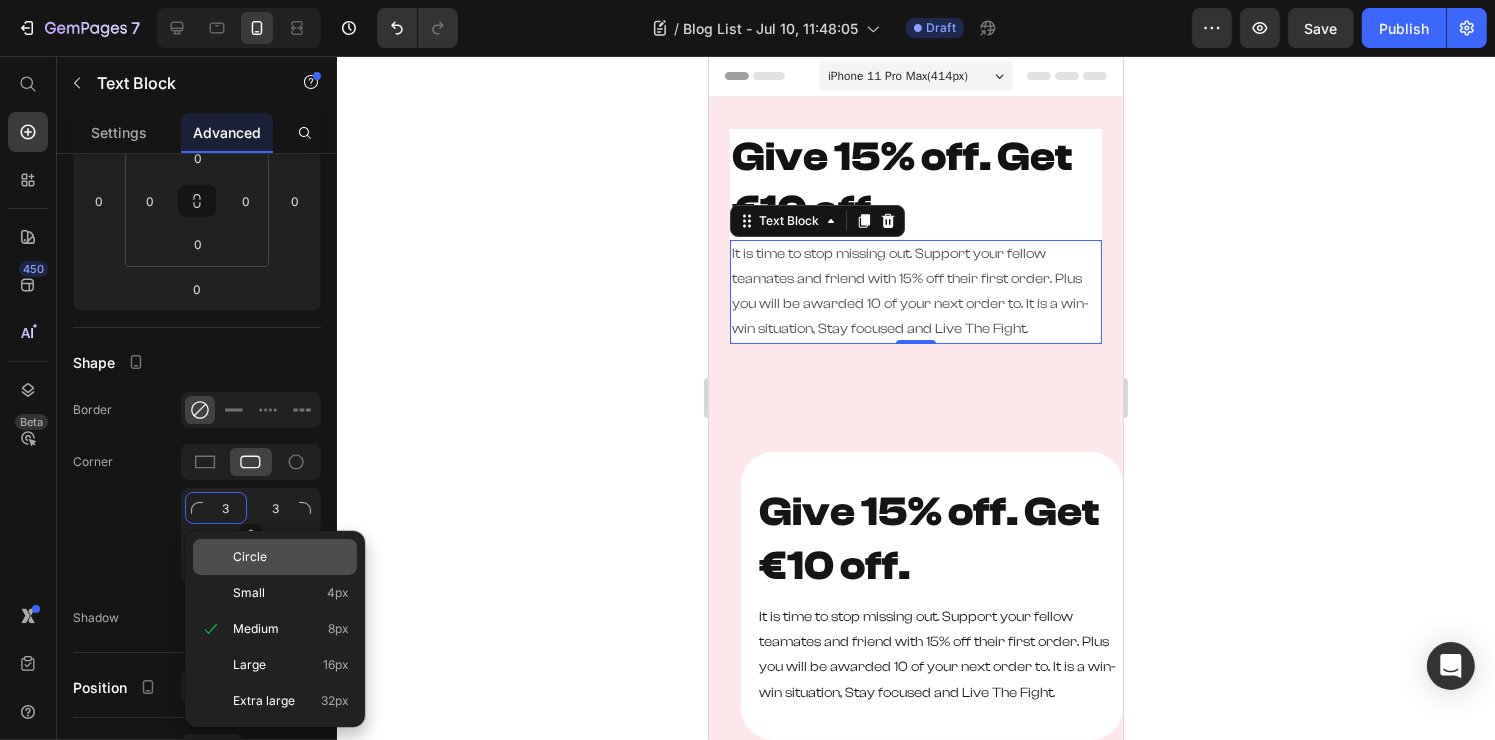 type on "32" 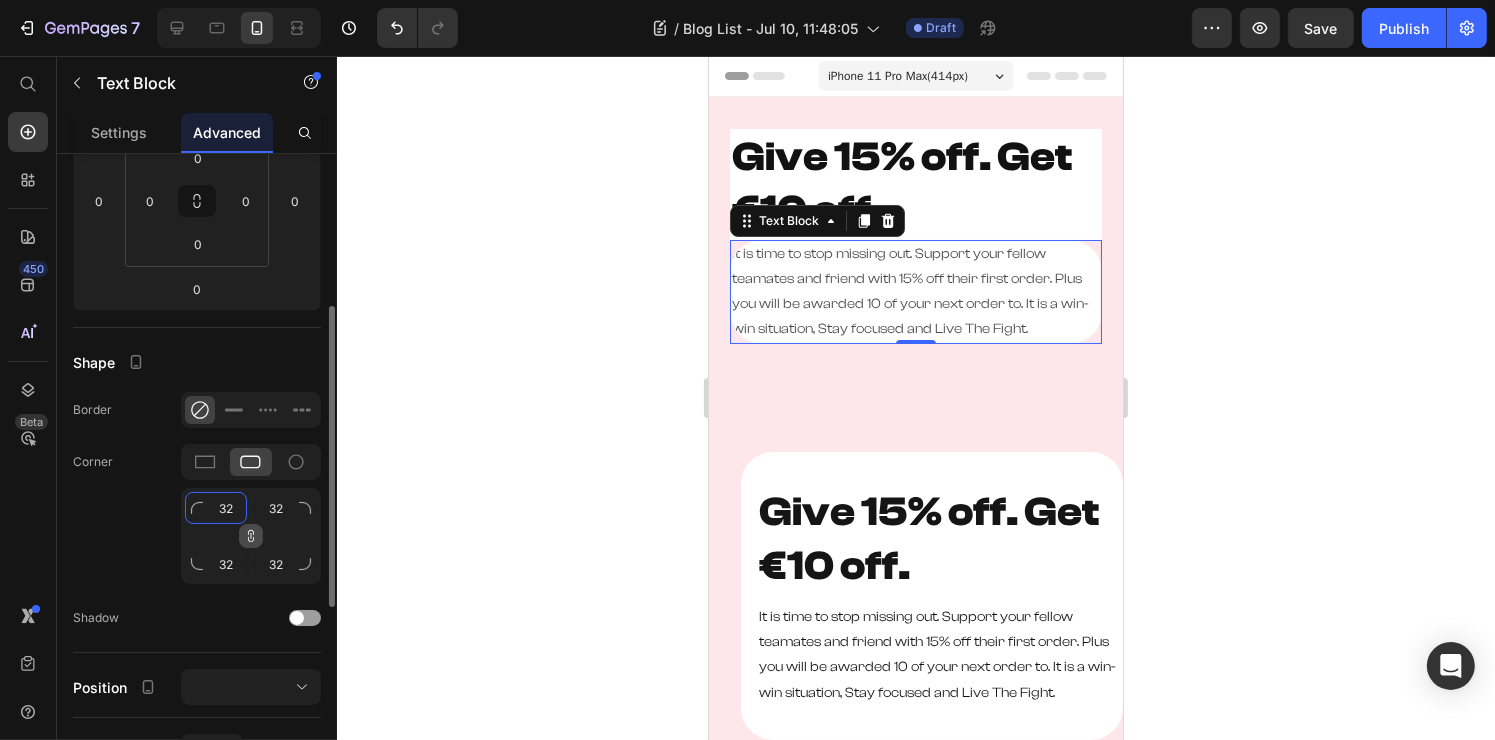 type on "32" 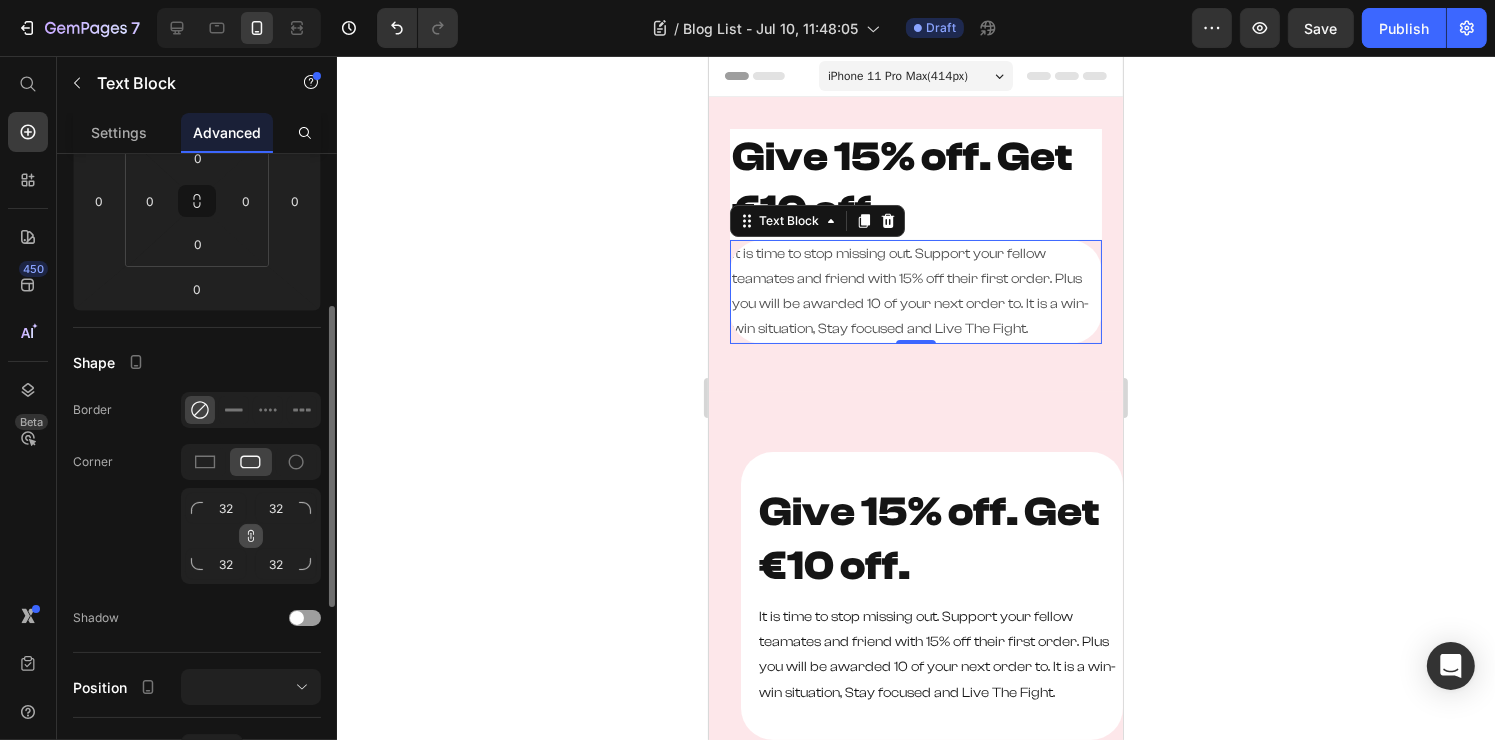 click 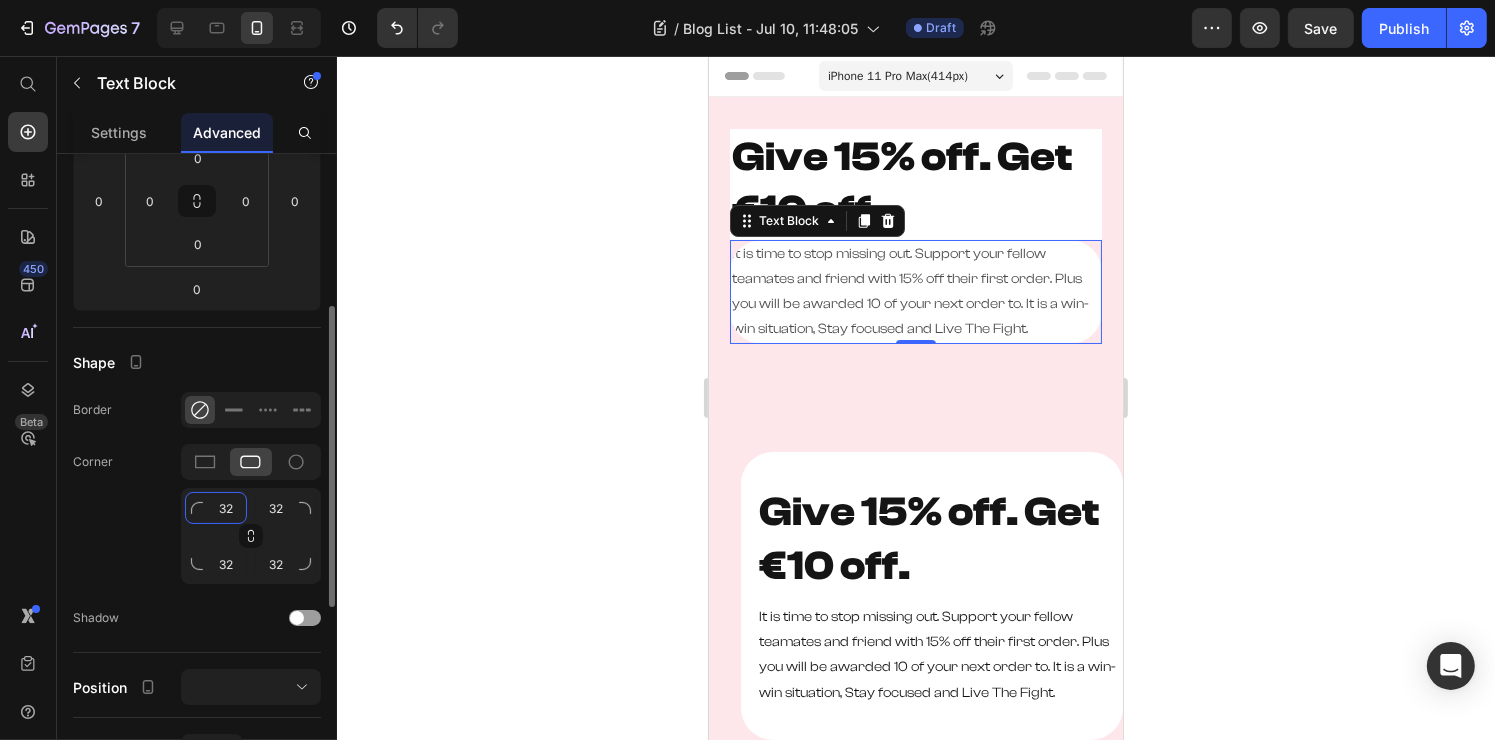 click on "32" 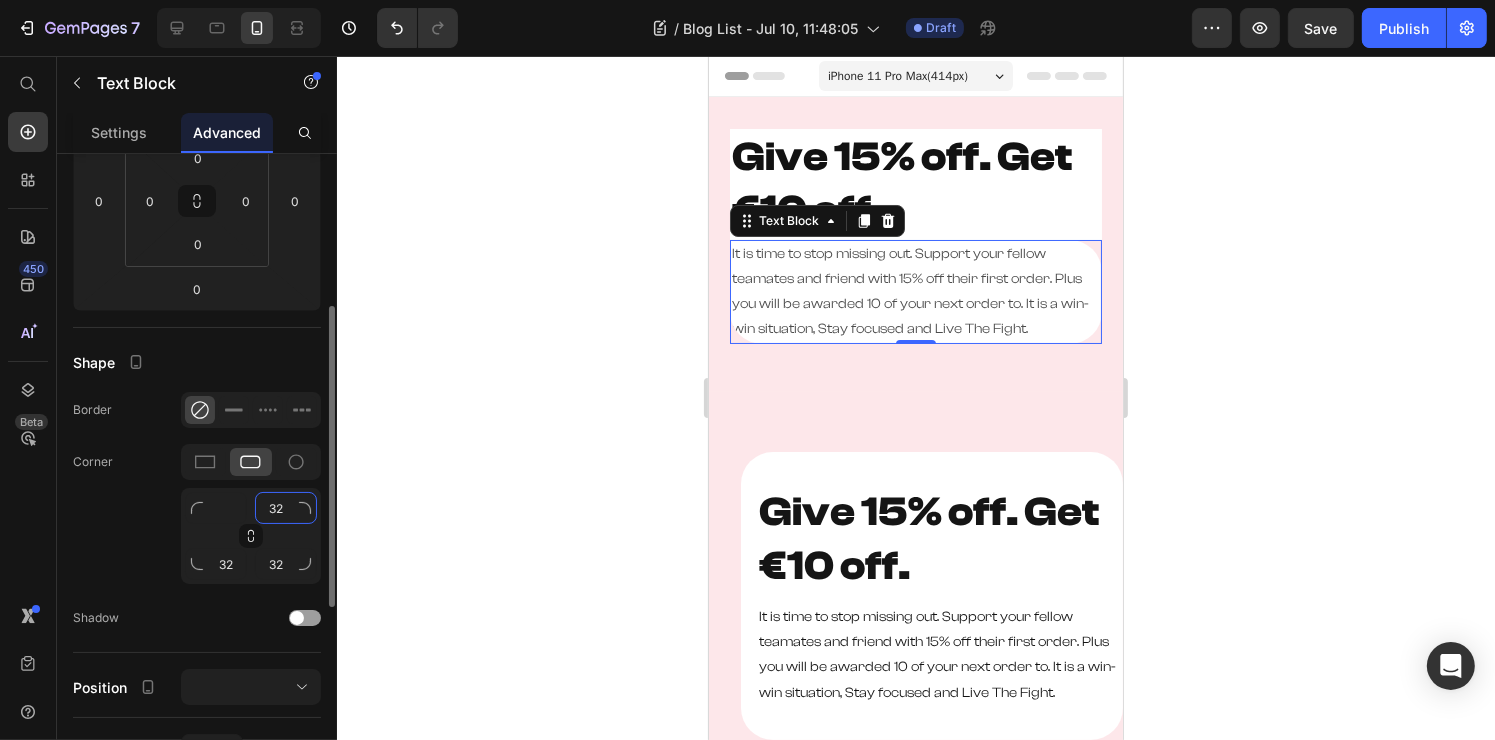 click on "32" 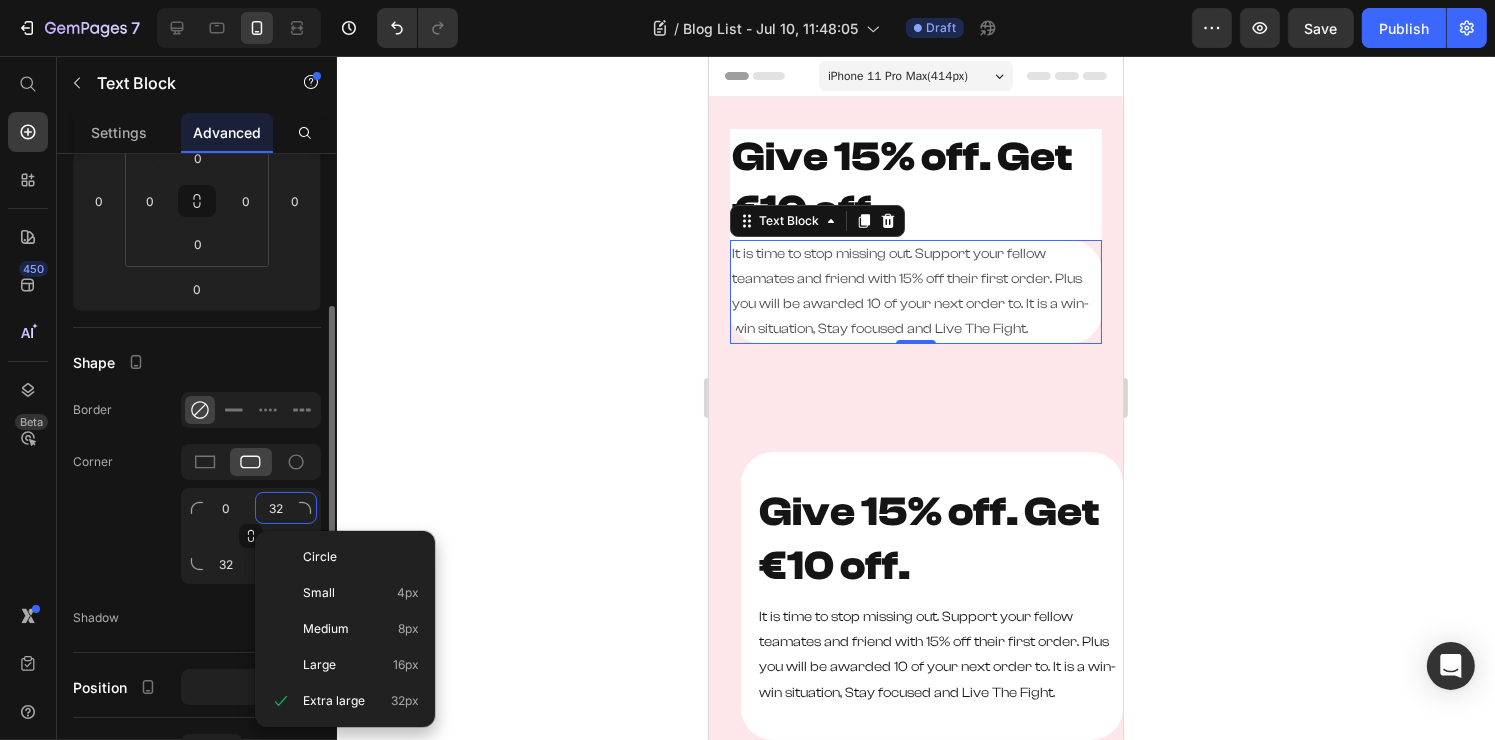 type 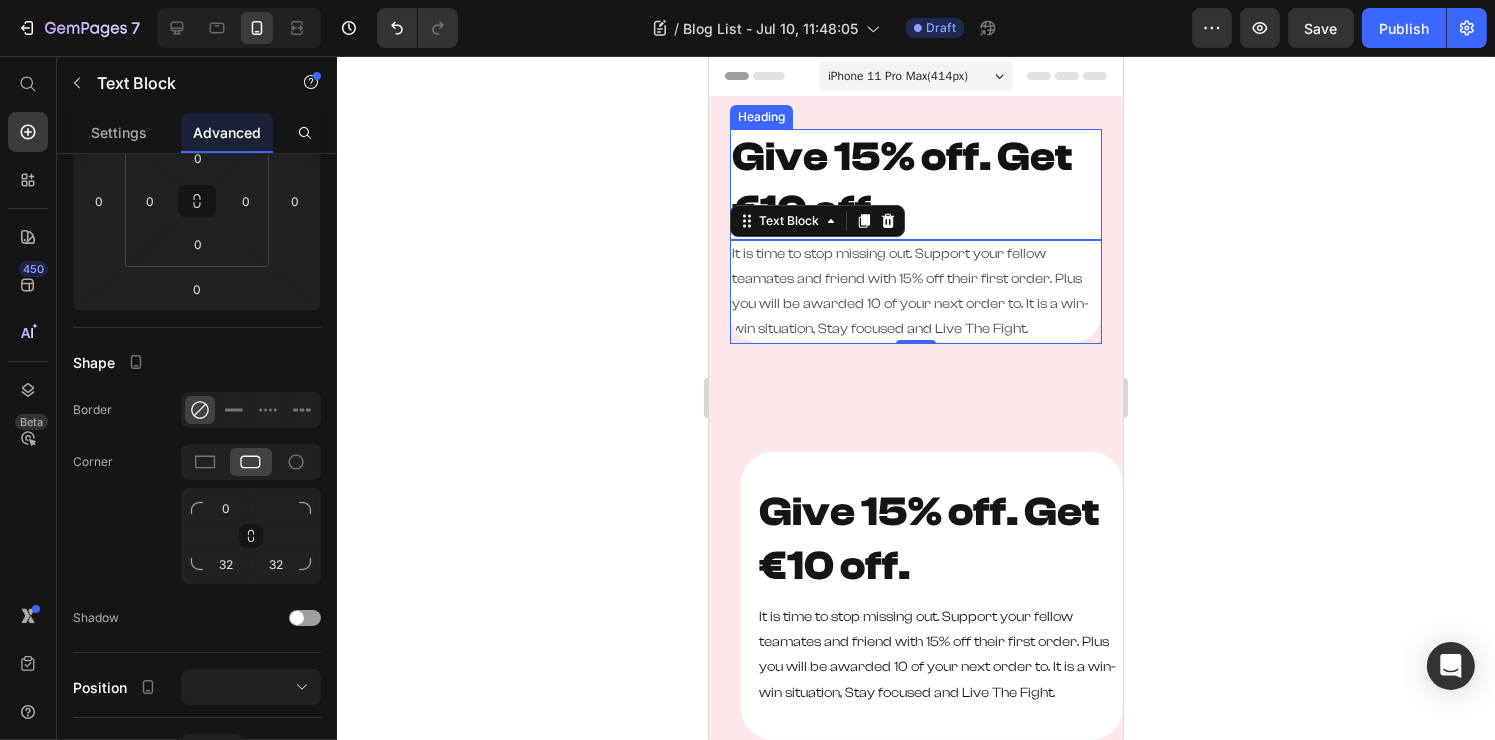click on "Give 15% off. Get €10 off." at bounding box center [915, 184] 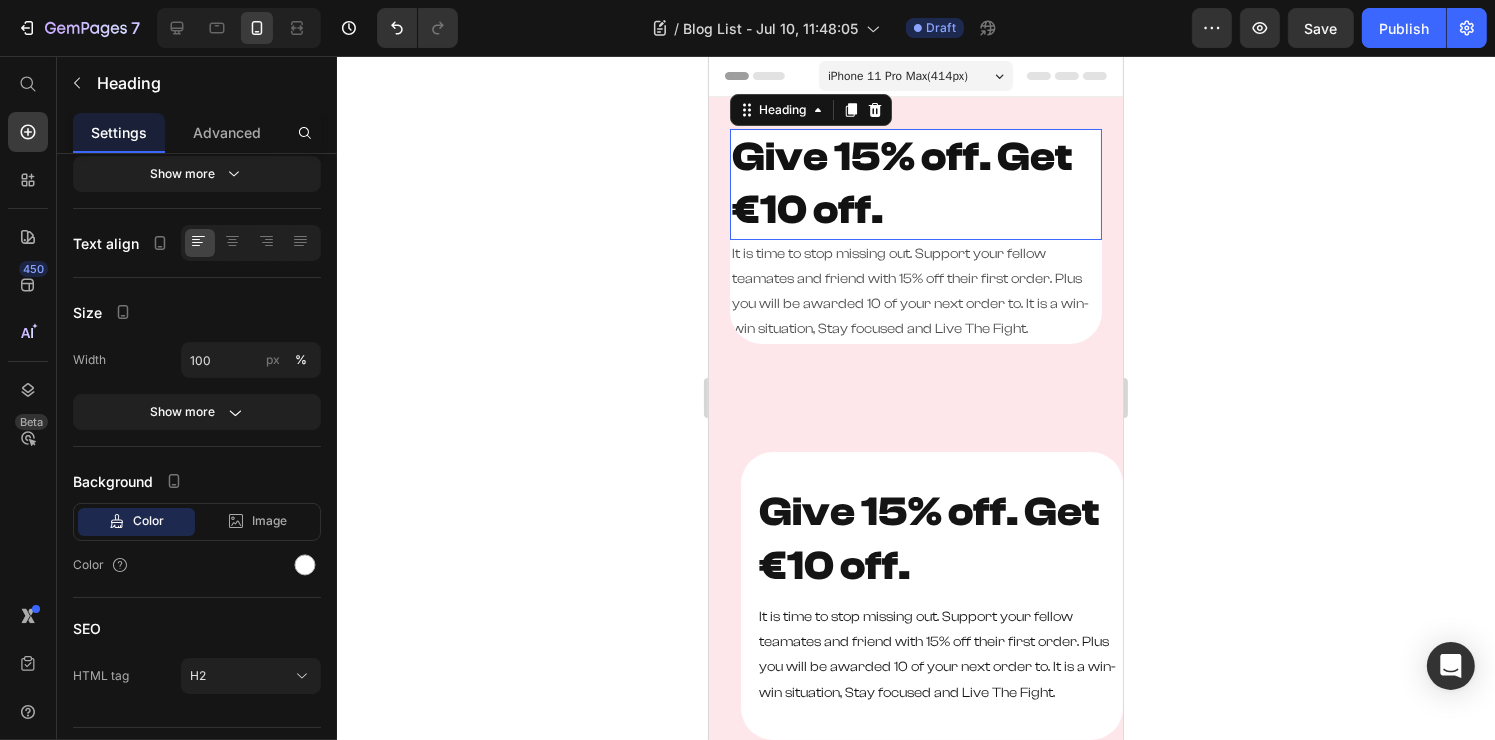 scroll, scrollTop: 0, scrollLeft: 0, axis: both 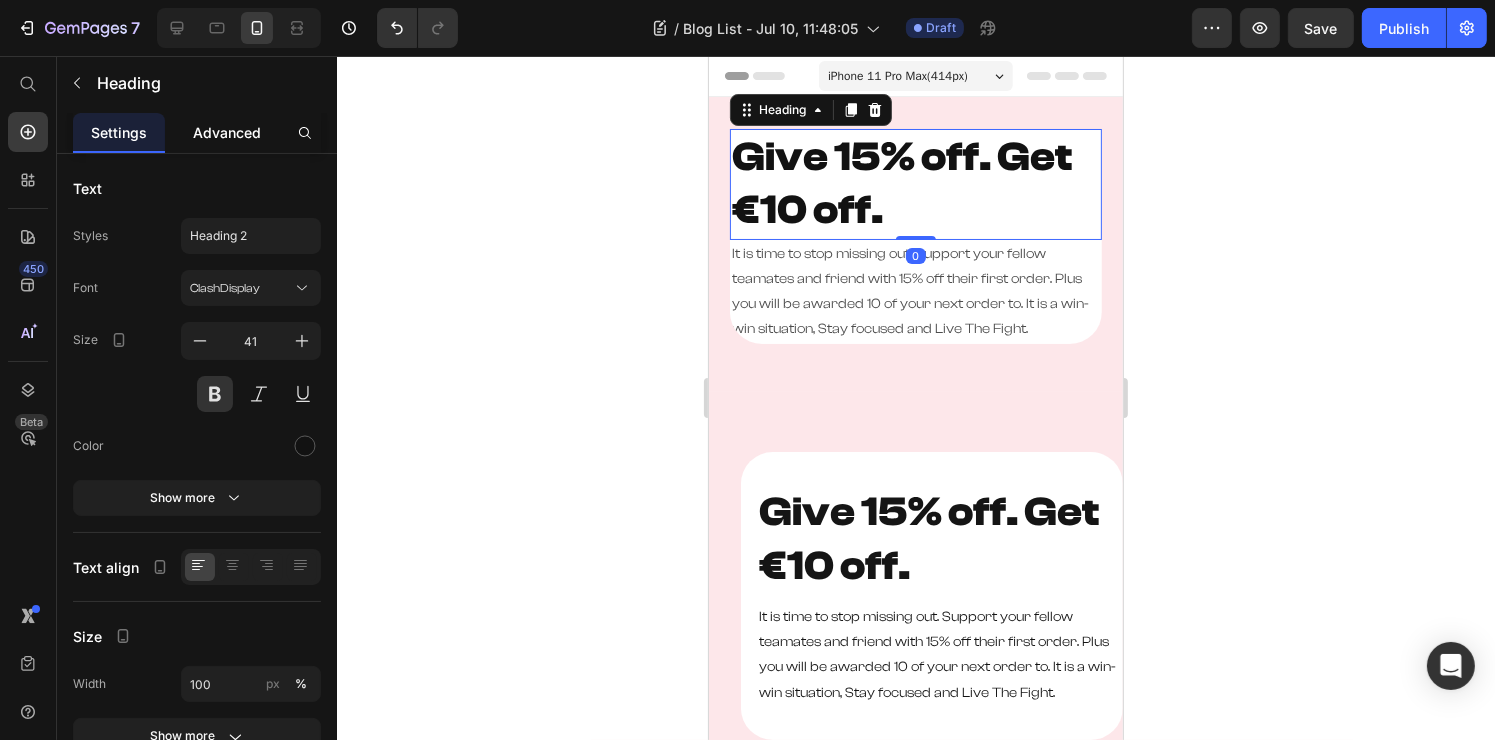click on "Advanced" at bounding box center [227, 132] 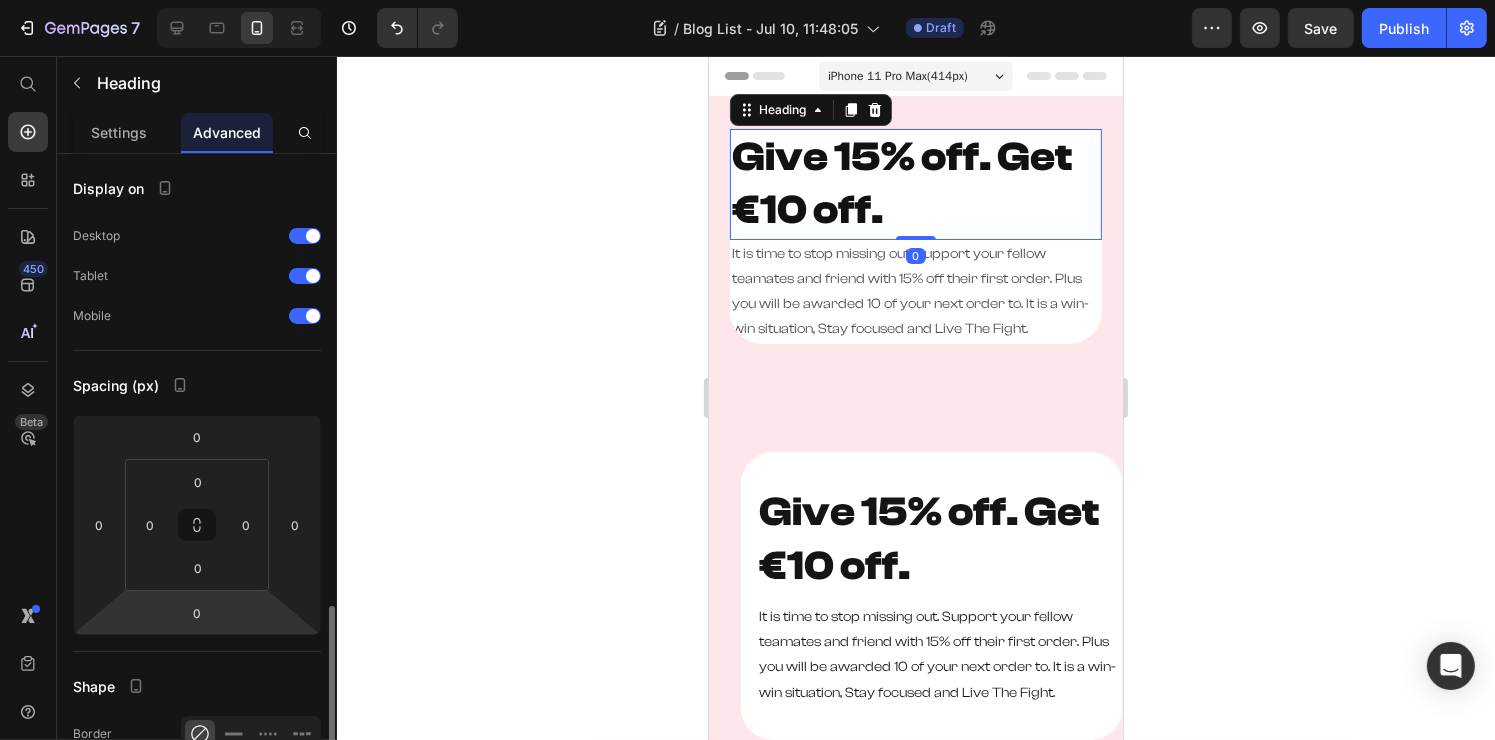 scroll, scrollTop: 300, scrollLeft: 0, axis: vertical 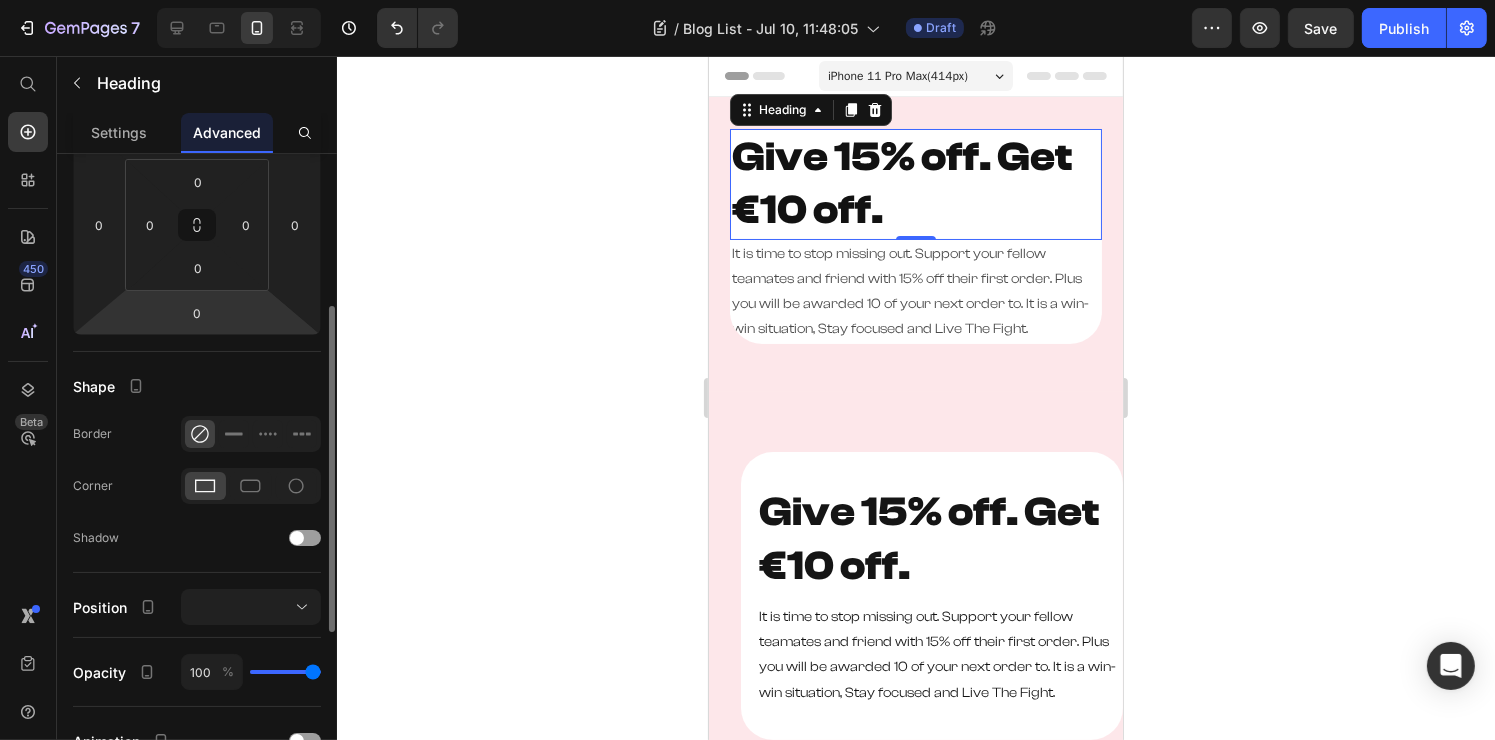click 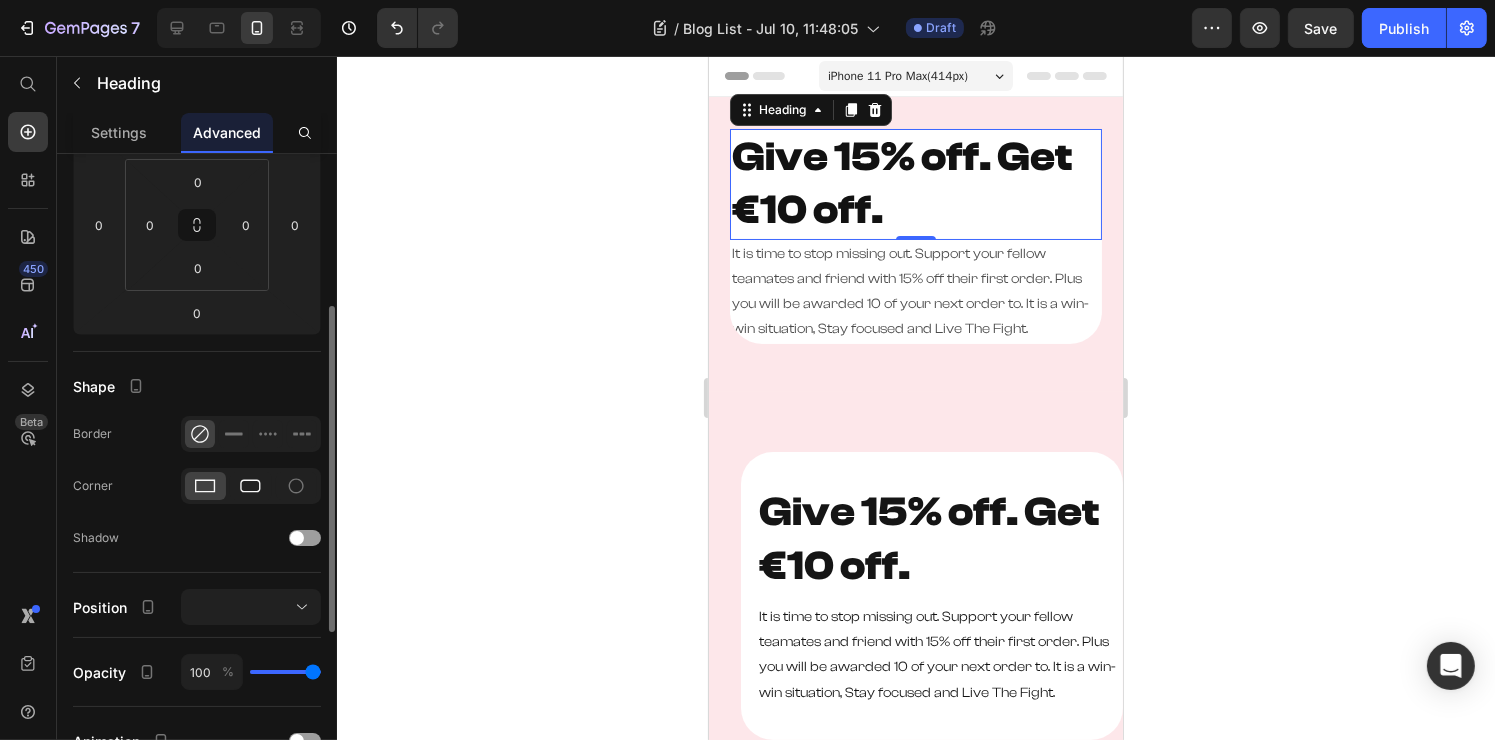 click 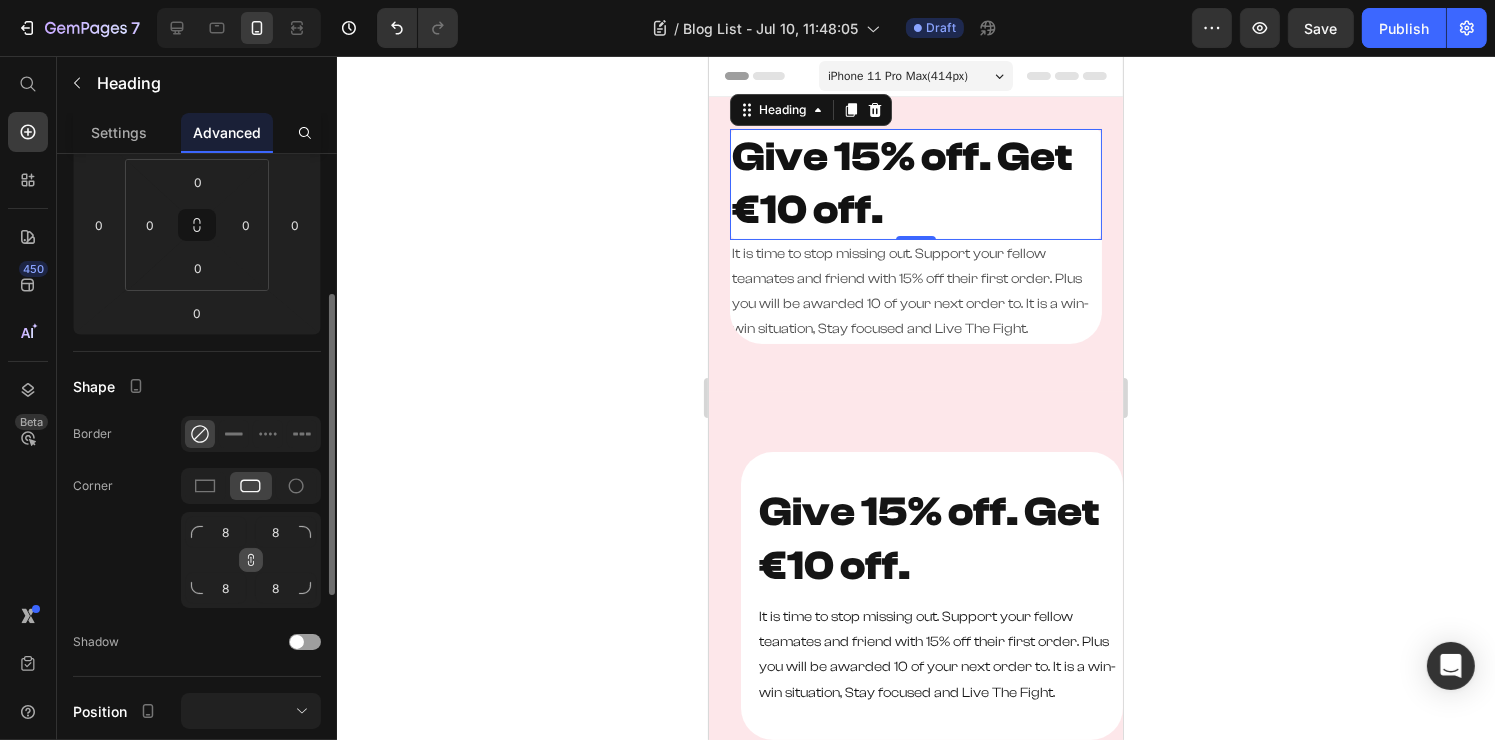 click 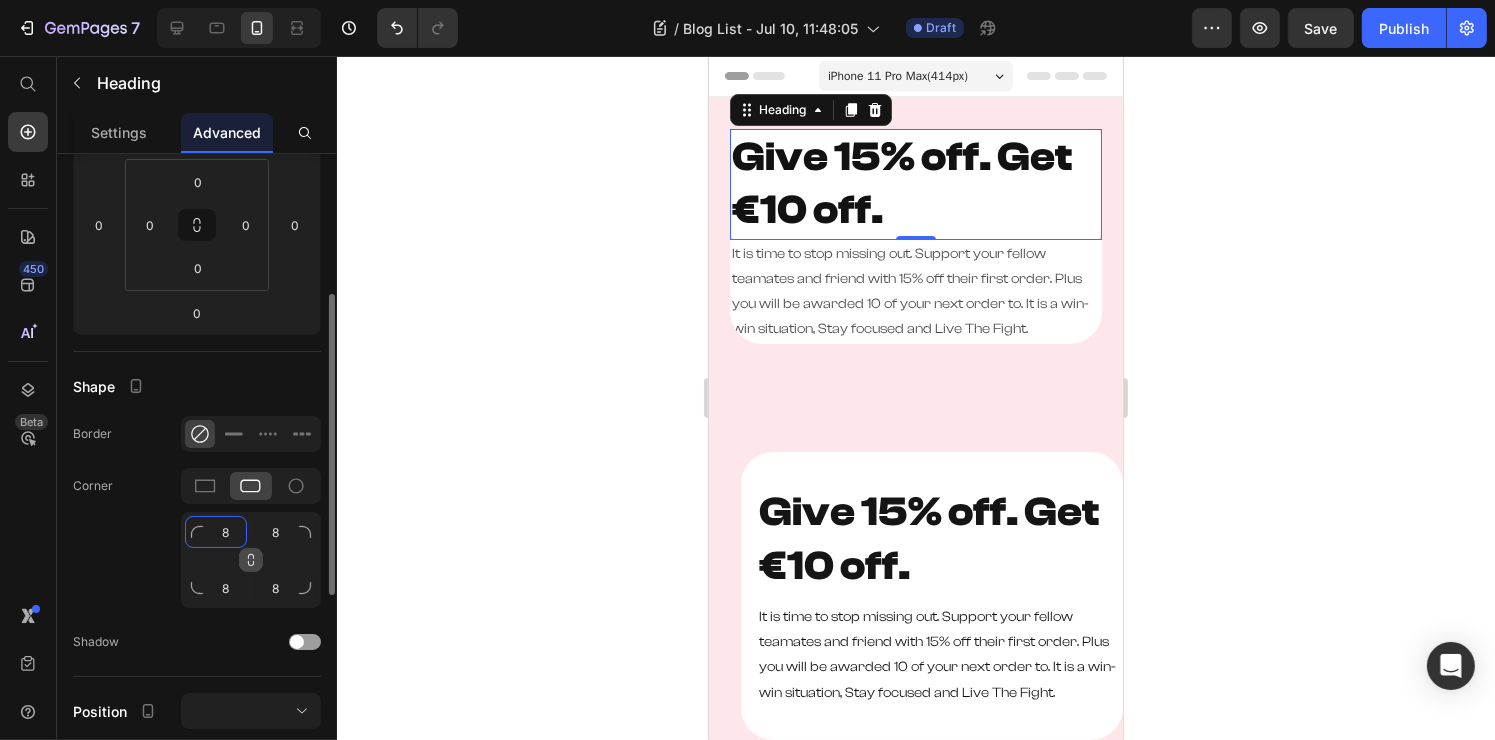 click on "8" 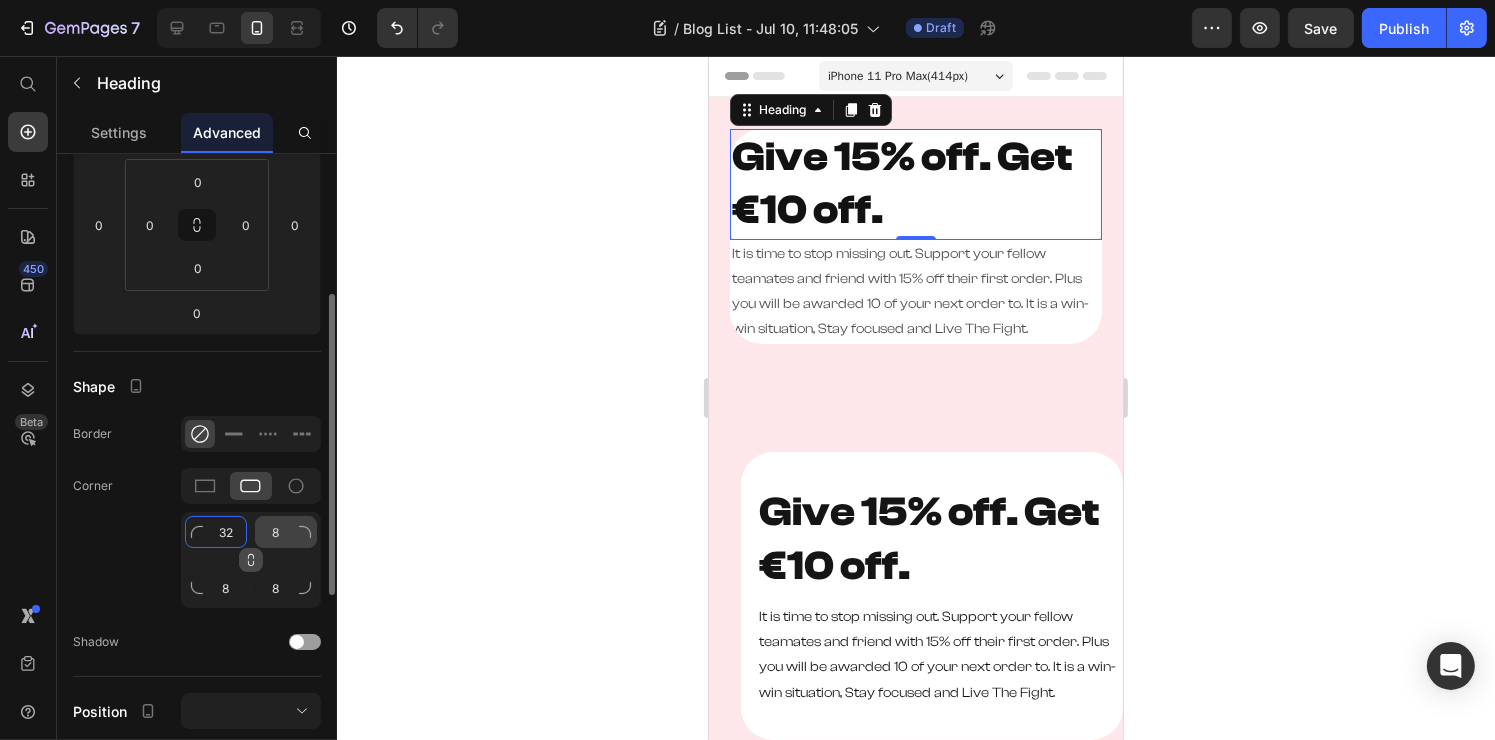 type on "32" 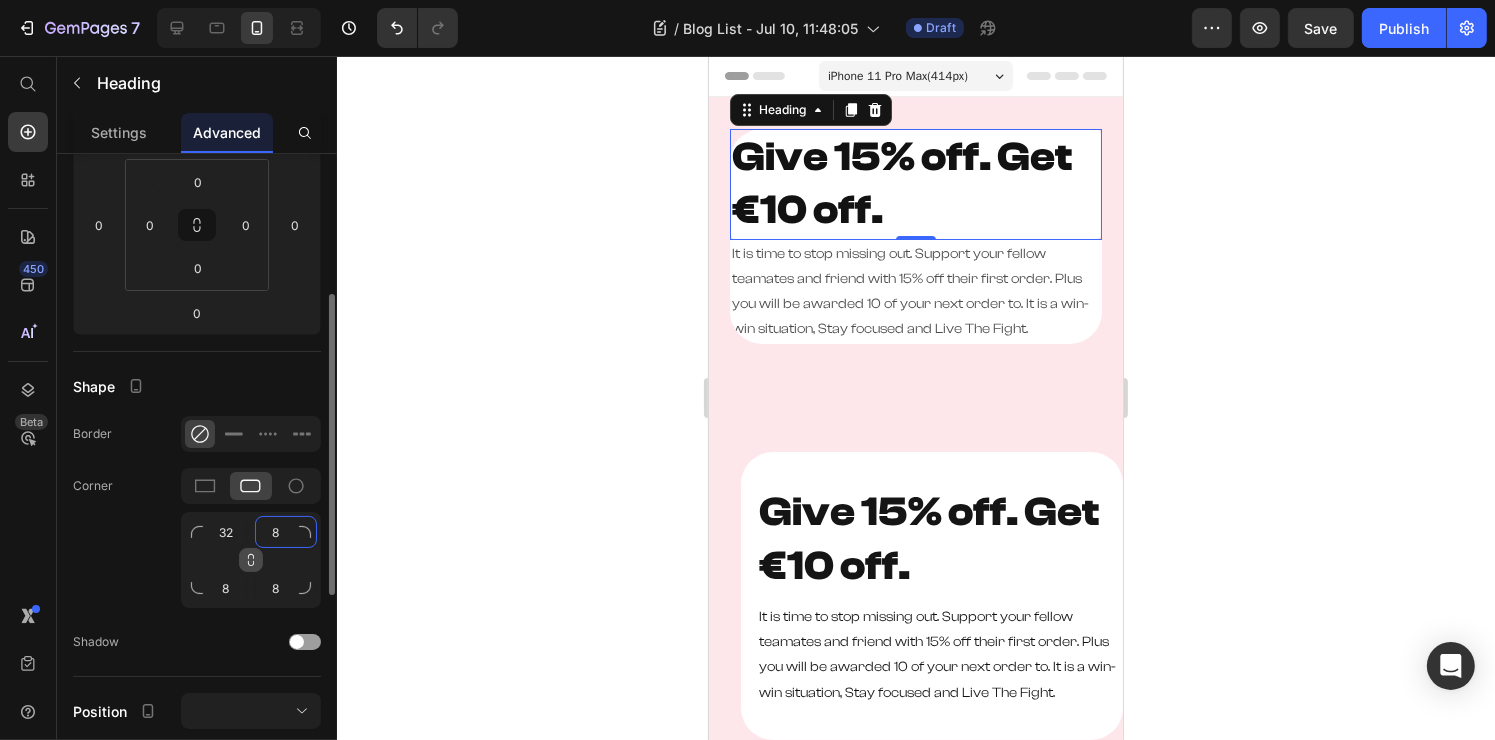 click on "8" 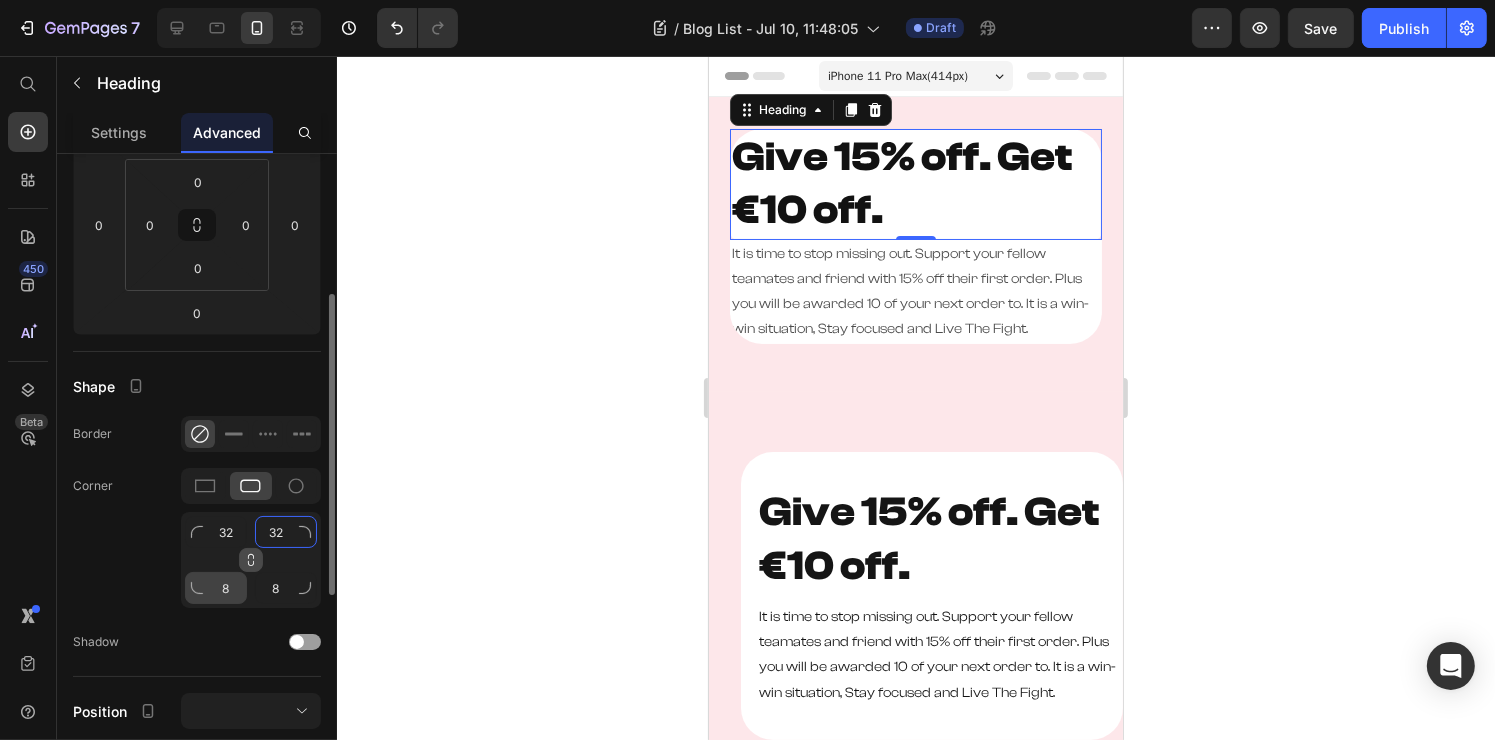 type on "32" 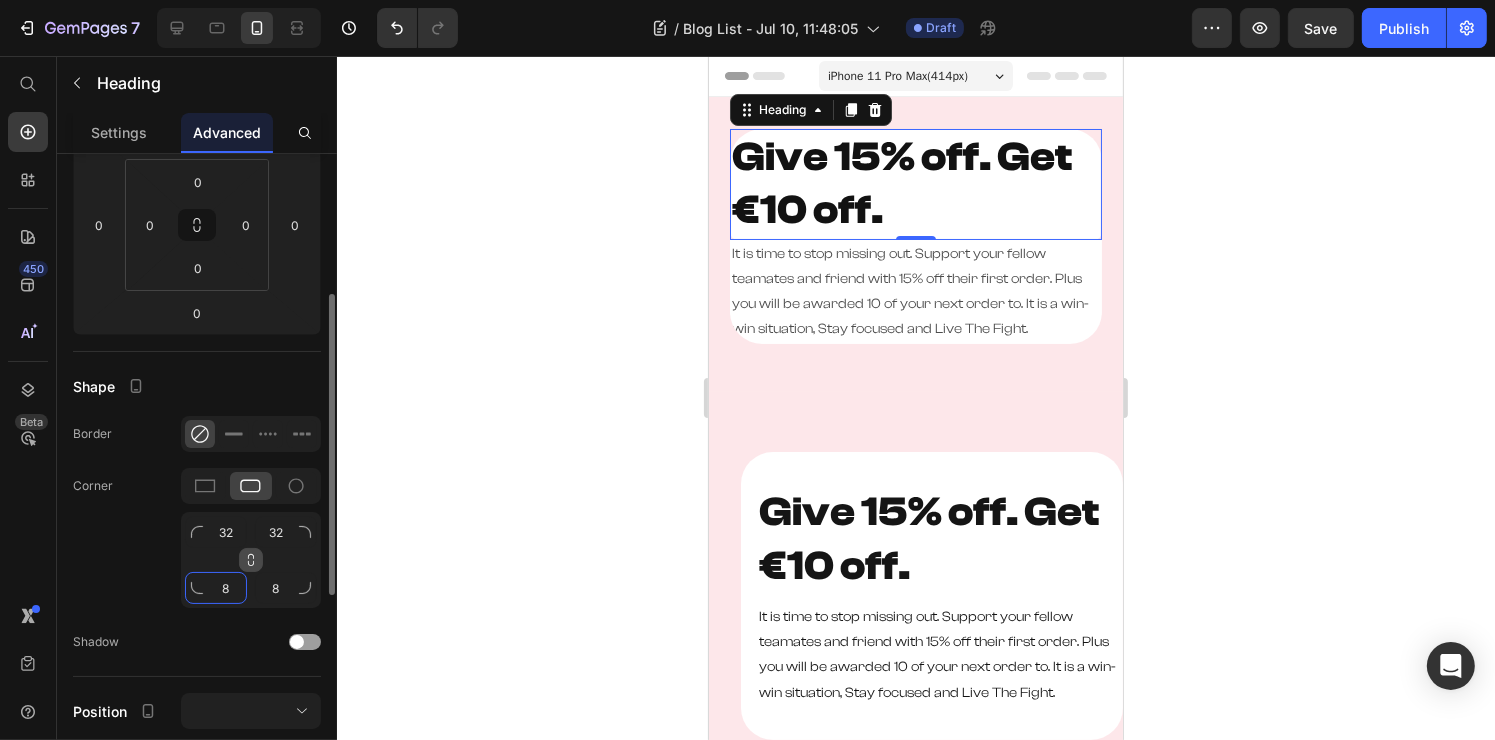 click on "8" 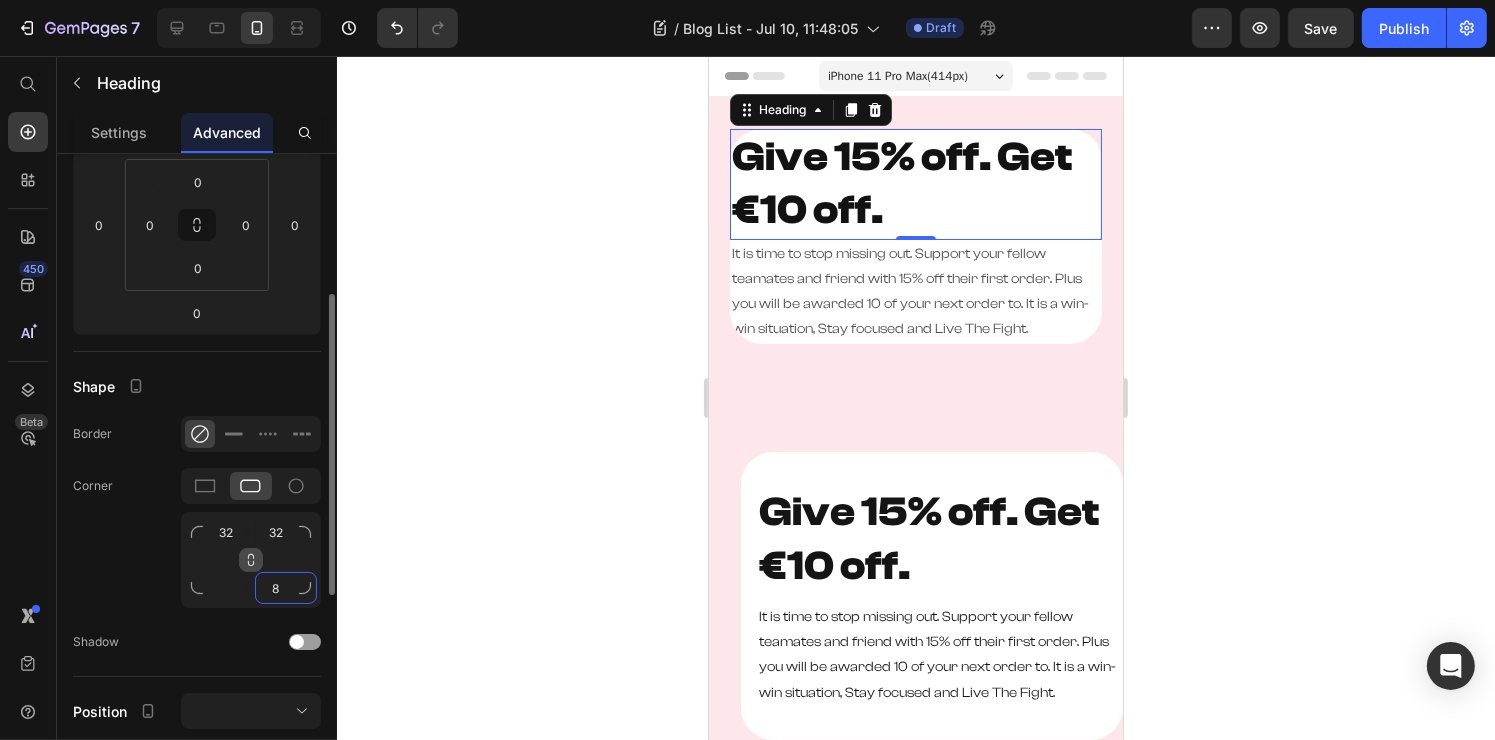 click on "8" 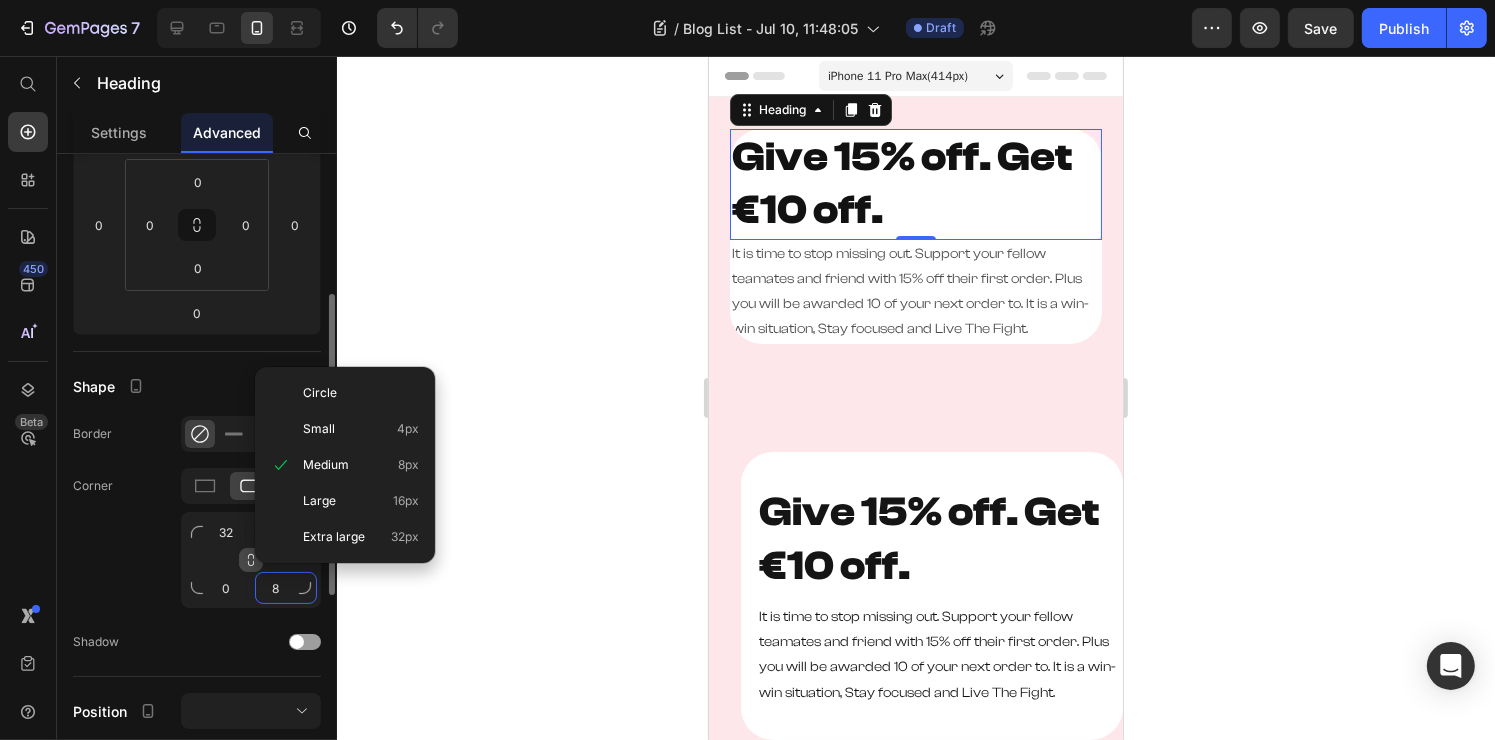 type 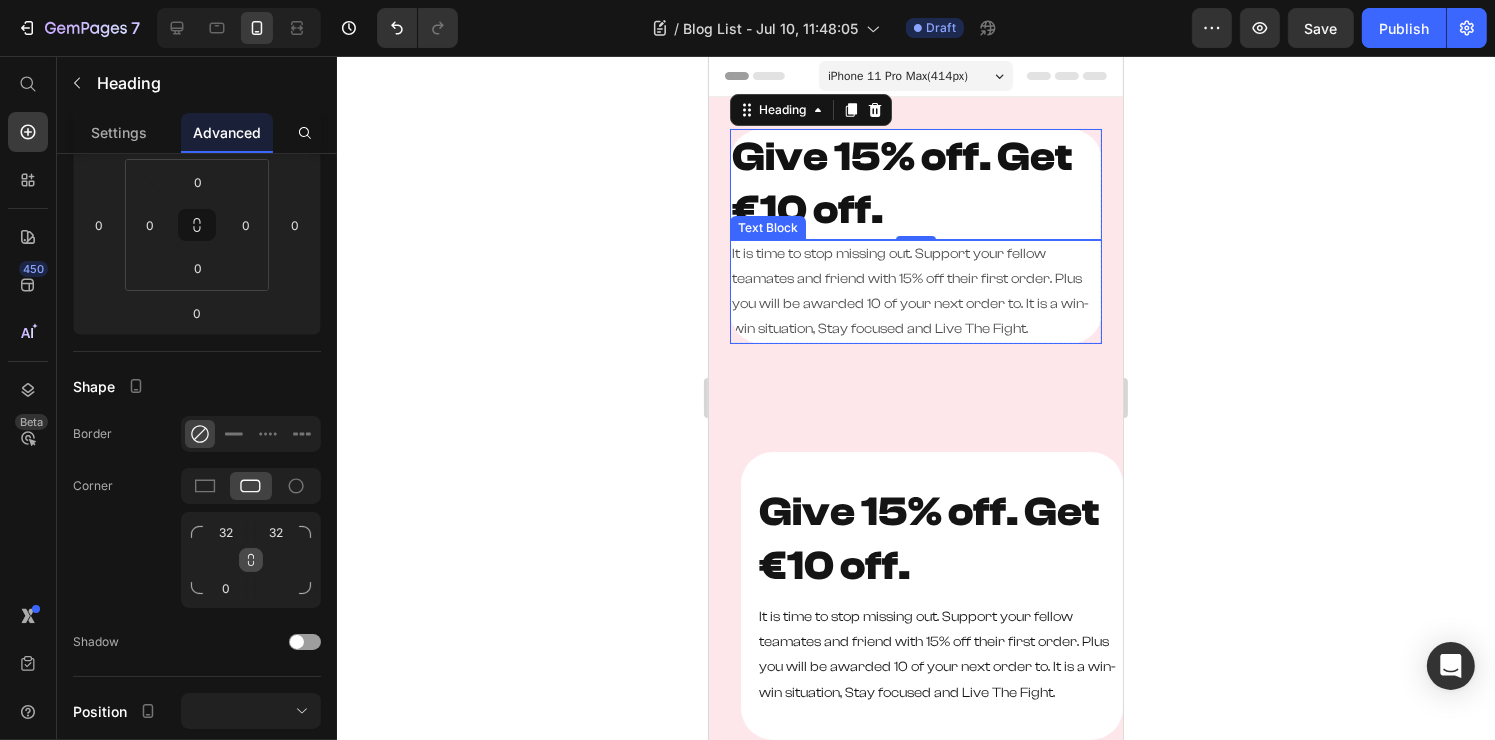 click 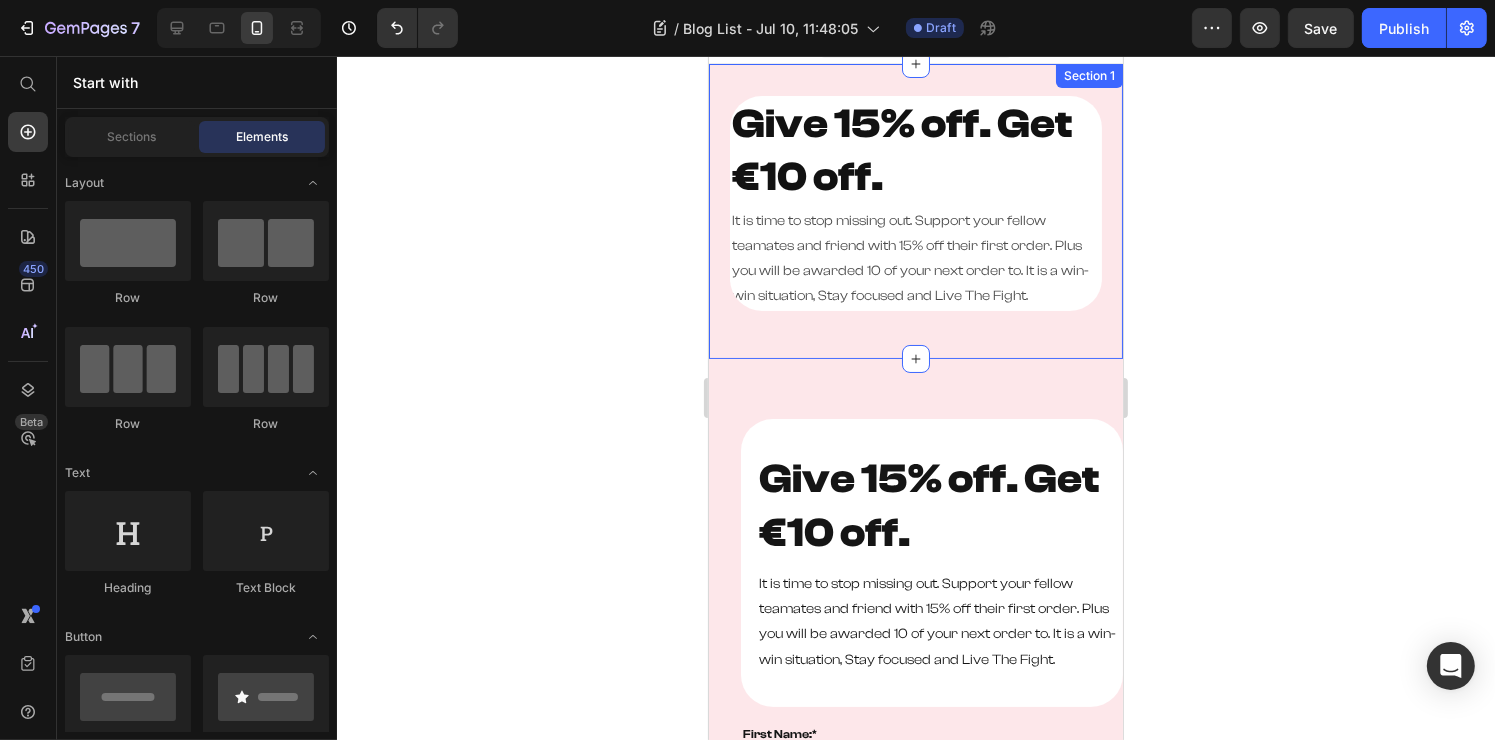 scroll, scrollTop: 0, scrollLeft: 0, axis: both 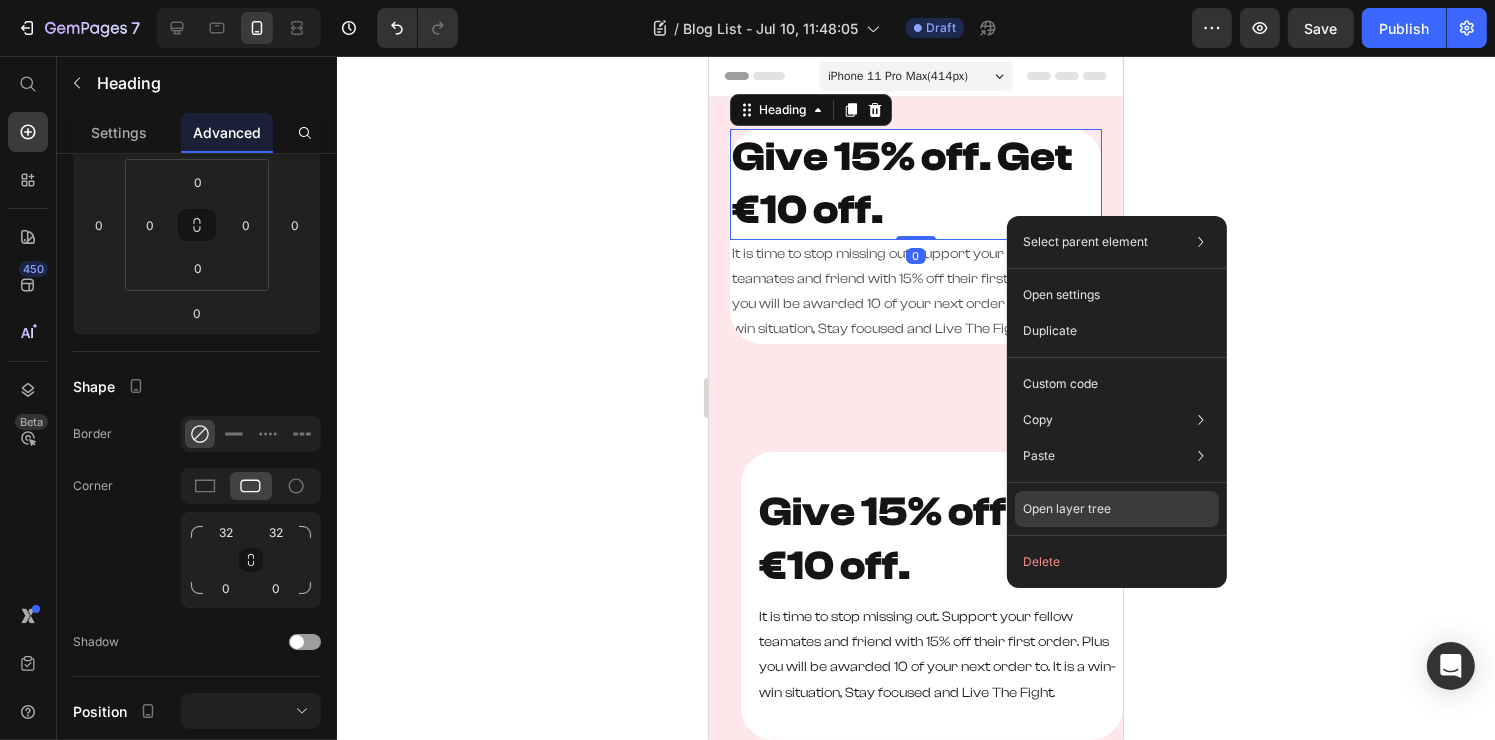 click on "Open layer tree" at bounding box center (1067, 509) 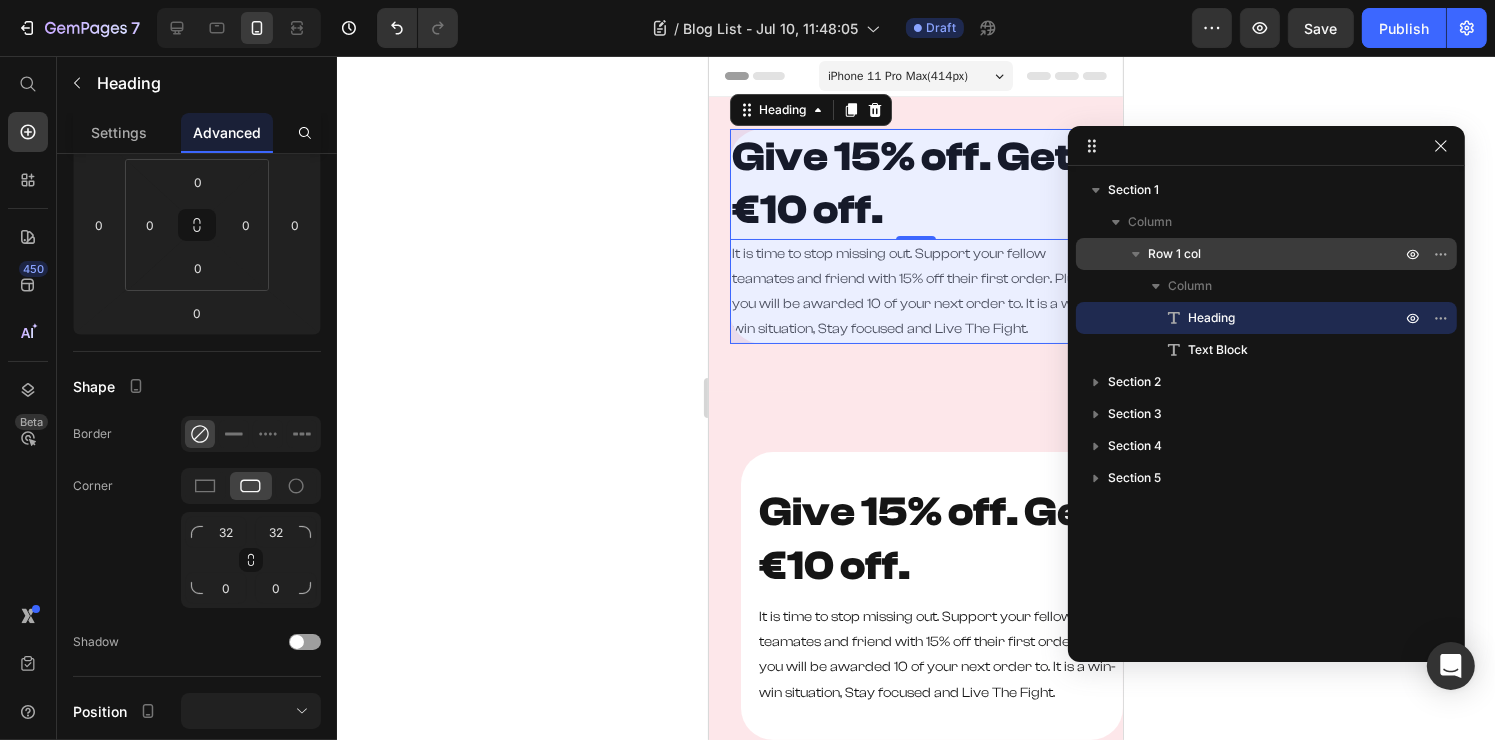click on "Row 1 col" at bounding box center [1174, 254] 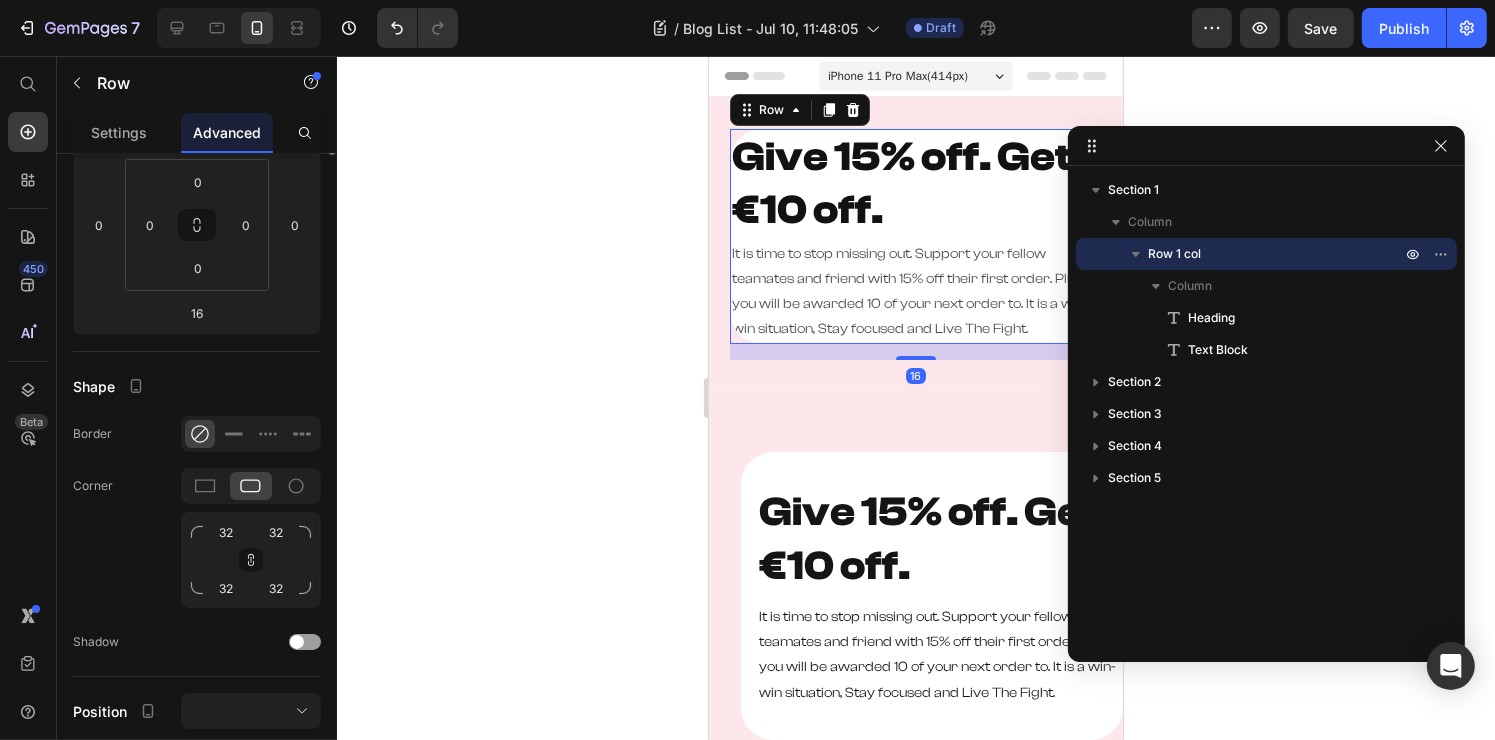 scroll, scrollTop: 0, scrollLeft: 0, axis: both 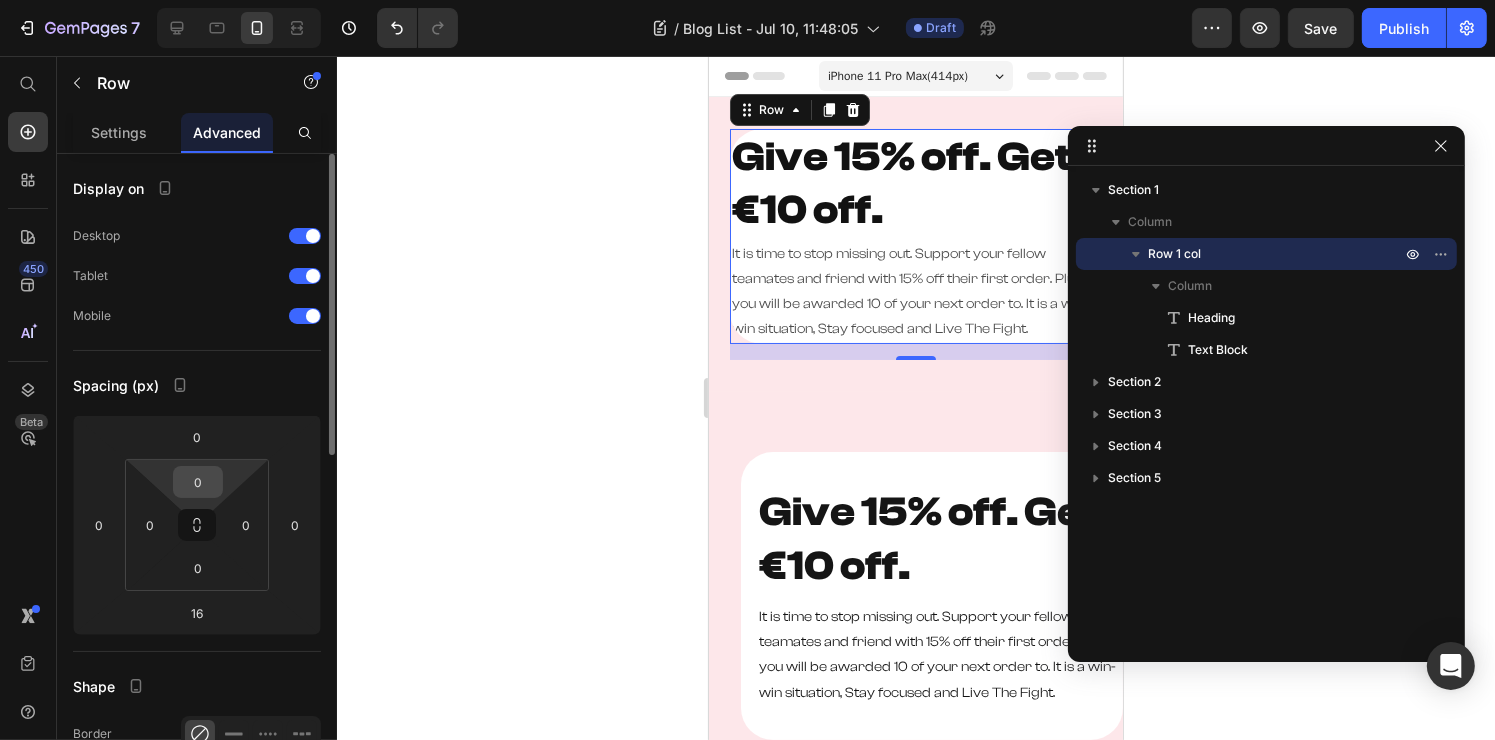 click on "0" at bounding box center (198, 482) 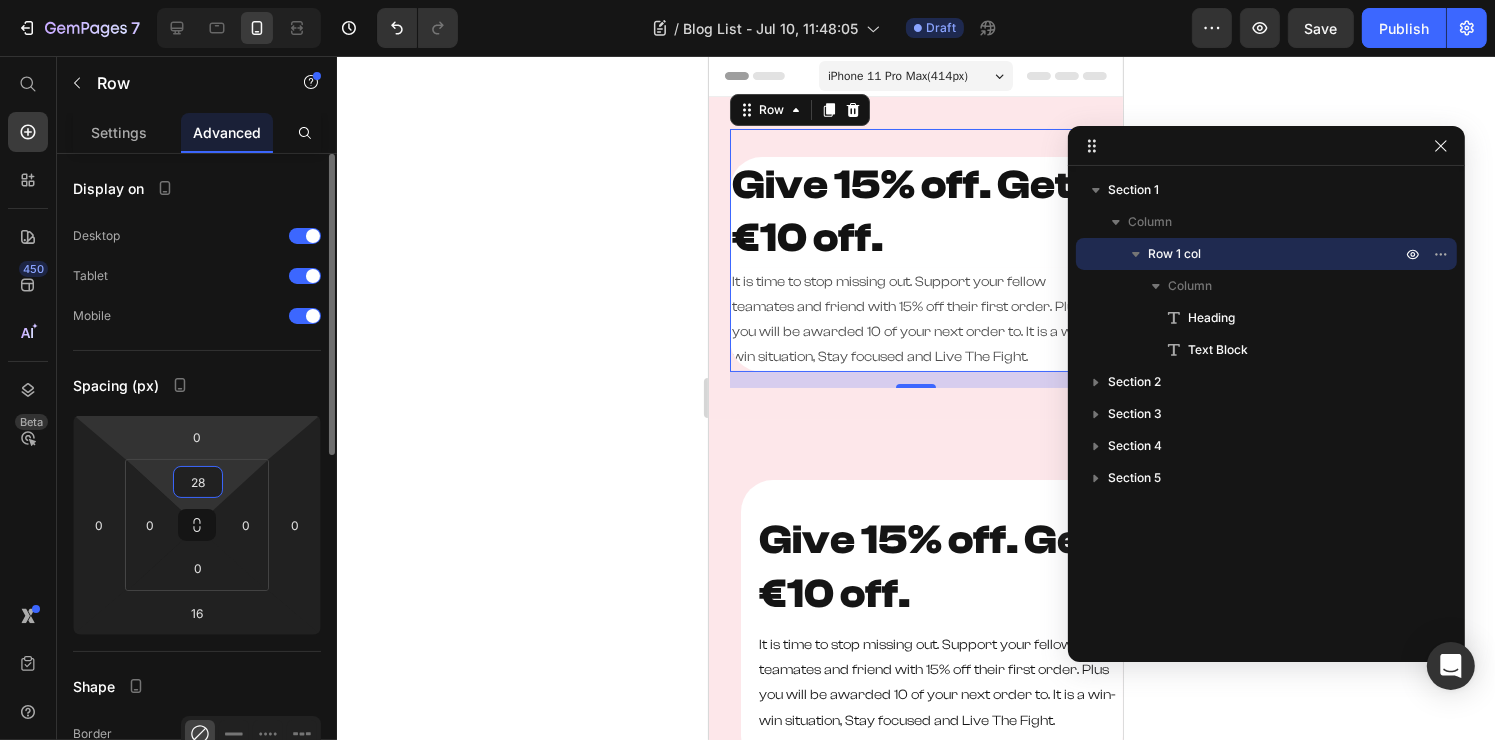 type on "2" 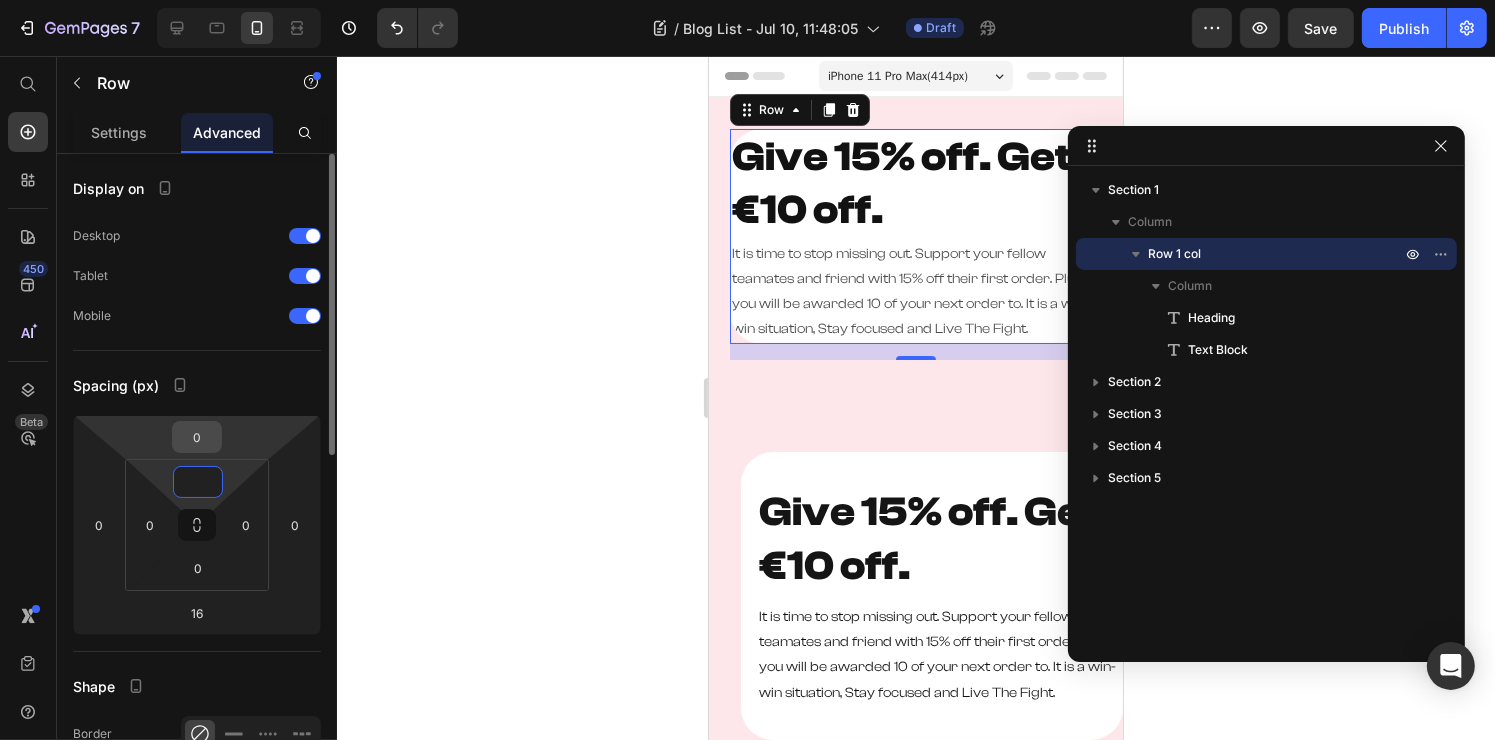 type on "0" 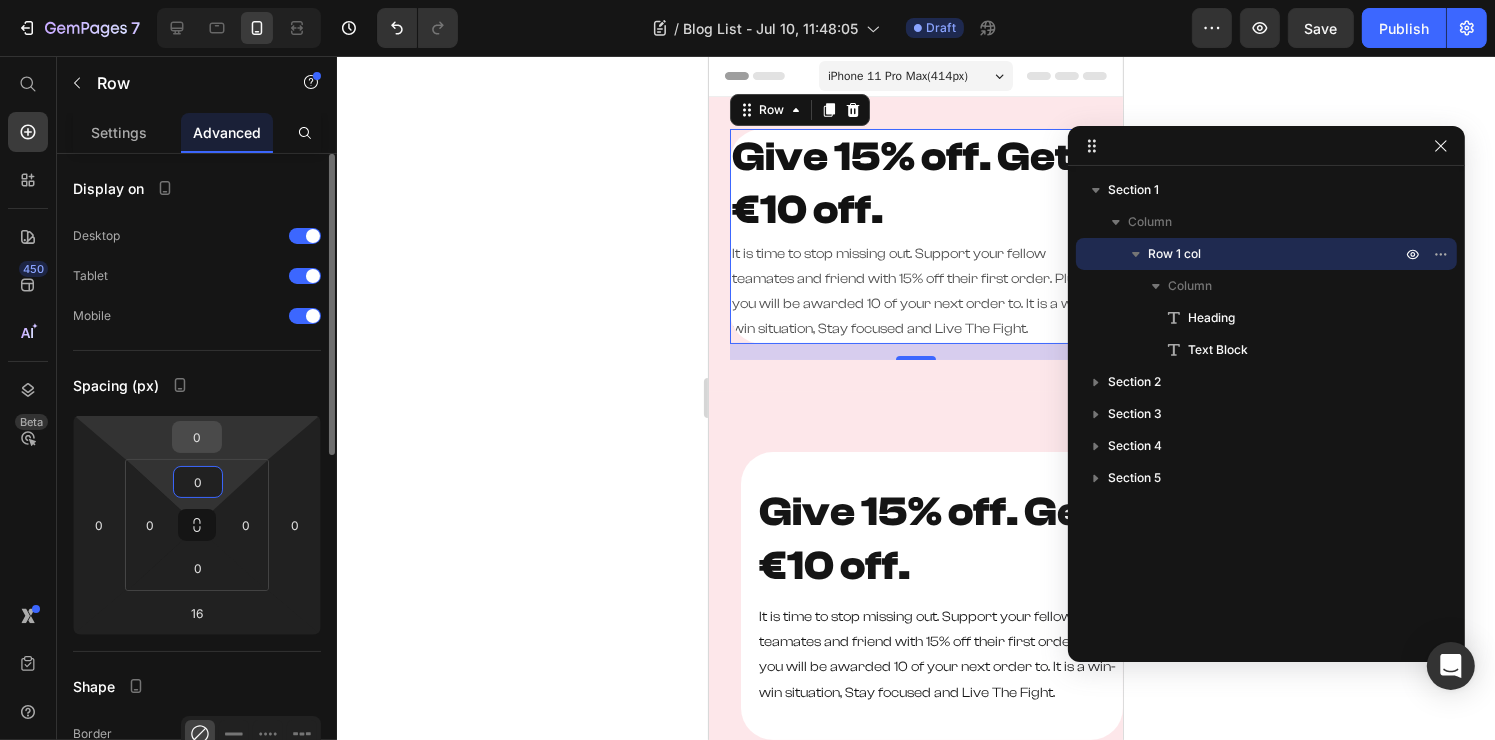 click on "0" at bounding box center (197, 437) 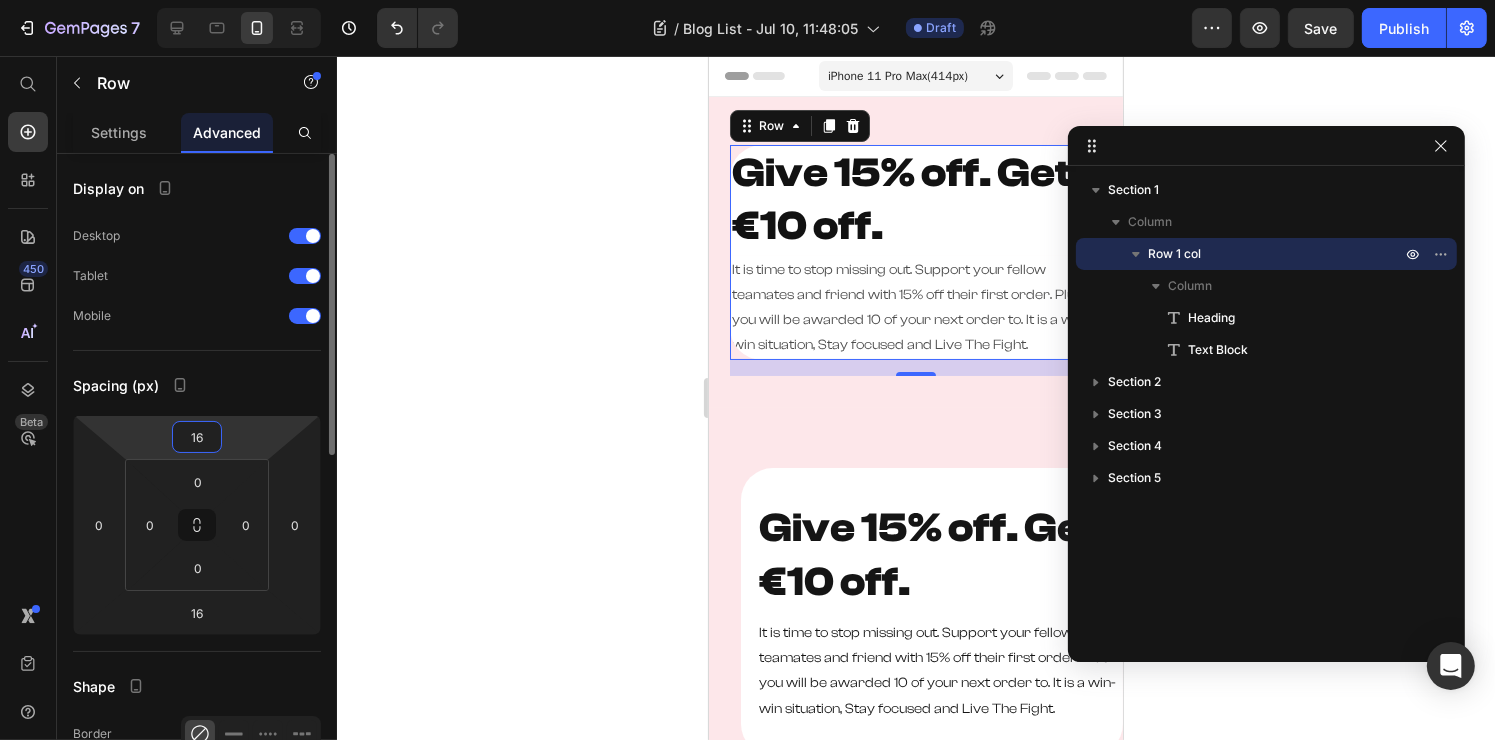 type on "1" 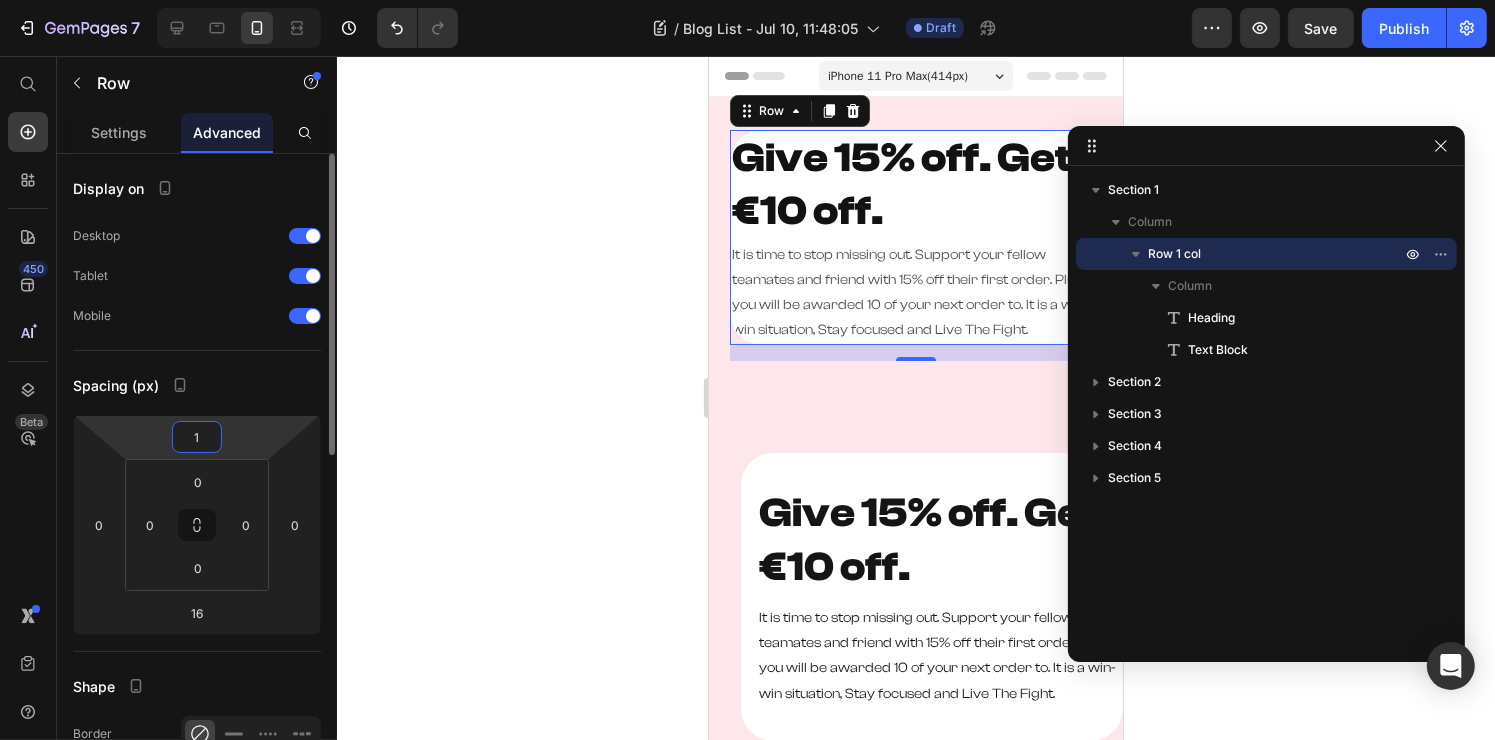 type 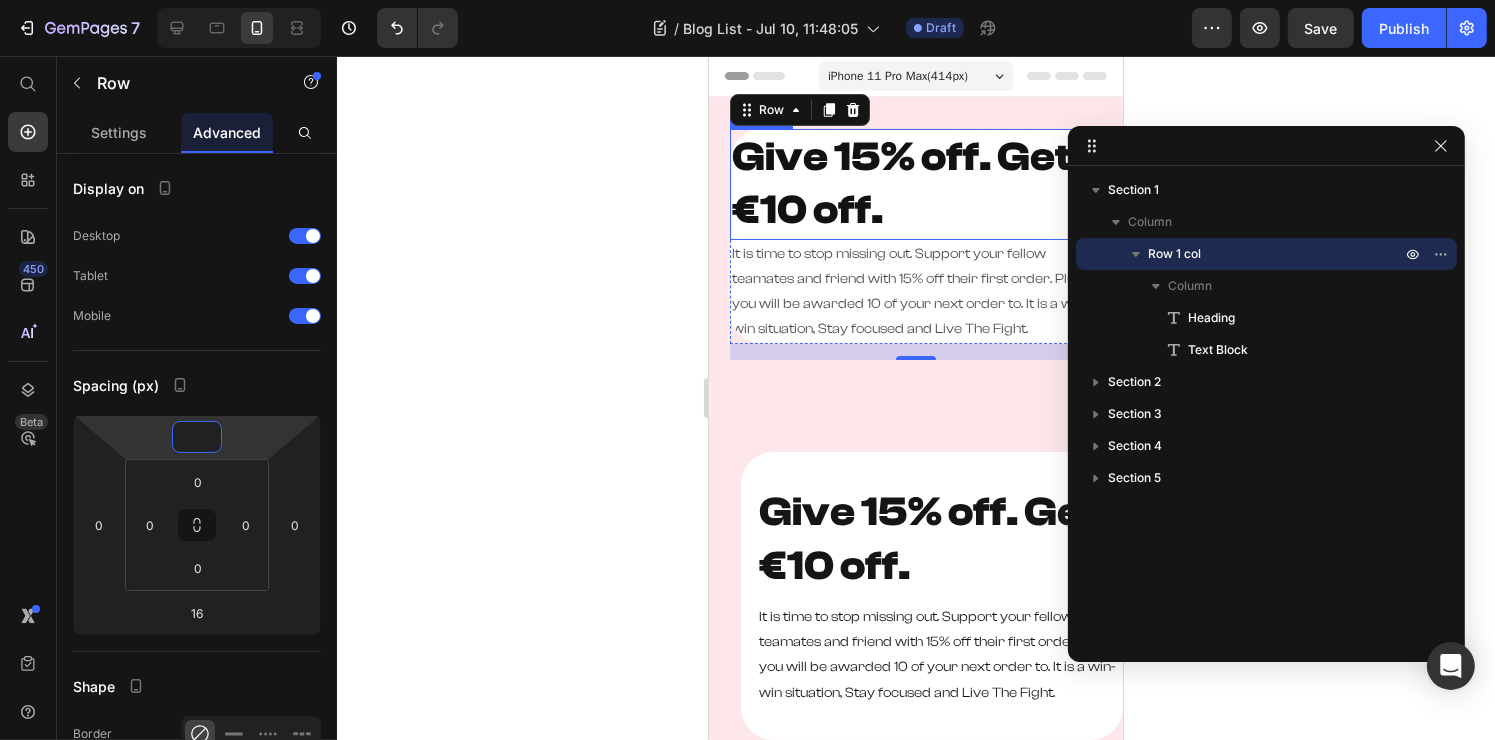 click on "Give 15% off. Get €10 off." at bounding box center (915, 184) 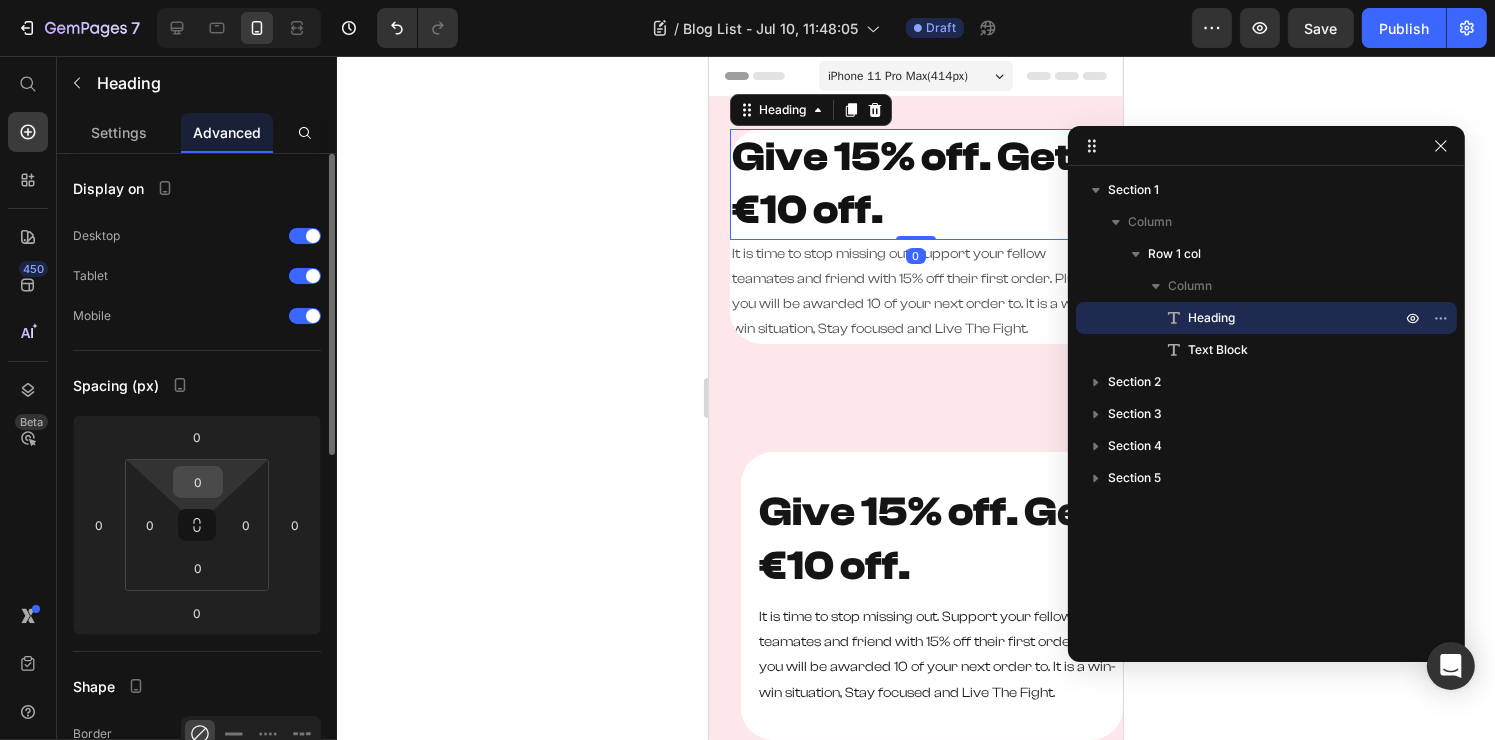 click on "0" at bounding box center (198, 482) 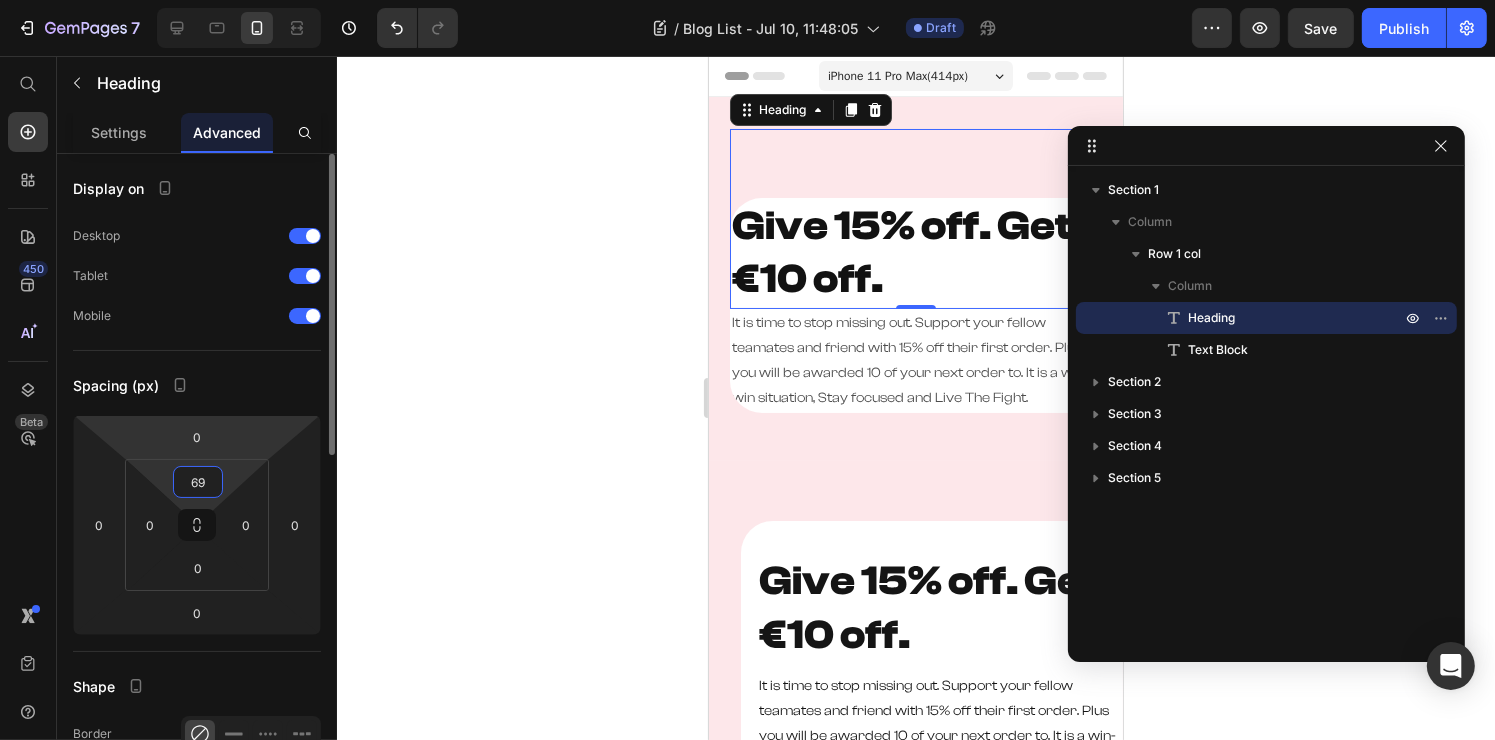 type on "6" 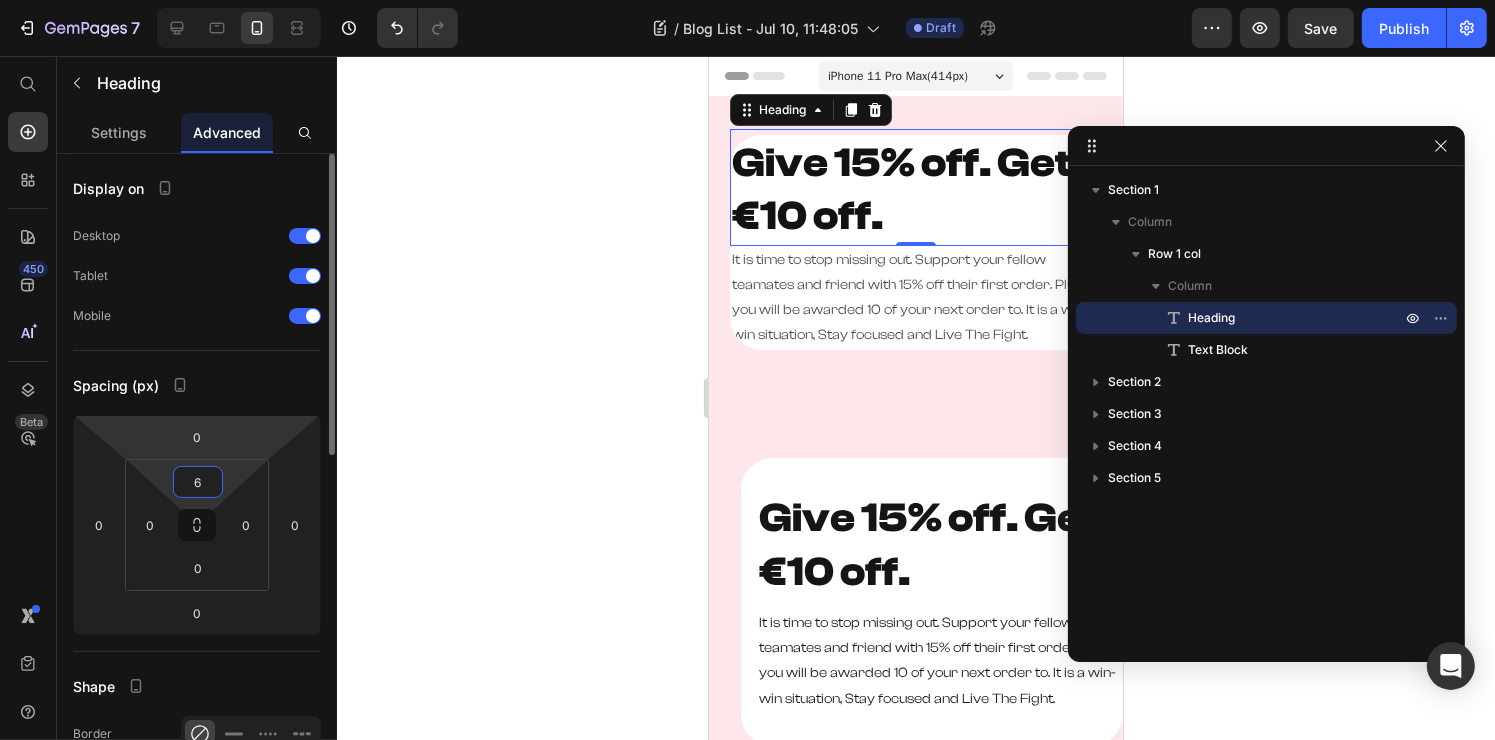 type 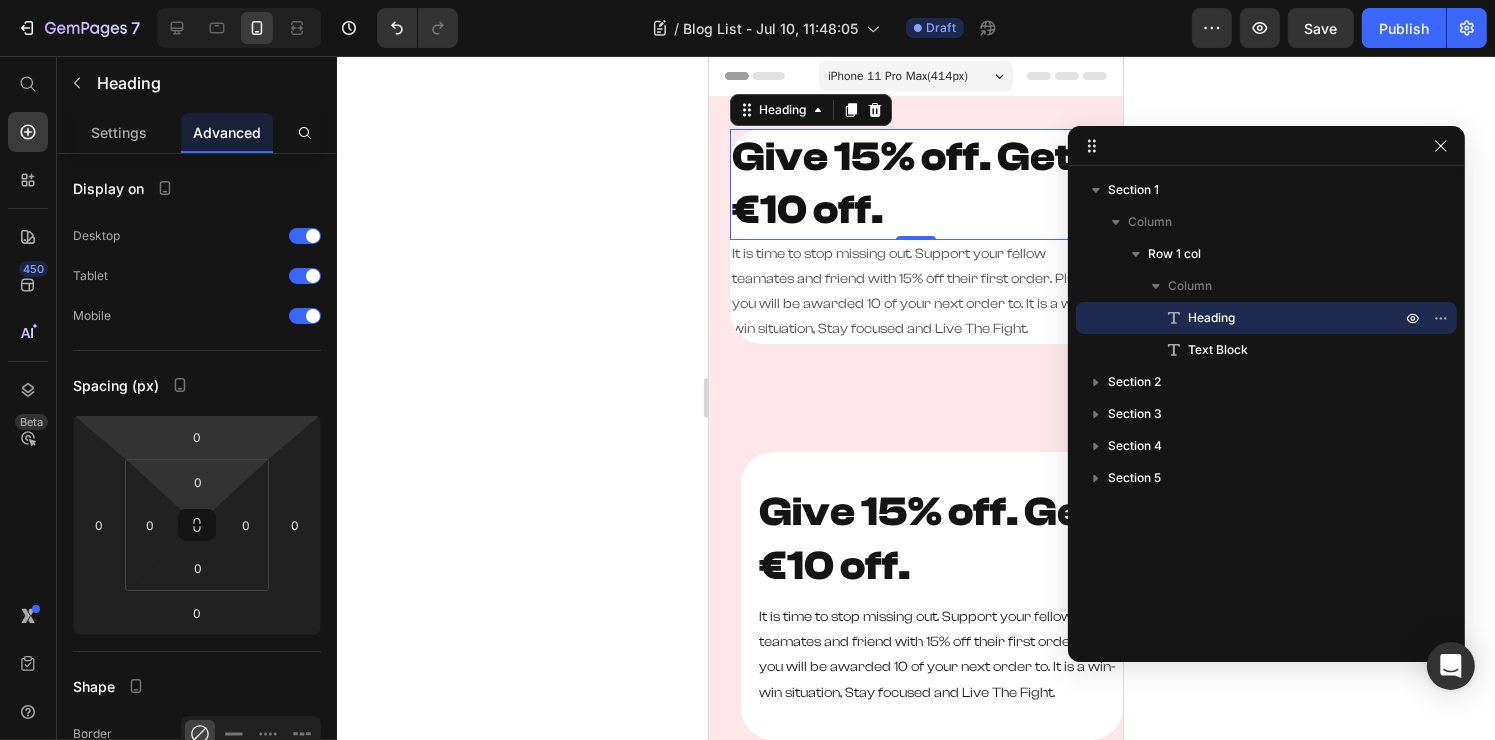 click 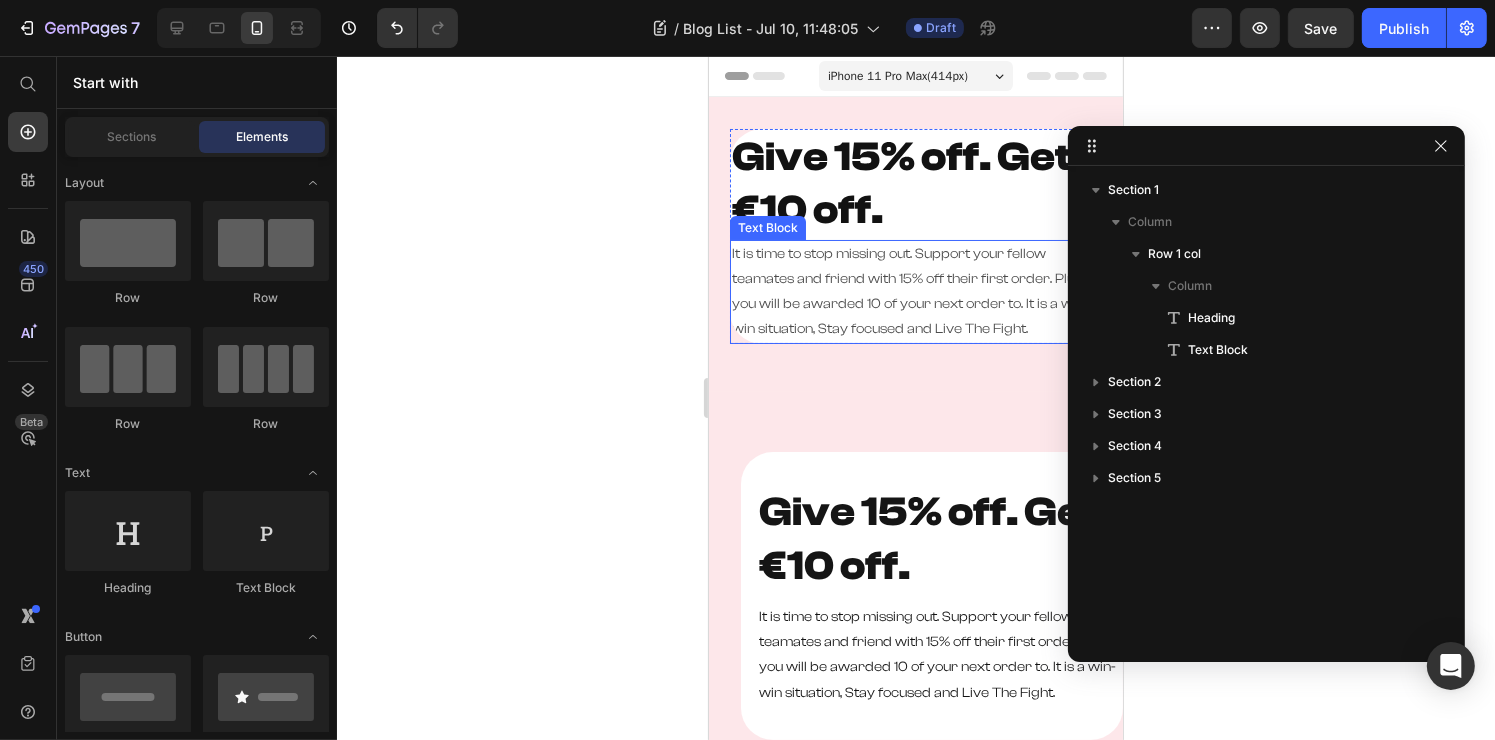 click 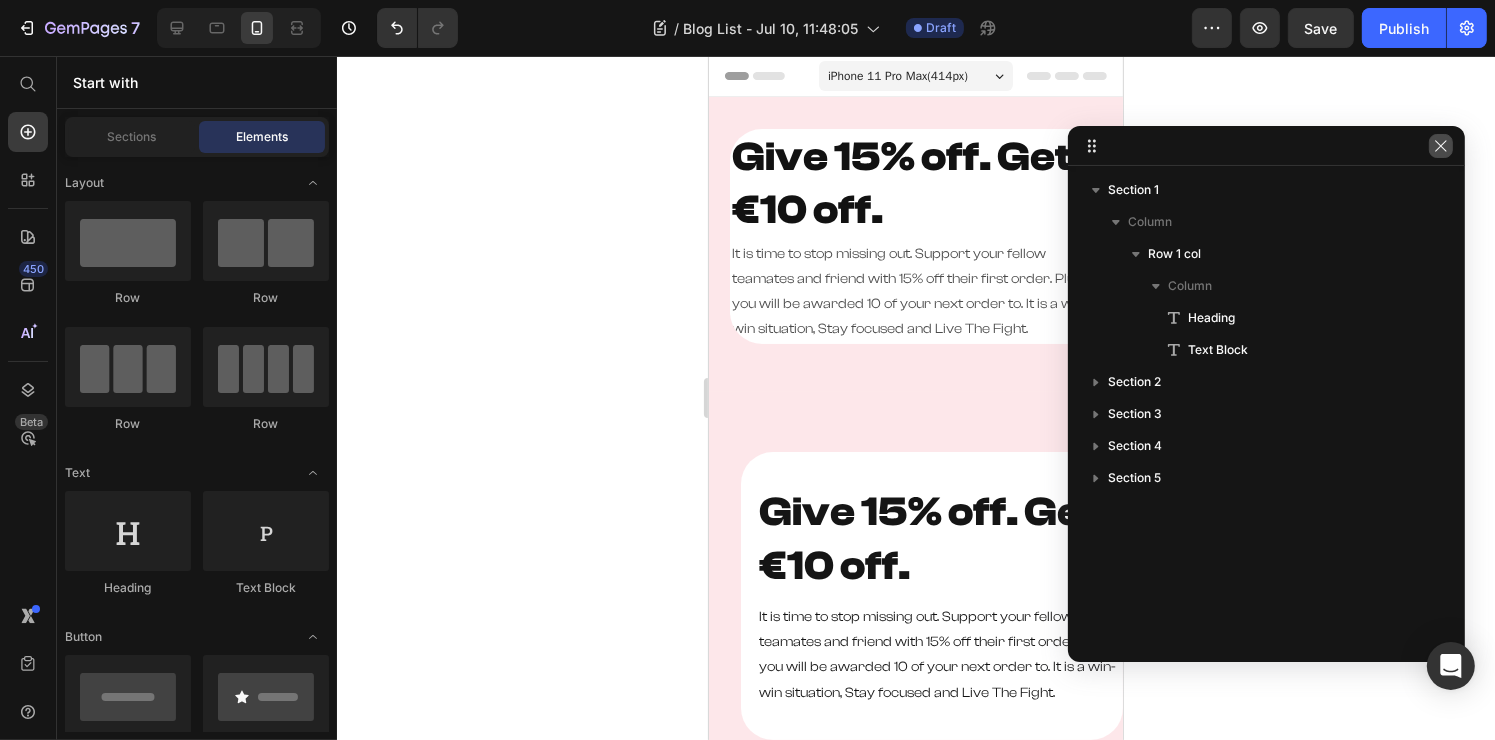 click 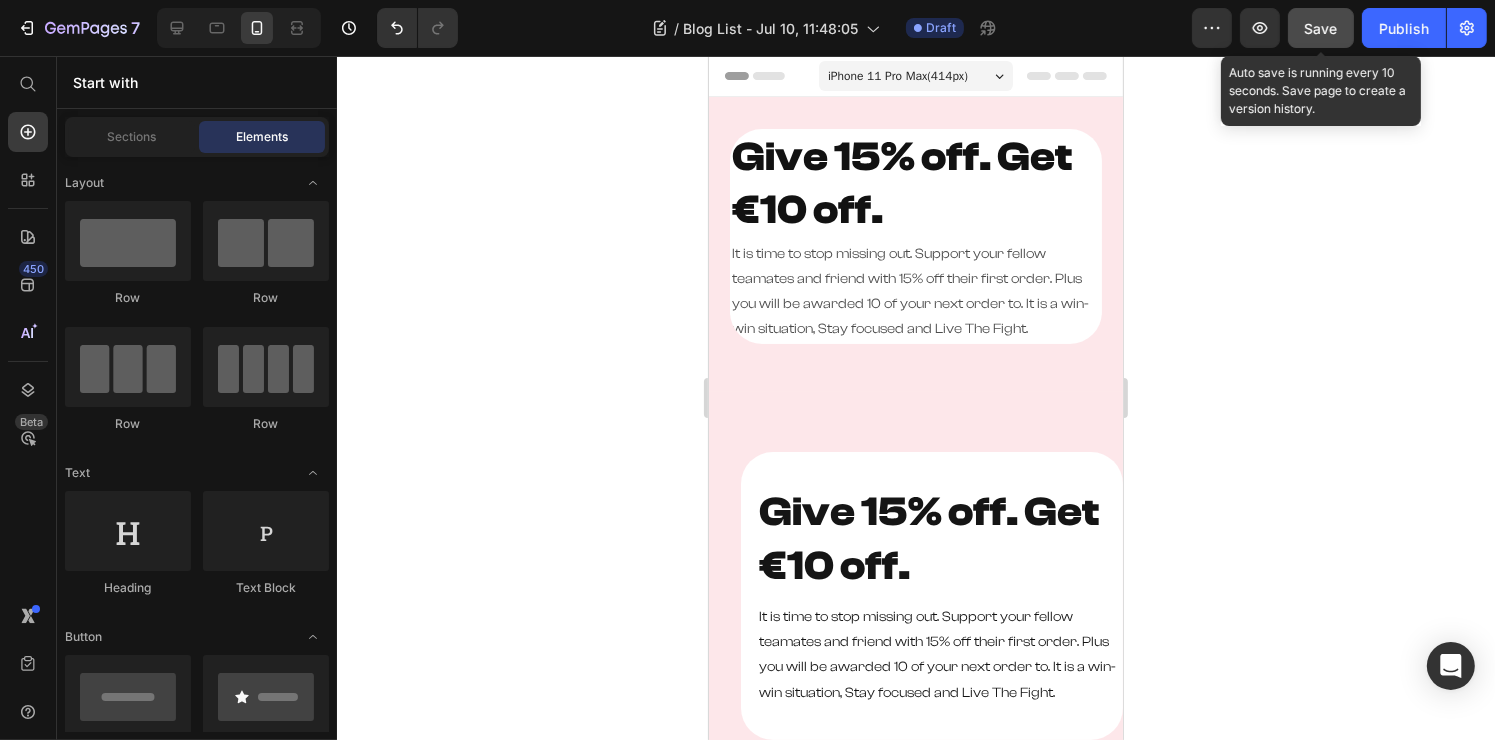 click on "Save" at bounding box center [1321, 28] 